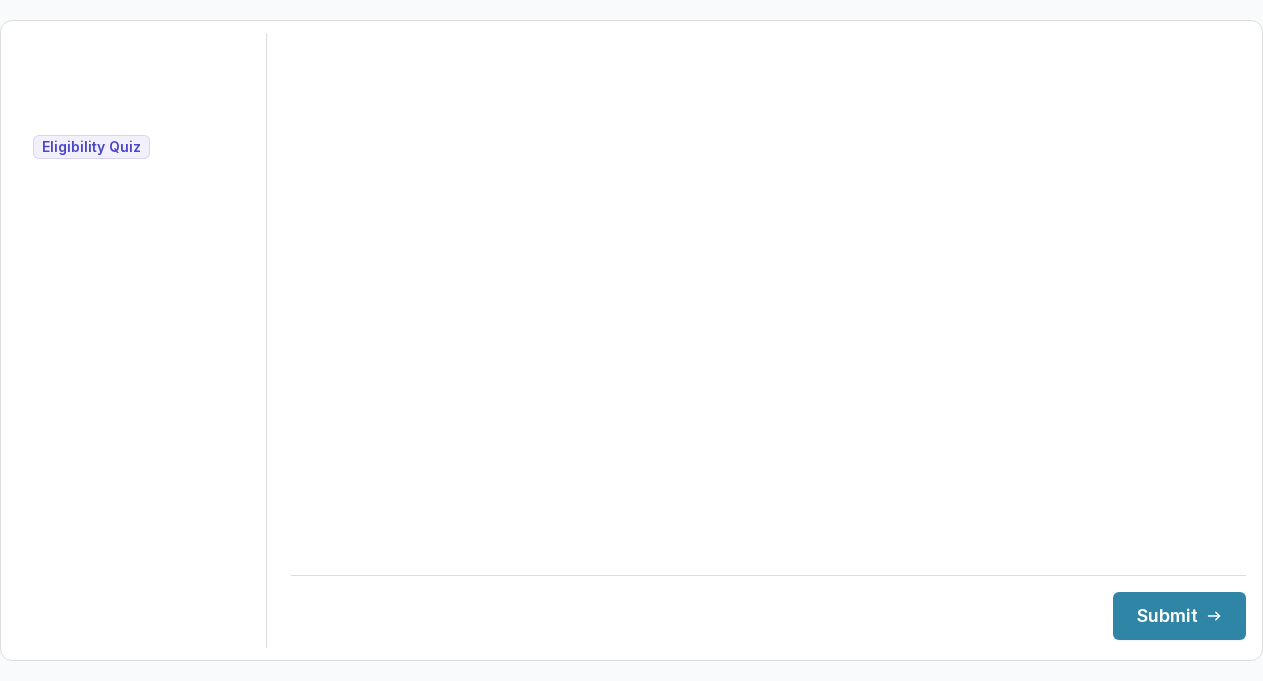 scroll, scrollTop: 0, scrollLeft: 0, axis: both 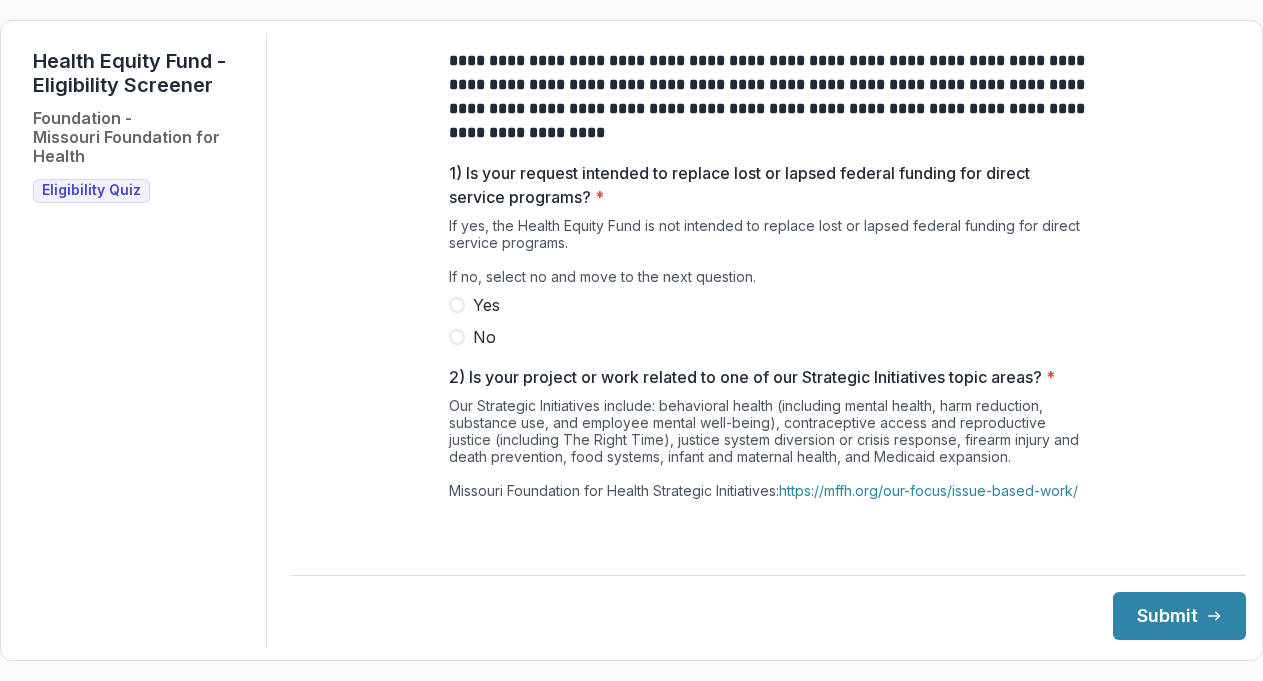 click on "No" at bounding box center (484, 337) 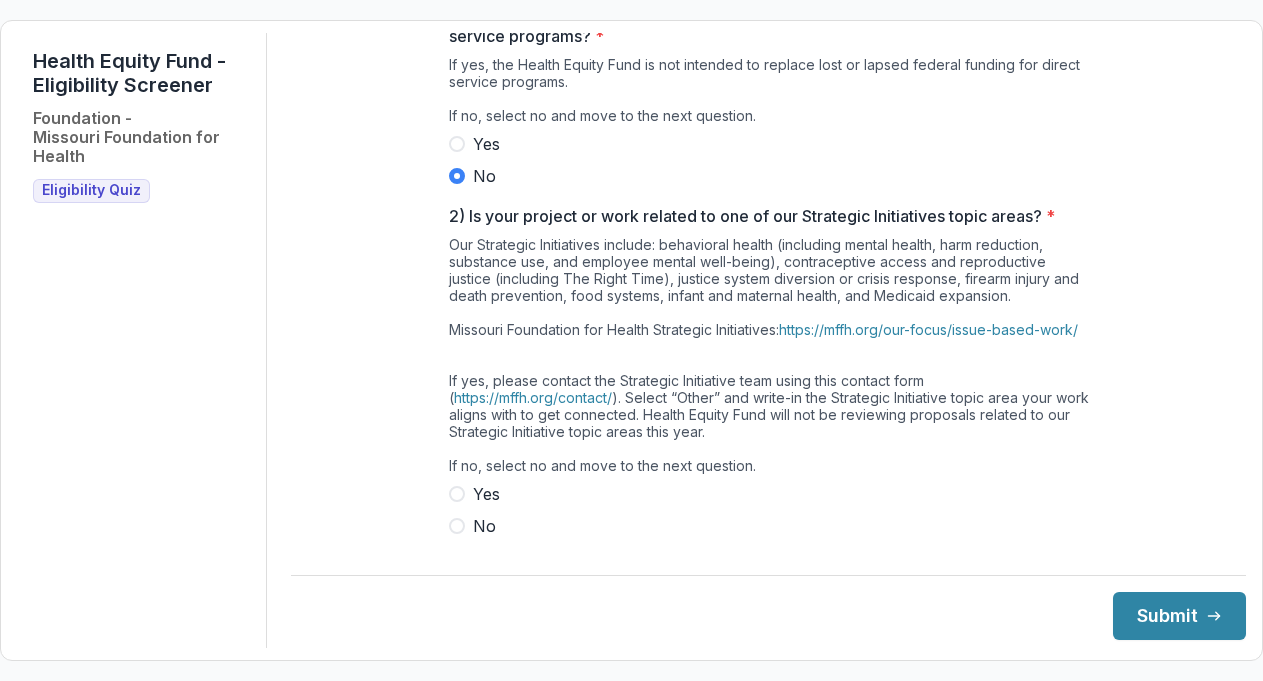 scroll, scrollTop: 165, scrollLeft: 0, axis: vertical 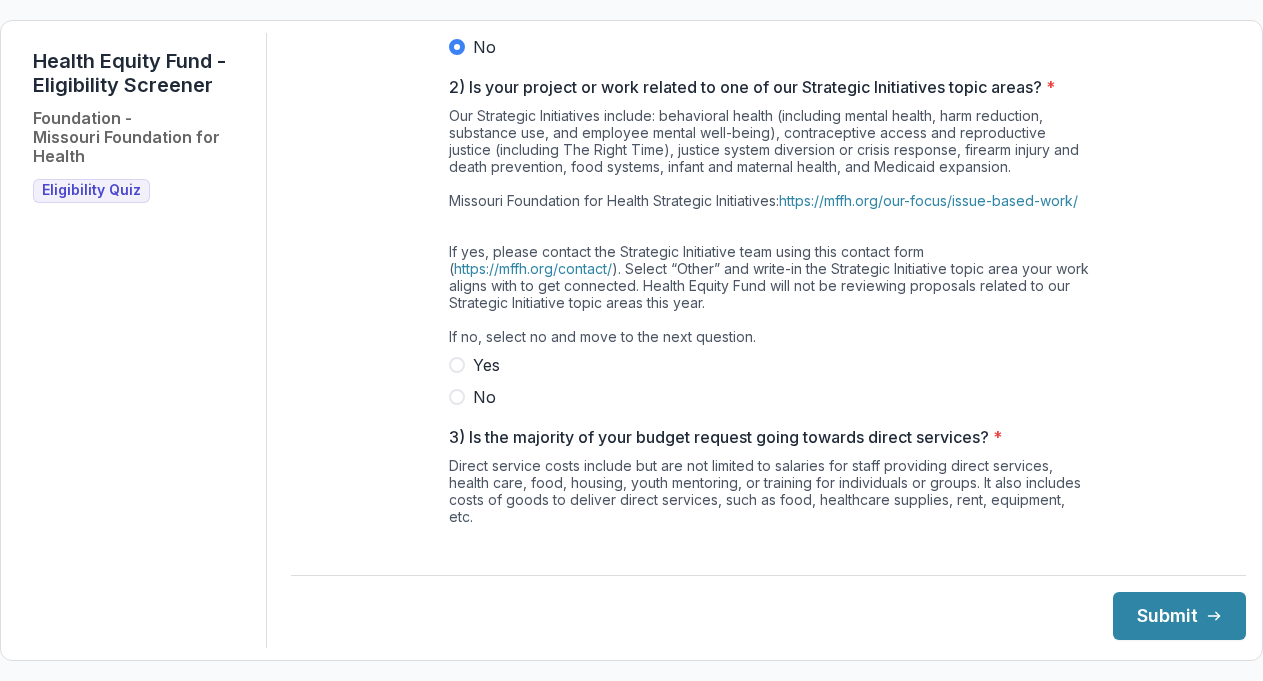 click on "No" at bounding box center (769, 397) 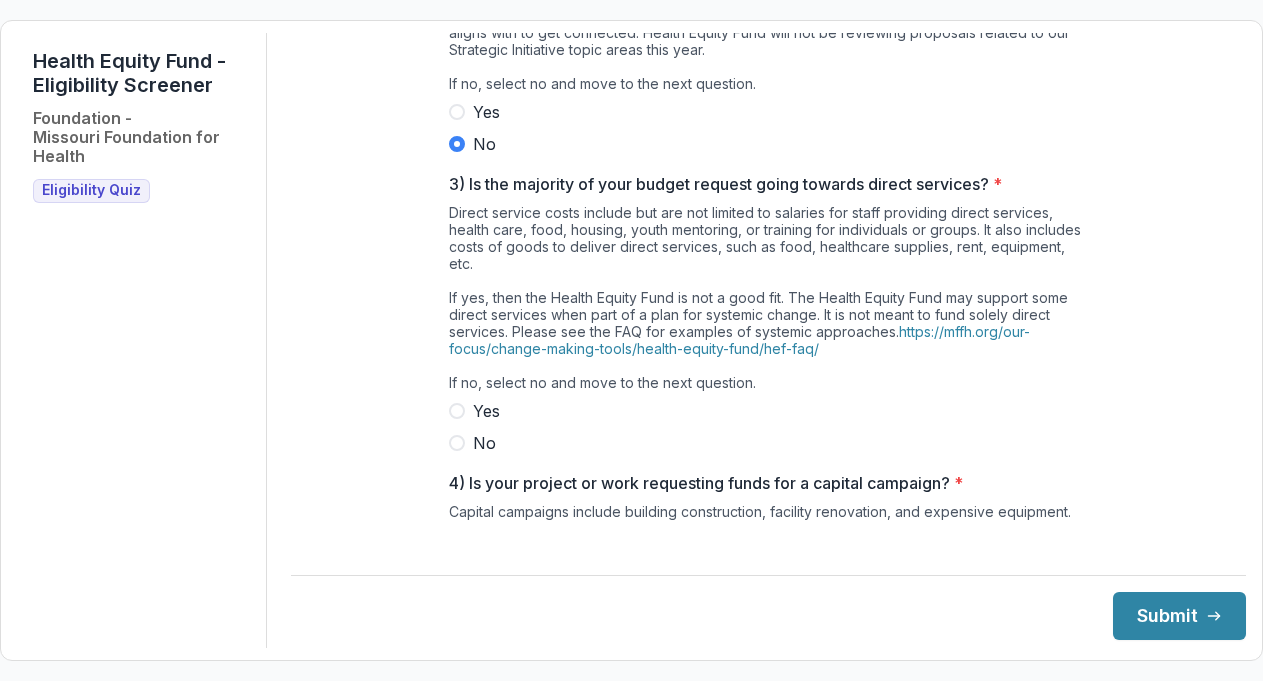 scroll, scrollTop: 562, scrollLeft: 0, axis: vertical 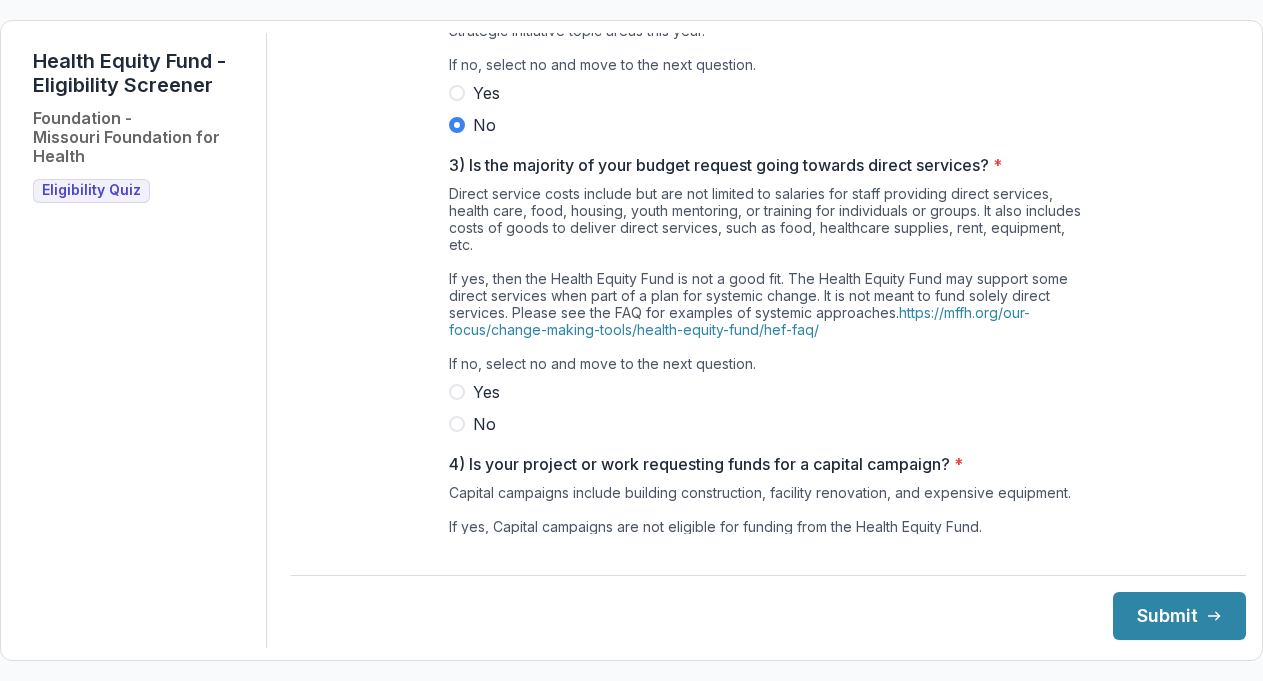 click on "No" at bounding box center [484, 424] 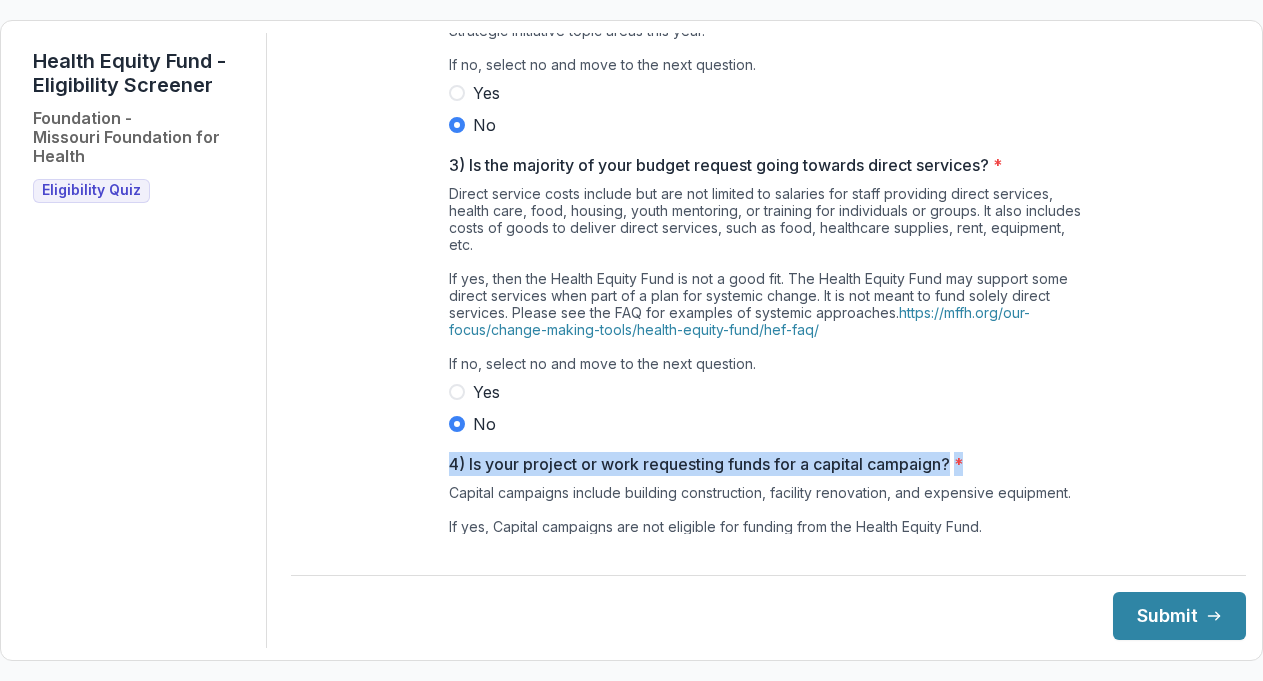 drag, startPoint x: 1230, startPoint y: 427, endPoint x: 1247, endPoint y: 491, distance: 66.21933 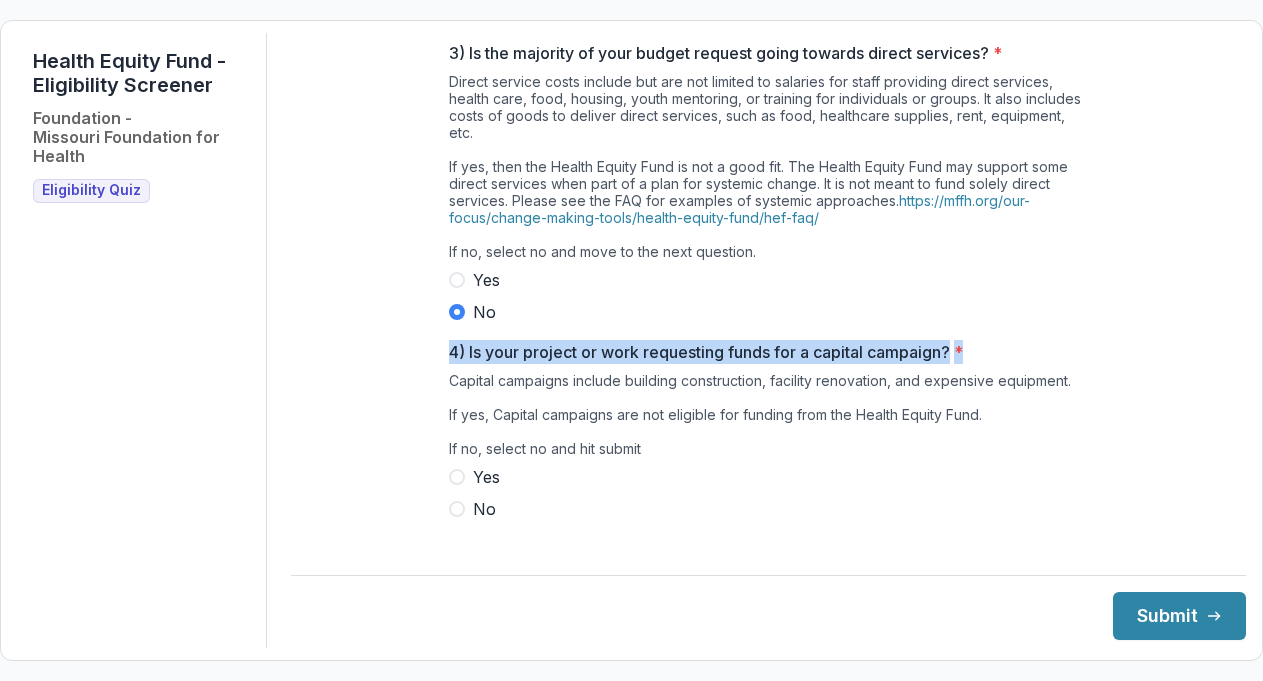 scroll, scrollTop: 710, scrollLeft: 0, axis: vertical 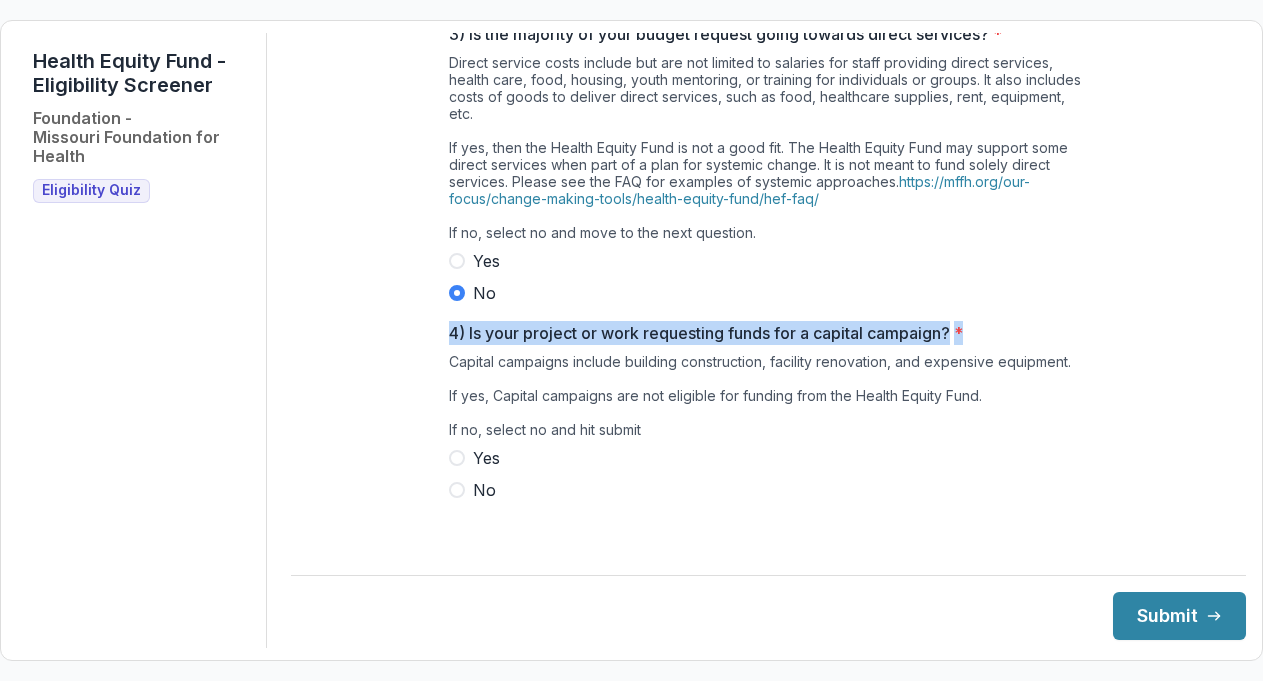 click on "No" at bounding box center (484, 490) 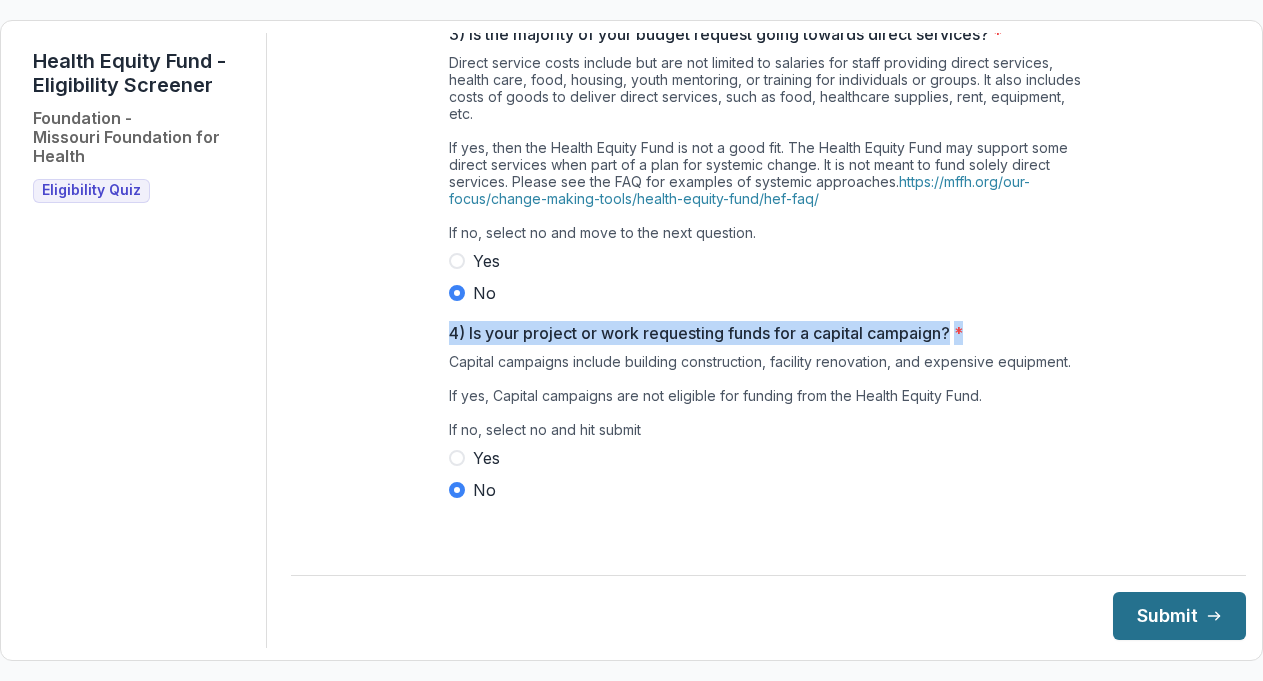 click on "Submit" at bounding box center (1179, 616) 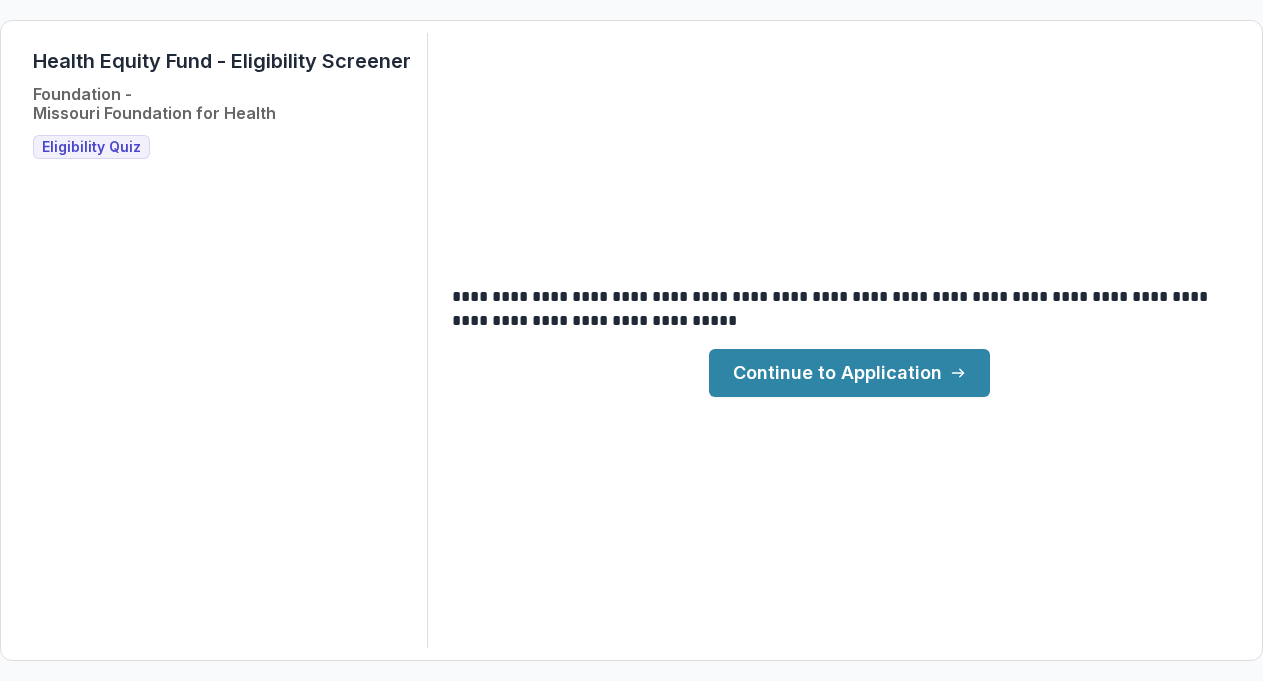 click on "Continue to Application" at bounding box center [849, 373] 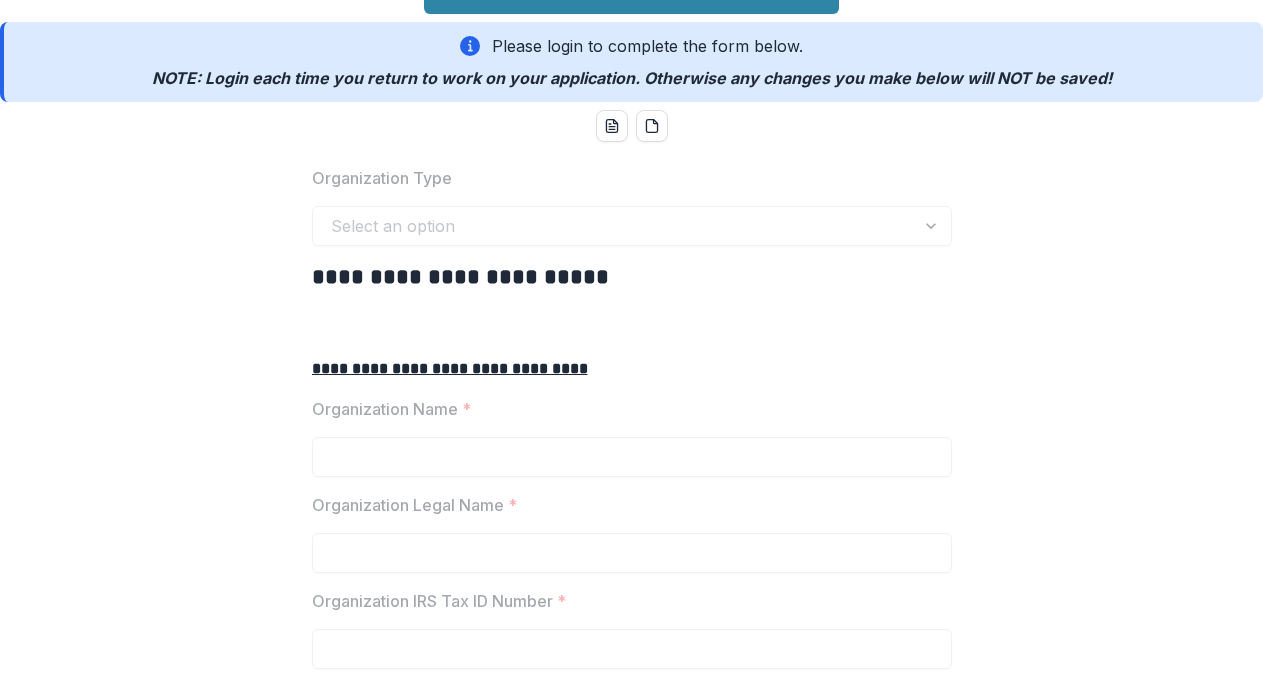 scroll, scrollTop: 312, scrollLeft: 0, axis: vertical 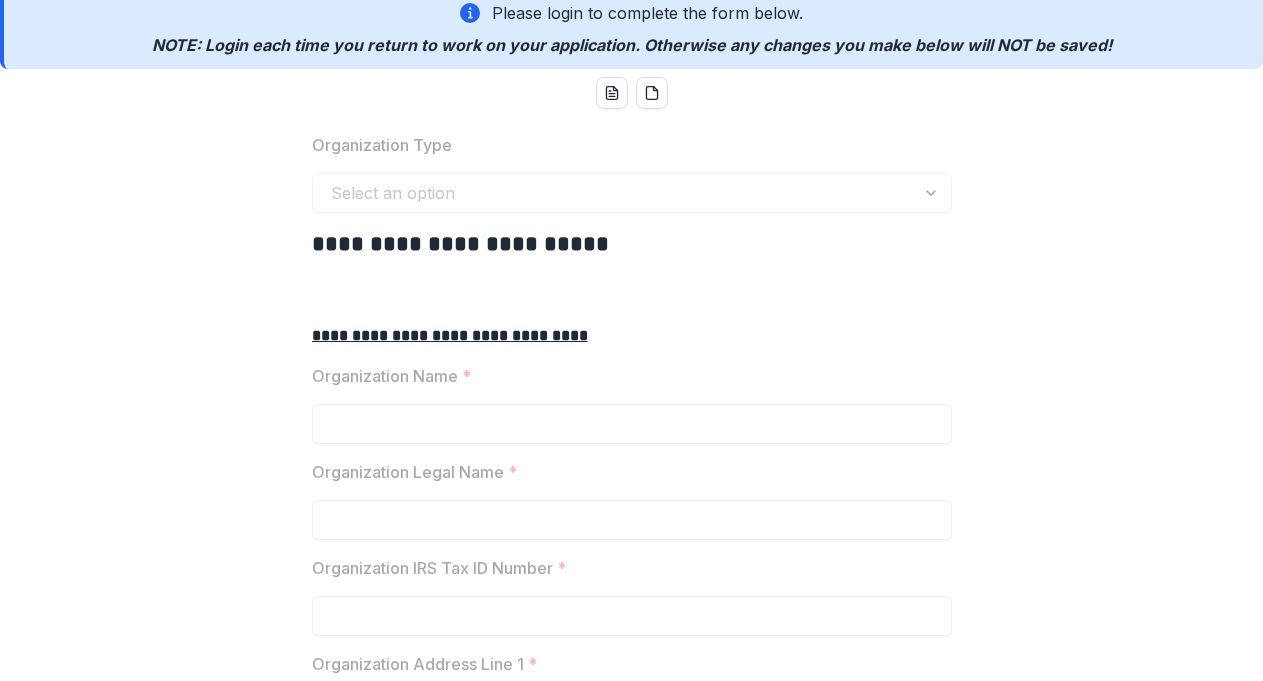 click on "Select an option" at bounding box center (632, 193) 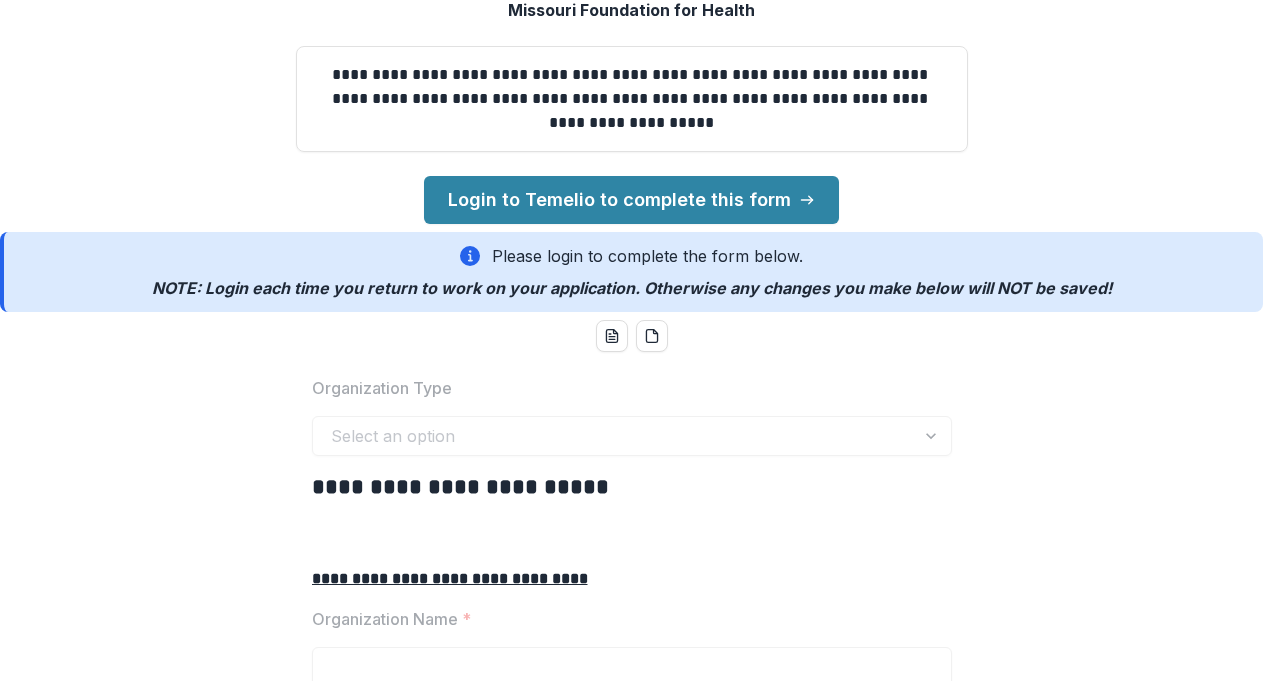 scroll, scrollTop: 82, scrollLeft: 0, axis: vertical 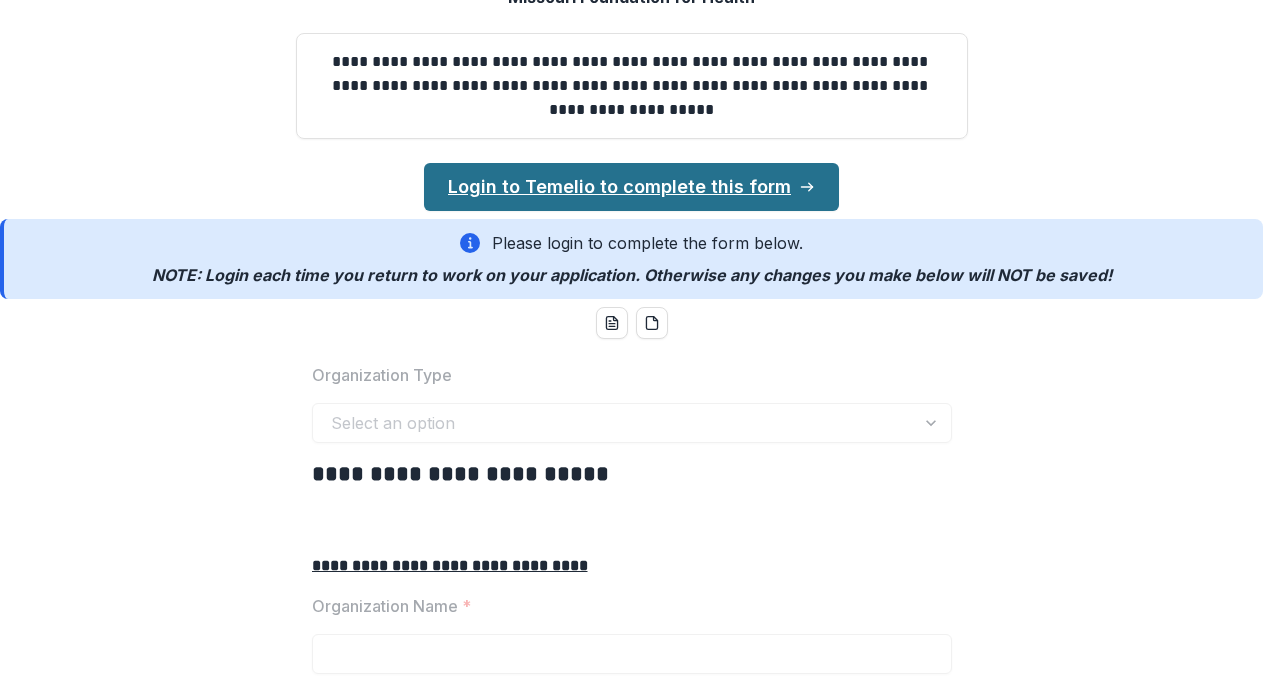 click on "Login to Temelio to complete this form" at bounding box center [631, 187] 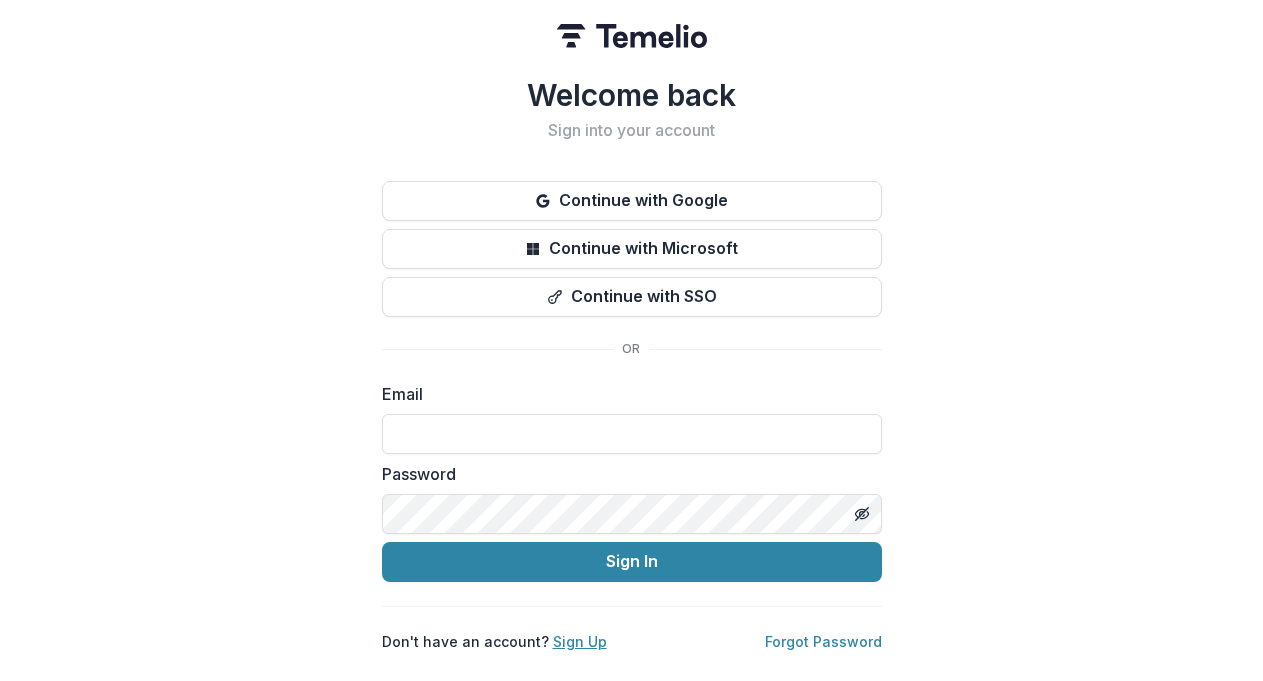click on "Sign Up" at bounding box center [580, 641] 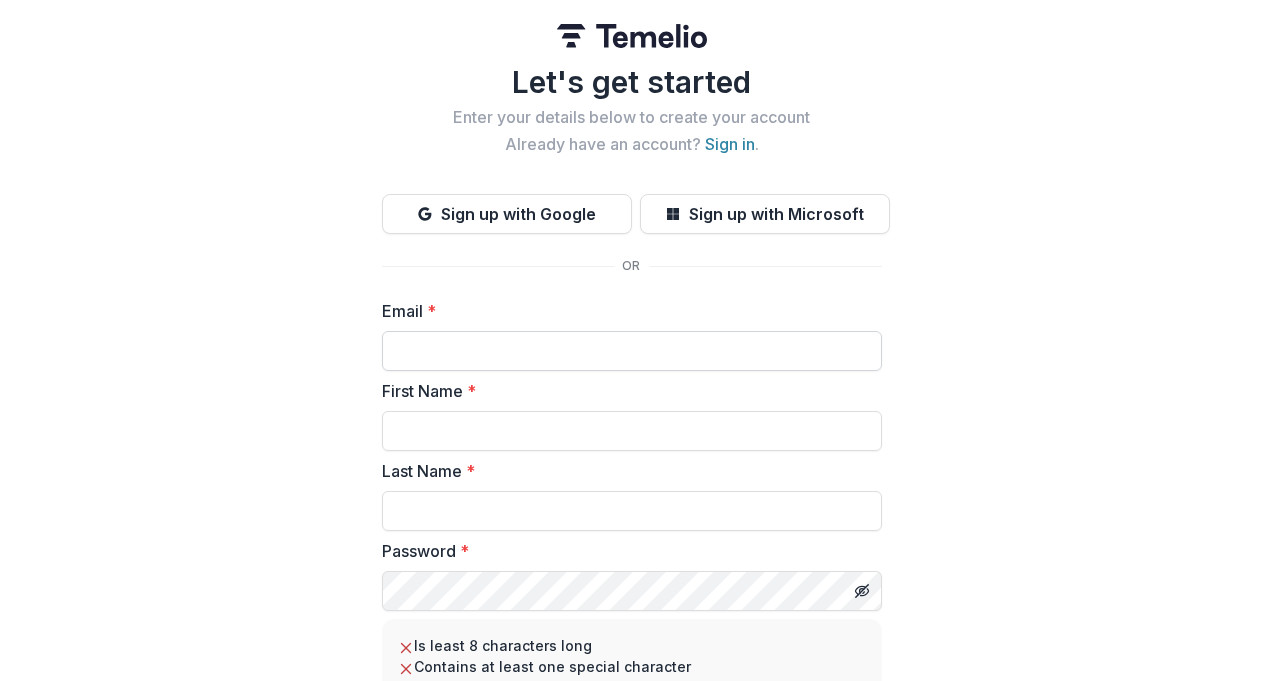 click on "Email *" at bounding box center (632, 351) 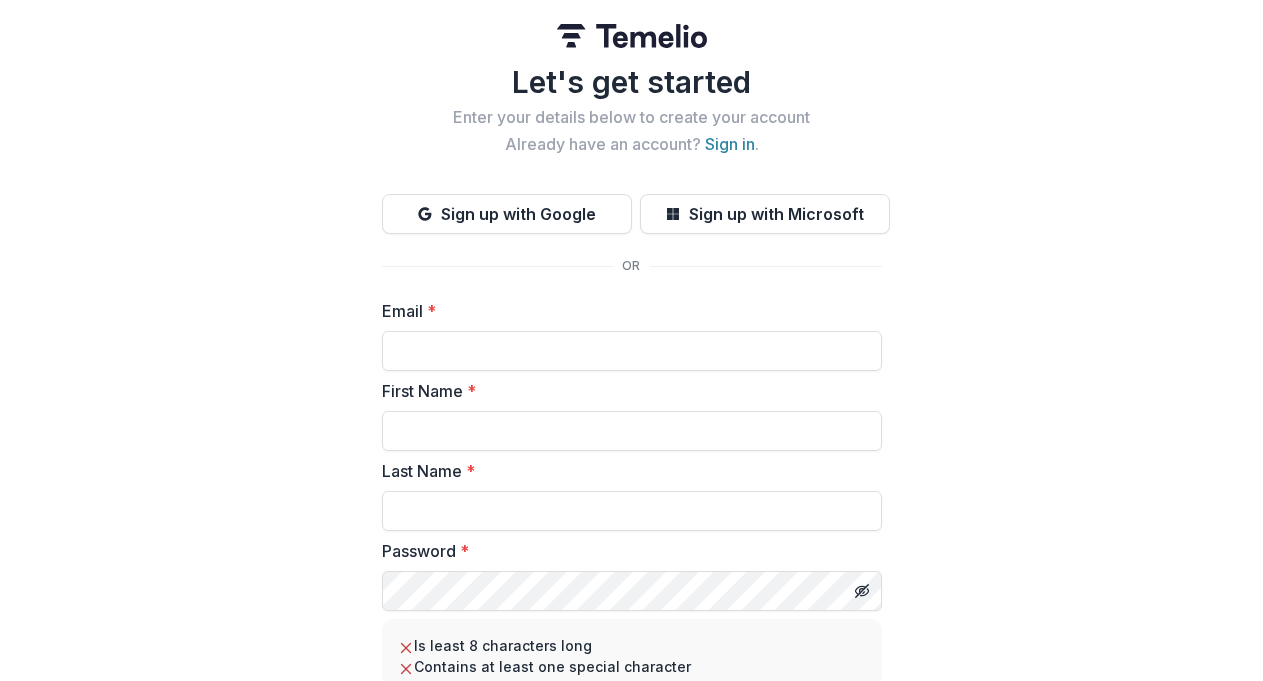 type on "**********" 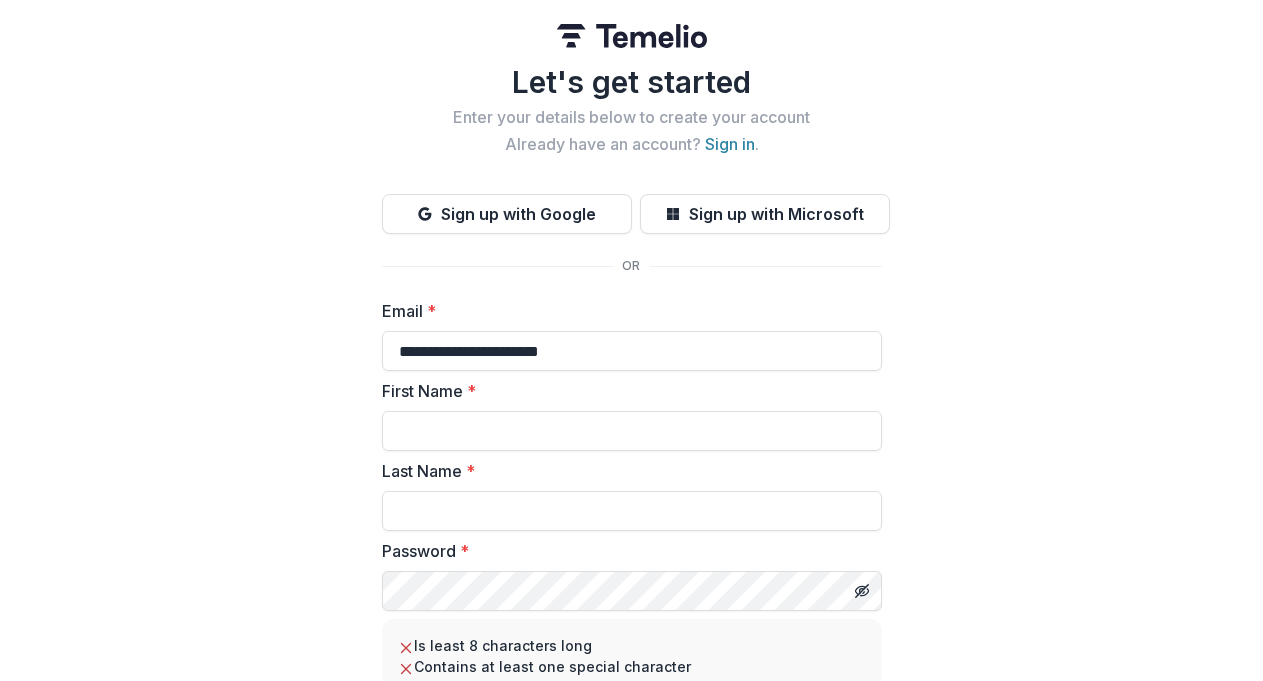 type on "*******" 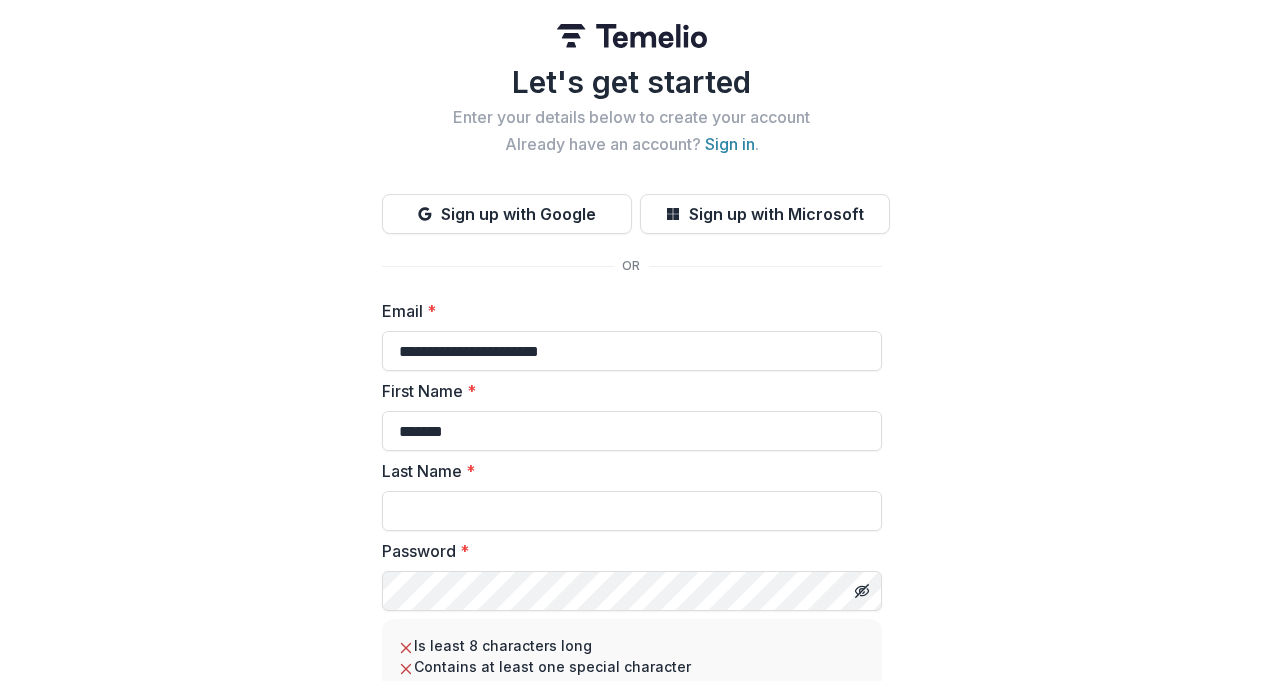 type on "****" 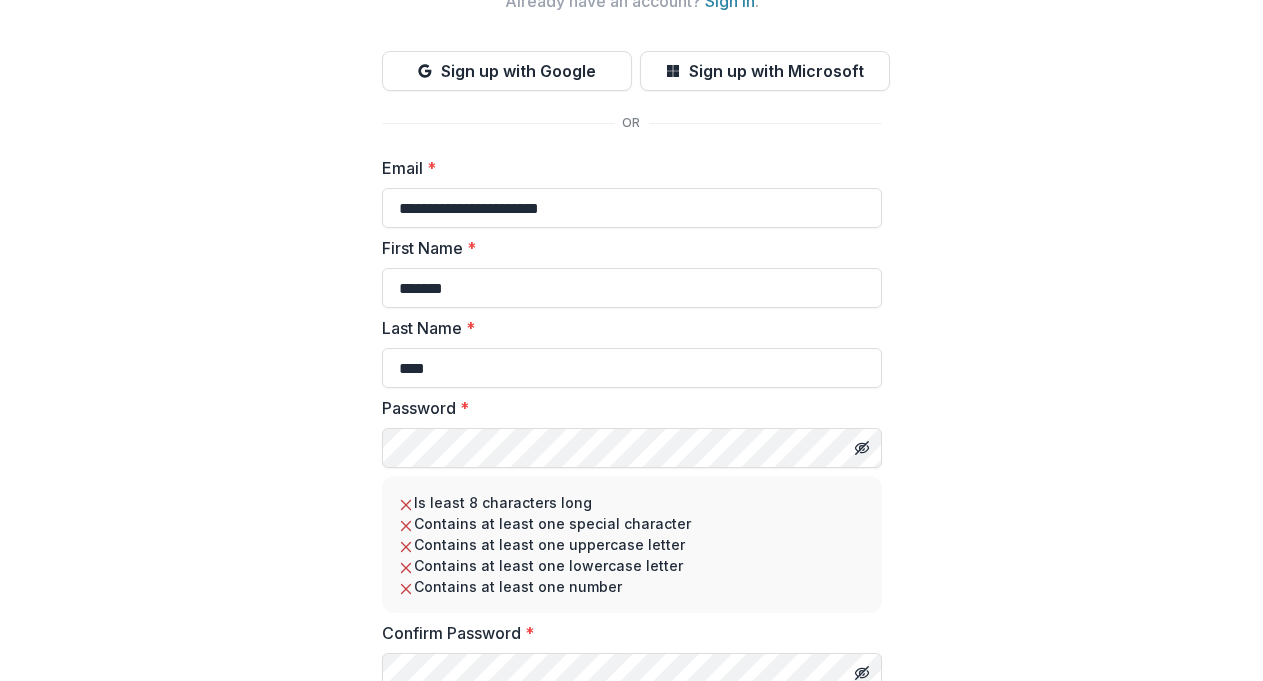 scroll, scrollTop: 132, scrollLeft: 0, axis: vertical 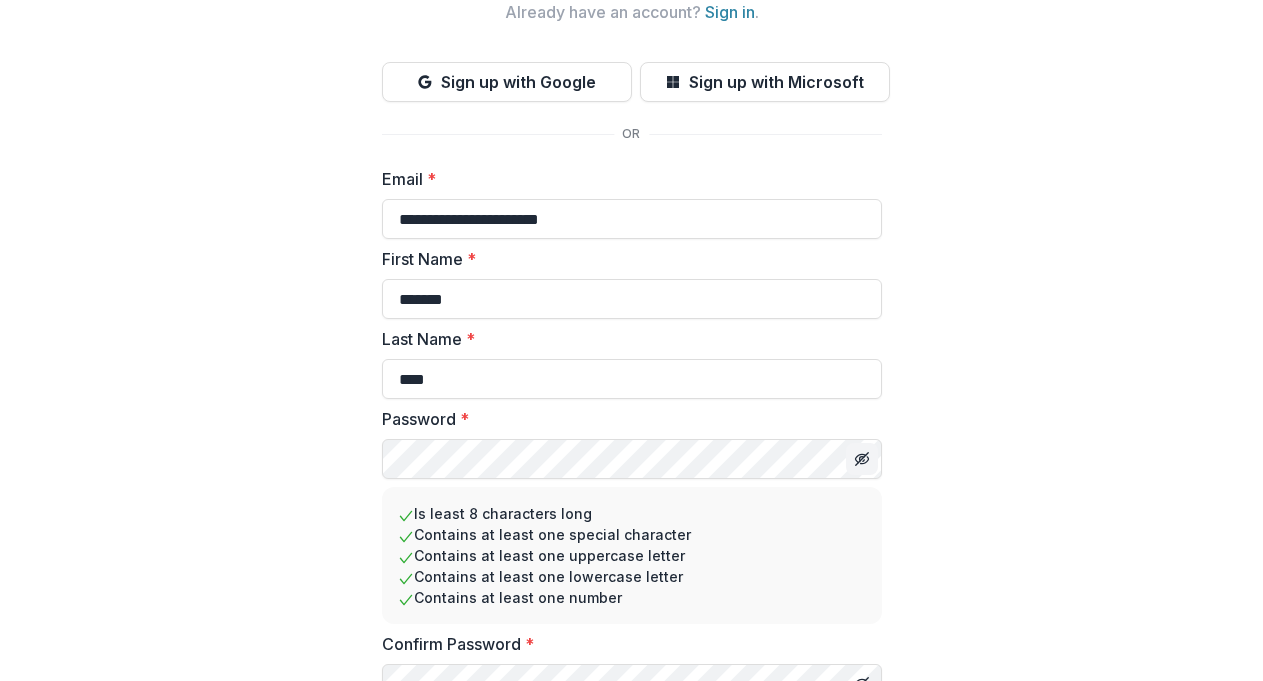 click at bounding box center [862, 459] 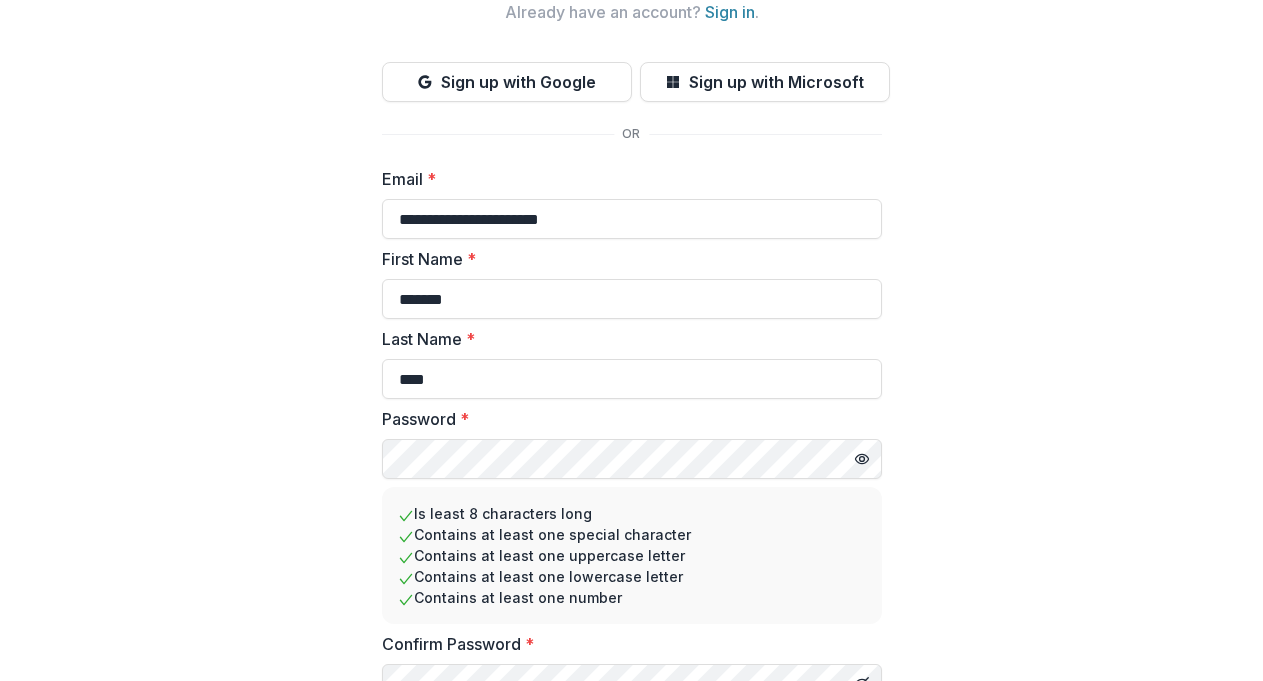 click on "**********" at bounding box center (631, 322) 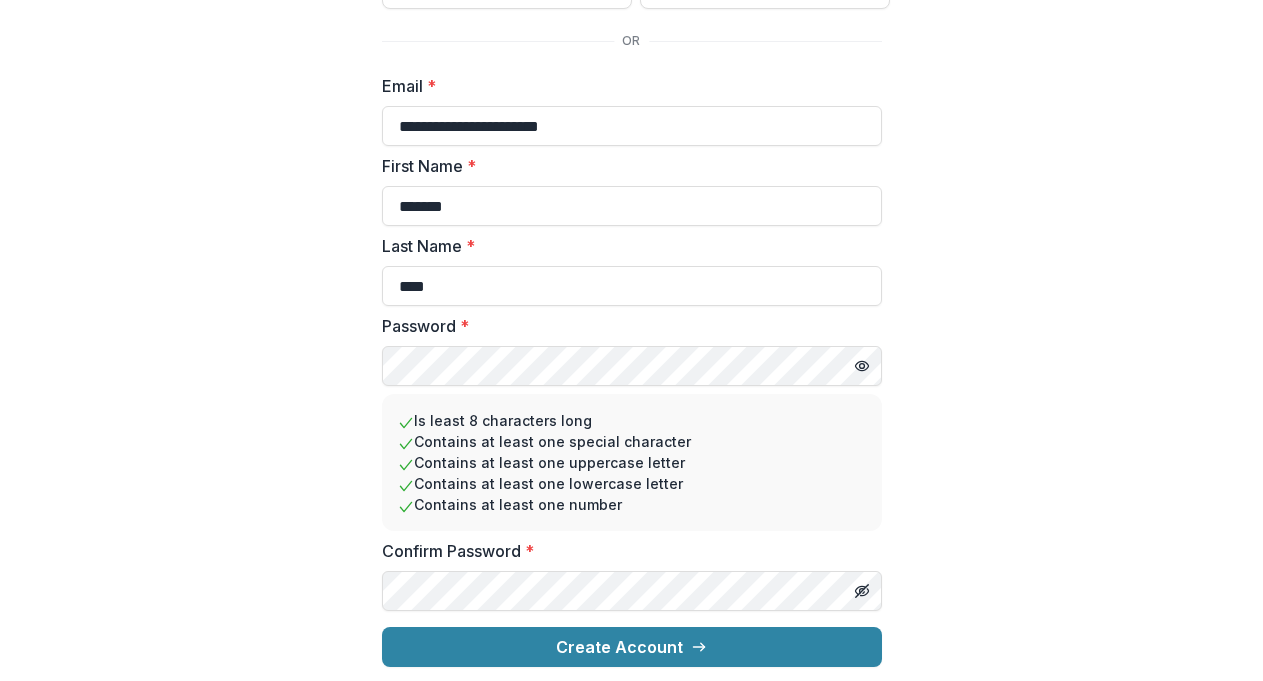 scroll, scrollTop: 227, scrollLeft: 0, axis: vertical 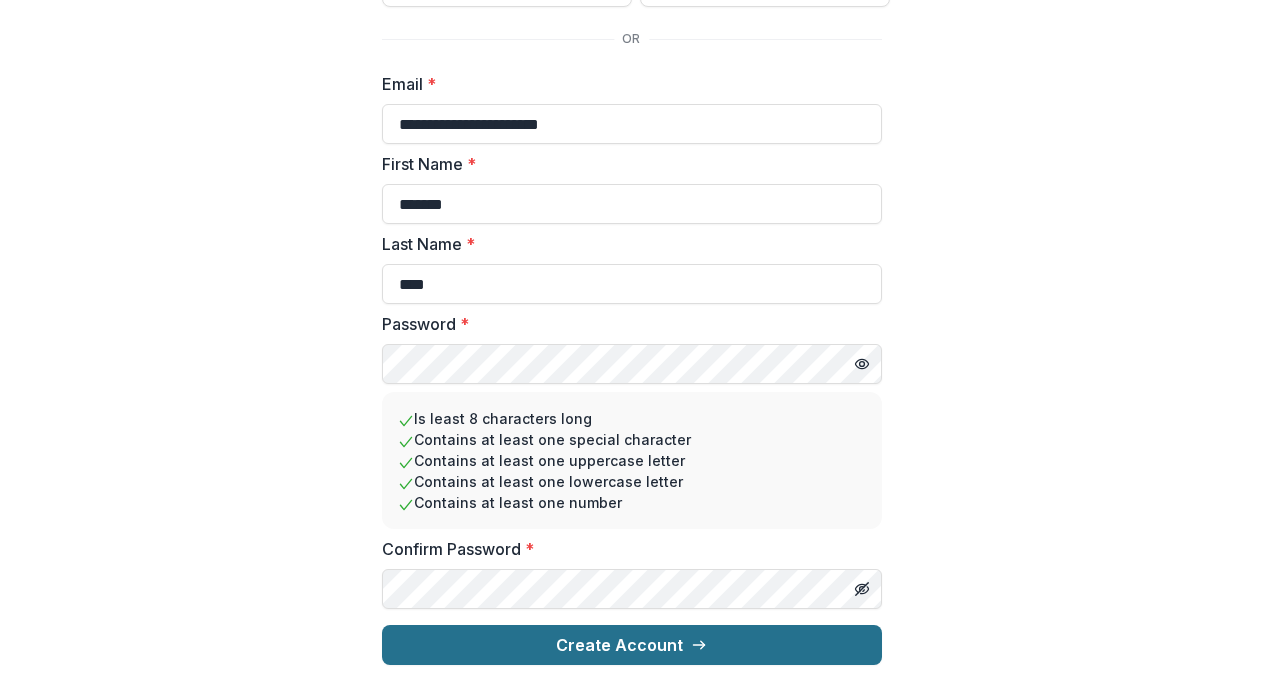 click on "Create Account" at bounding box center [632, 645] 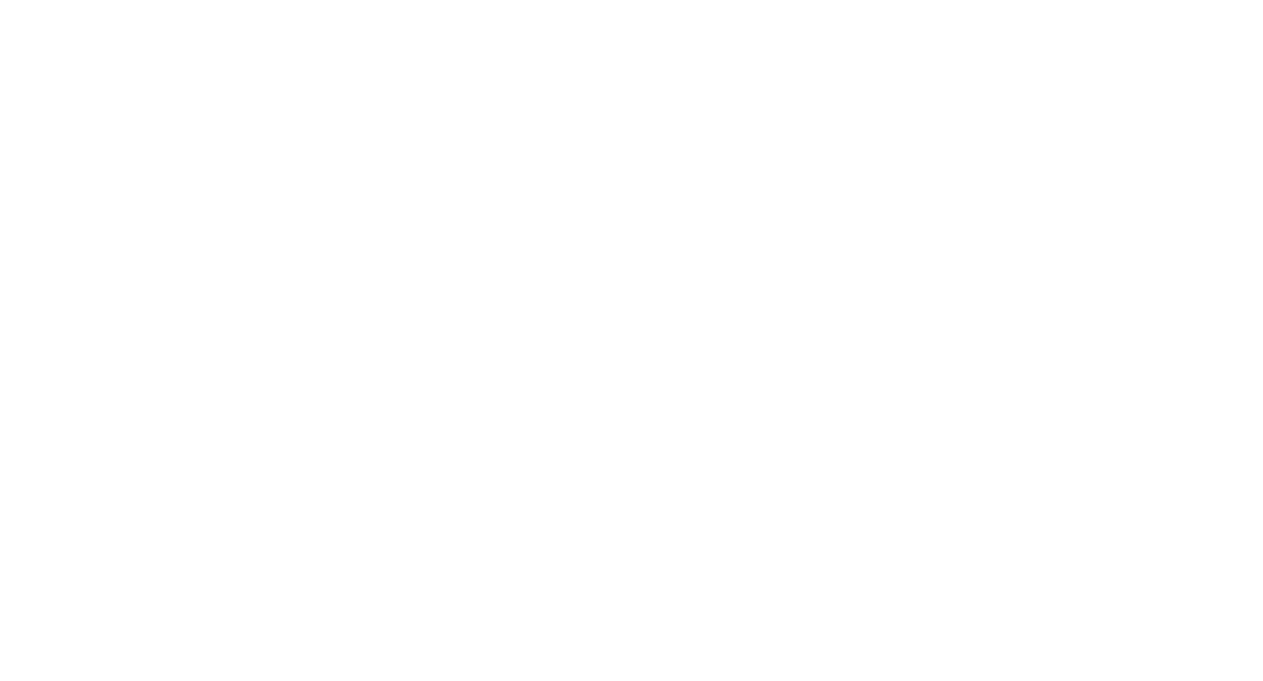 scroll, scrollTop: 0, scrollLeft: 0, axis: both 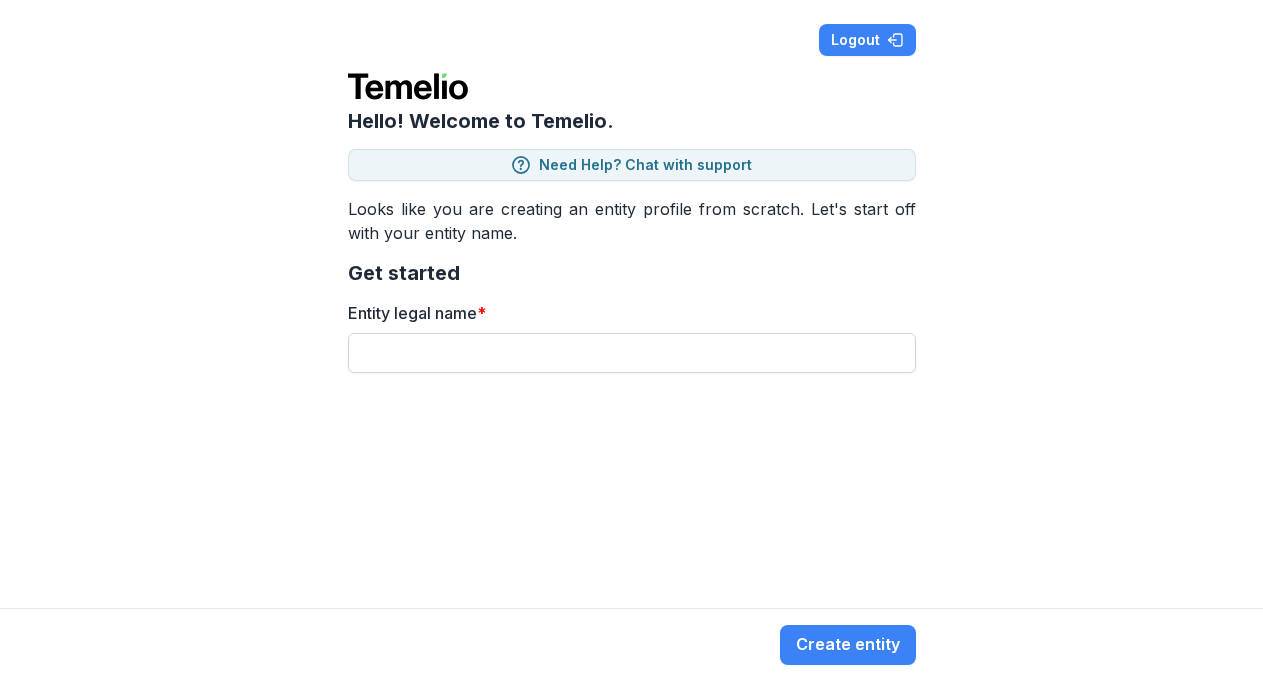 click on "Entity legal name *" at bounding box center [632, 353] 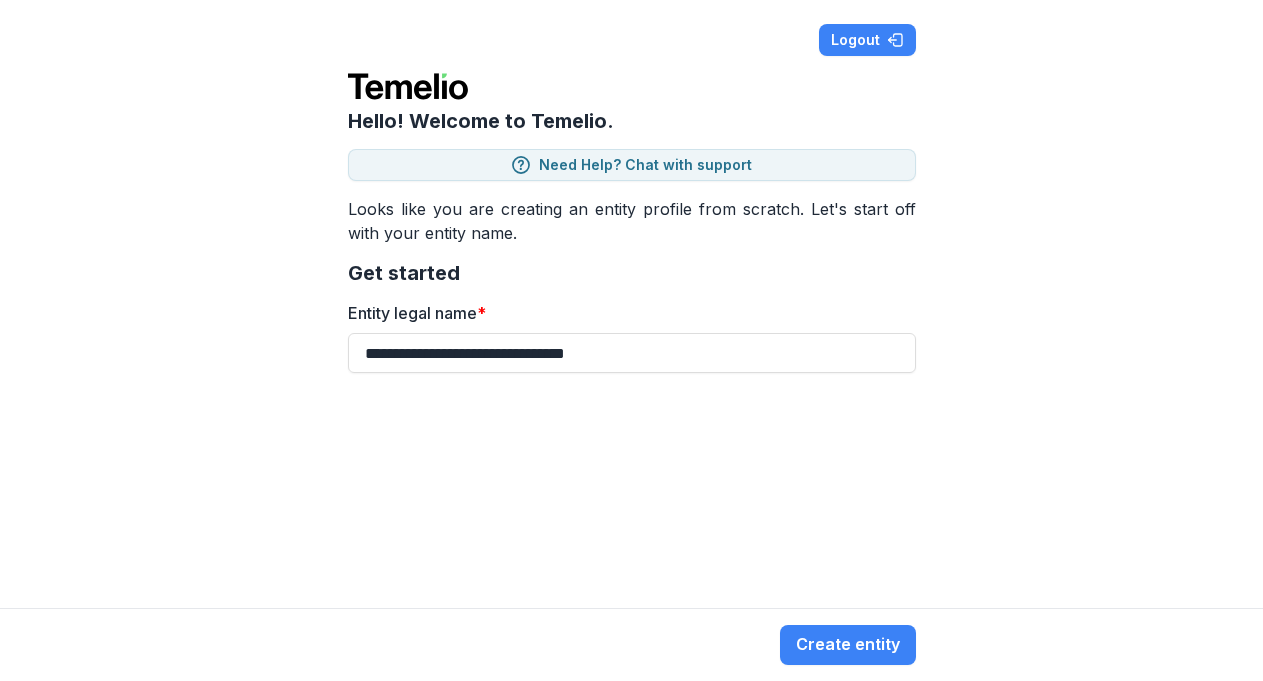 type on "**********" 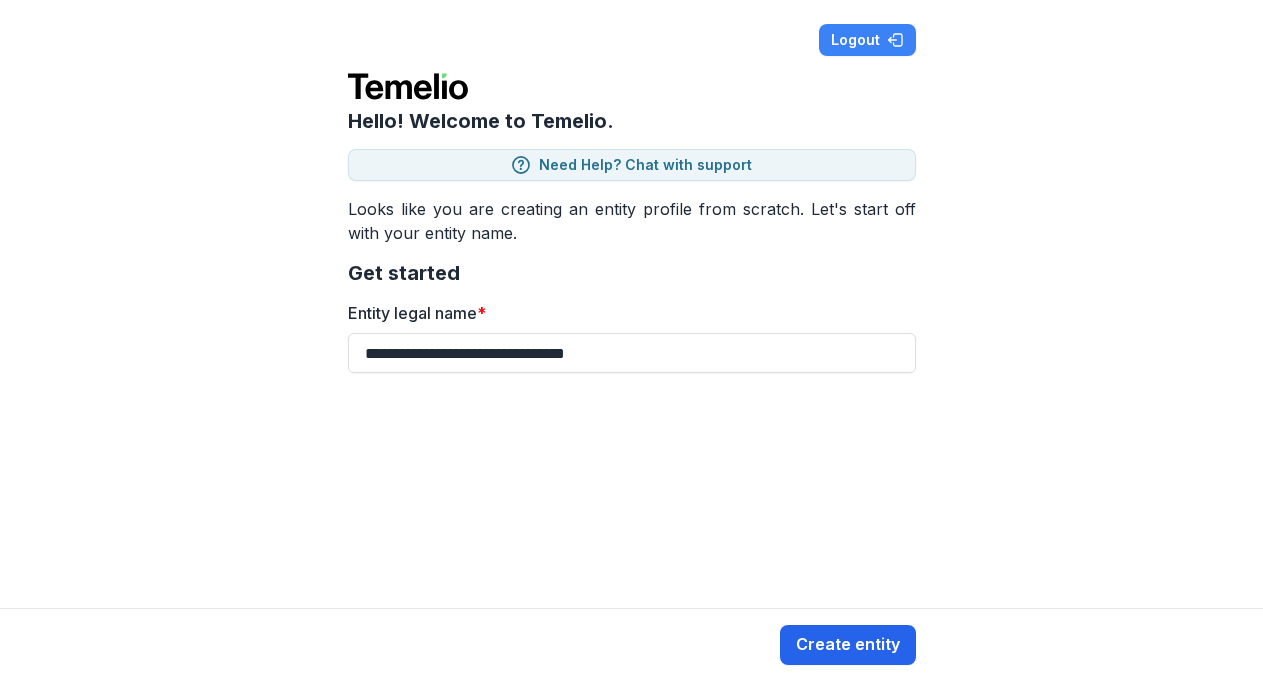 click on "Create entity" at bounding box center (848, 645) 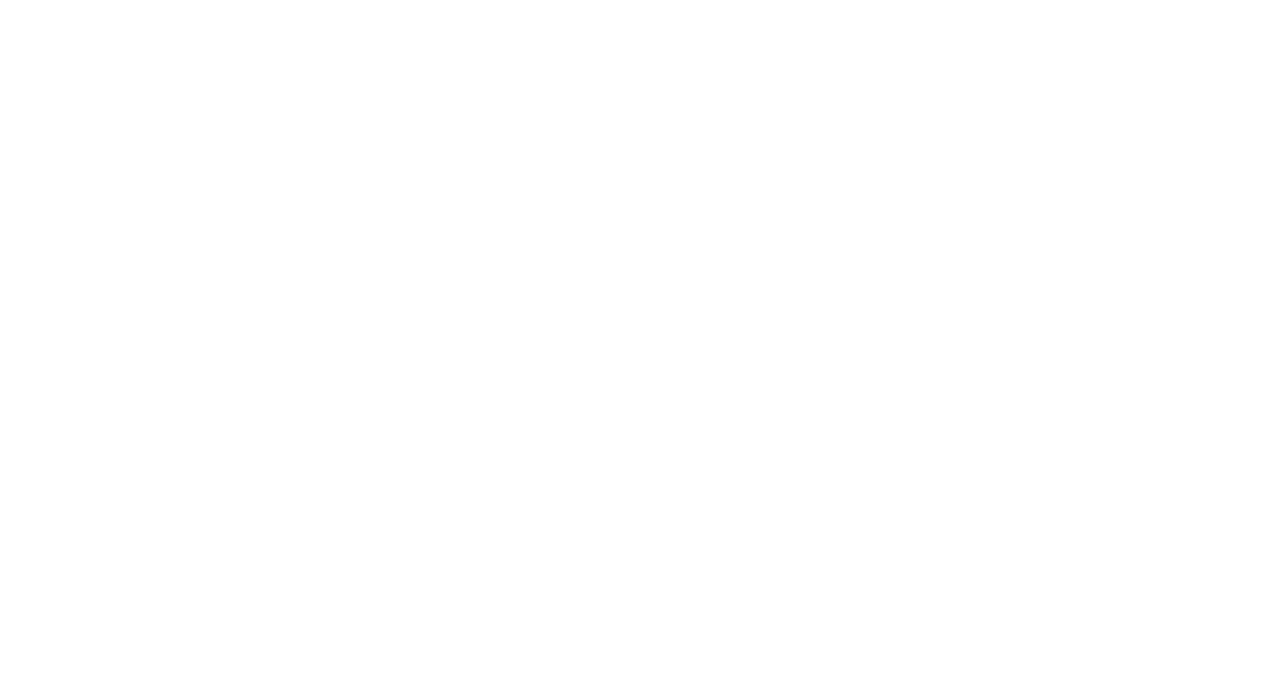 scroll, scrollTop: 0, scrollLeft: 0, axis: both 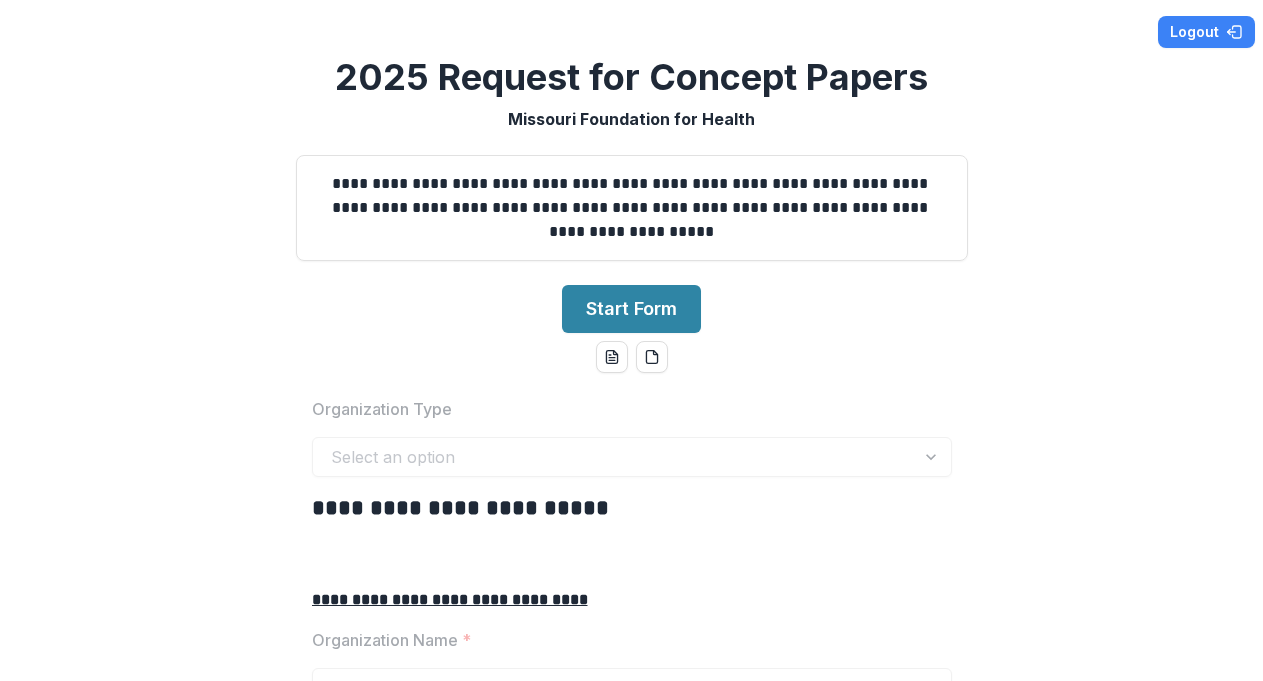 click on "Organization Type" at bounding box center (626, 409) 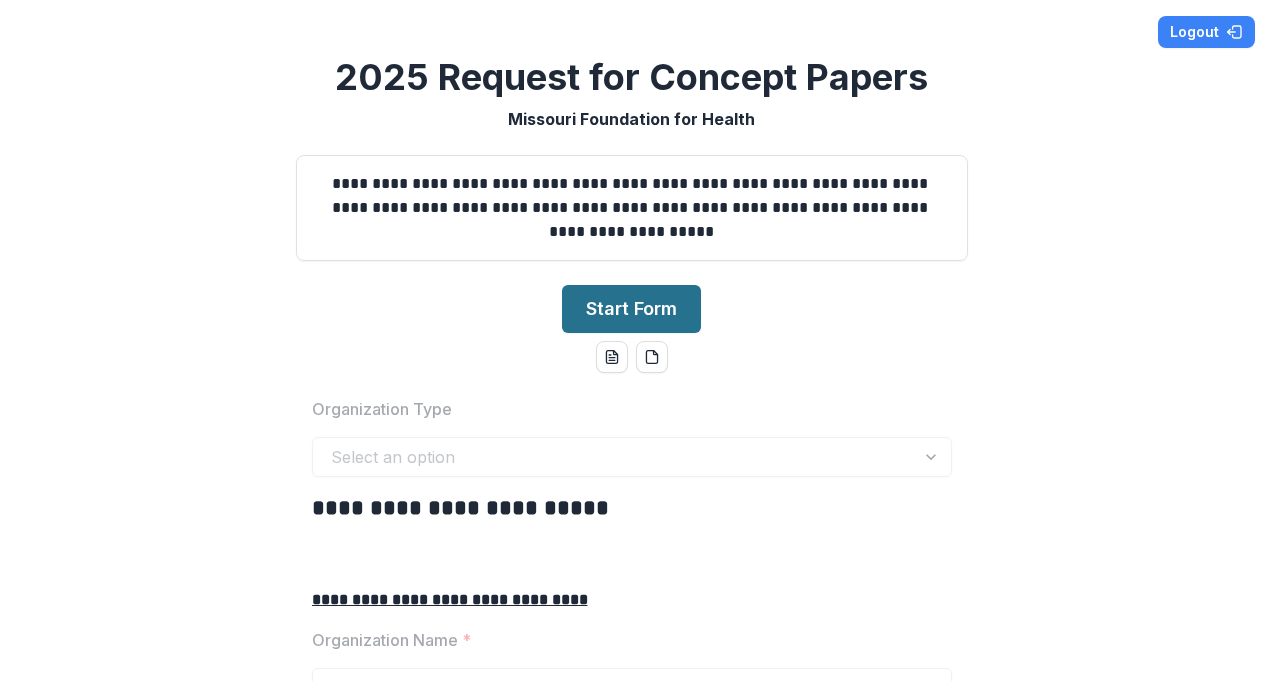 click on "Start Form" at bounding box center [631, 309] 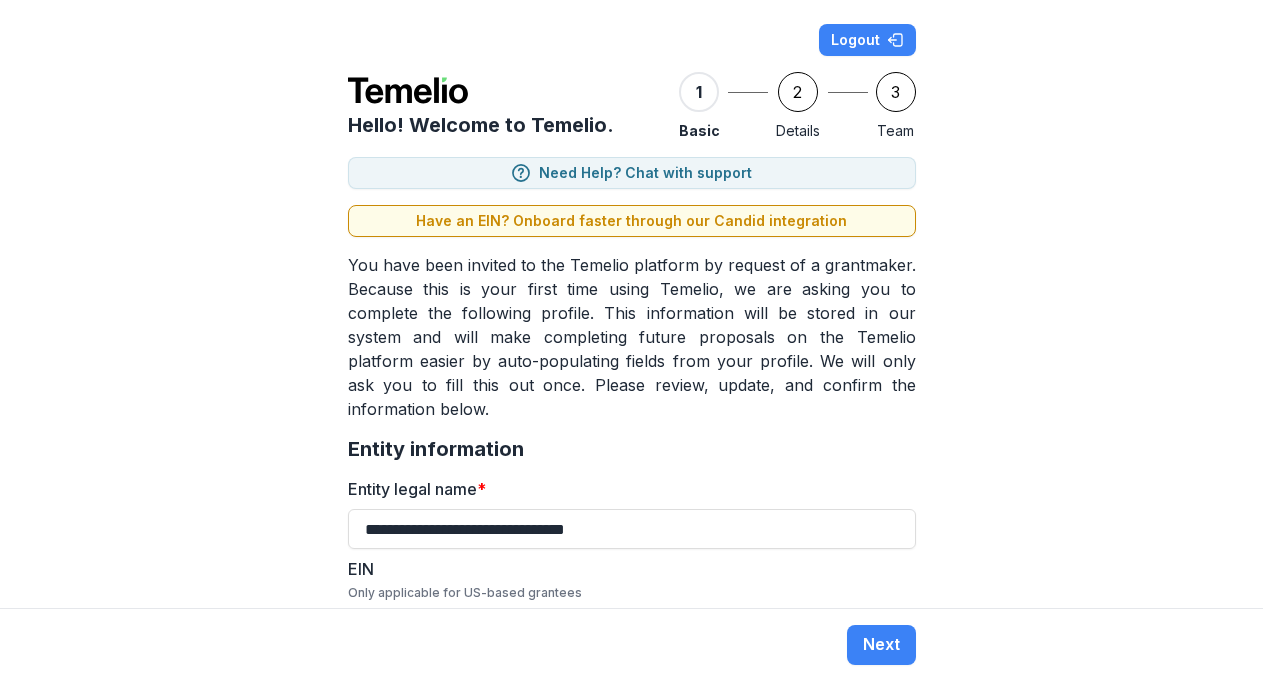 click on "EIN Only applicable for US-based grantees" at bounding box center (632, 628) 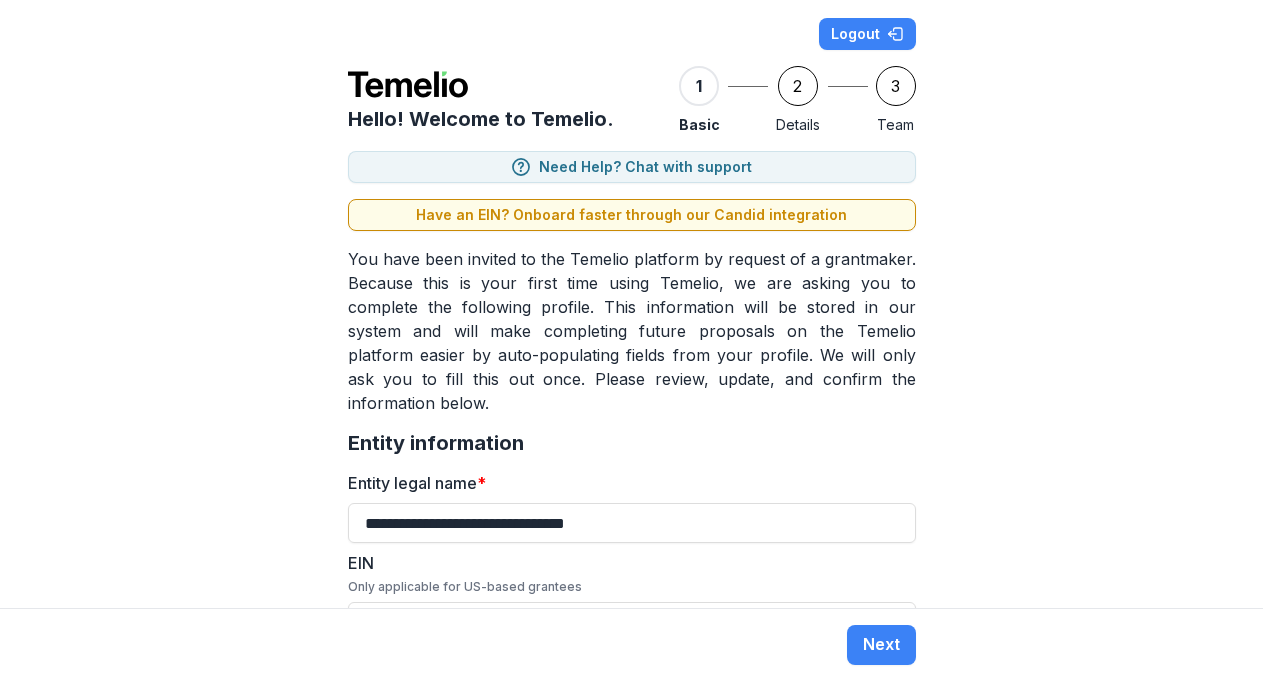type on "**********" 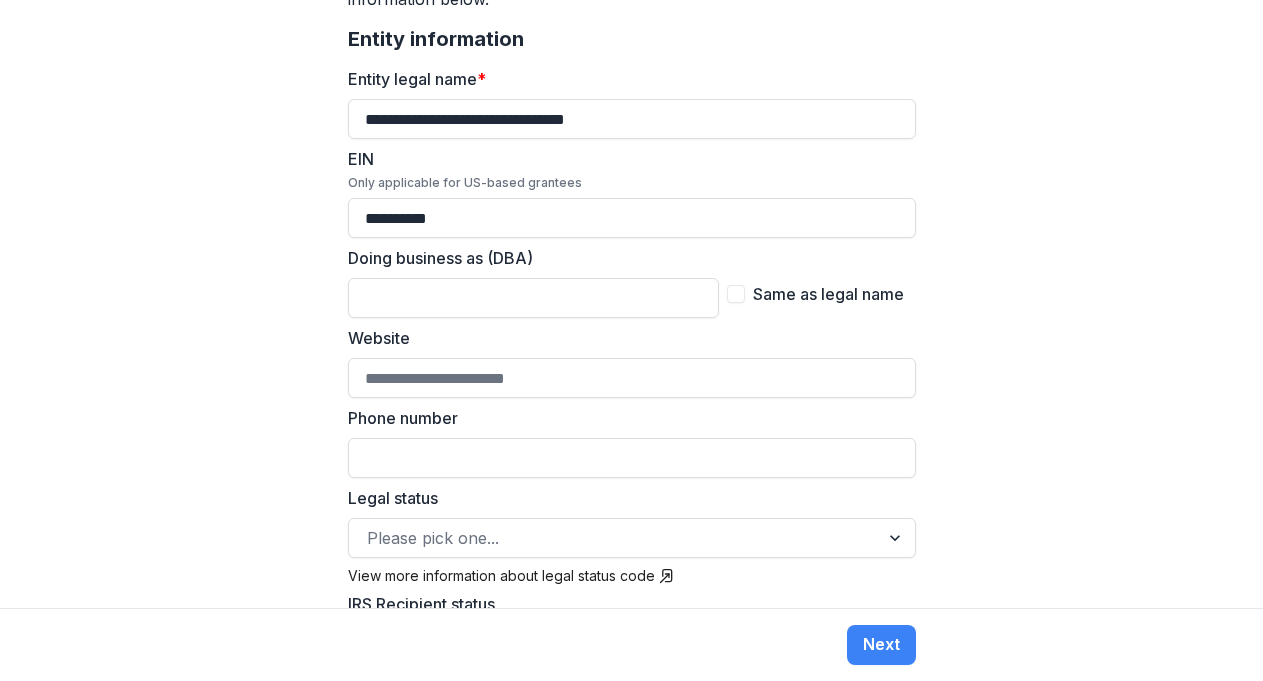 scroll, scrollTop: 418, scrollLeft: 0, axis: vertical 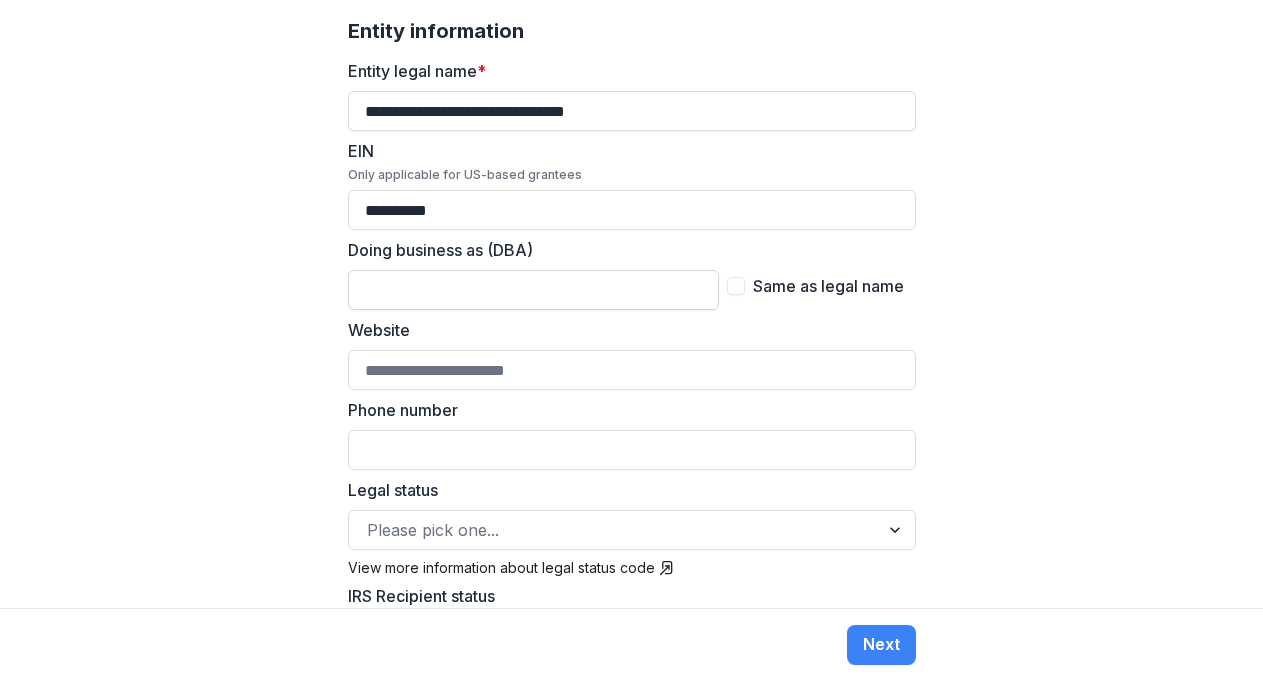 click on "Doing business as (DBA)" at bounding box center [533, 290] 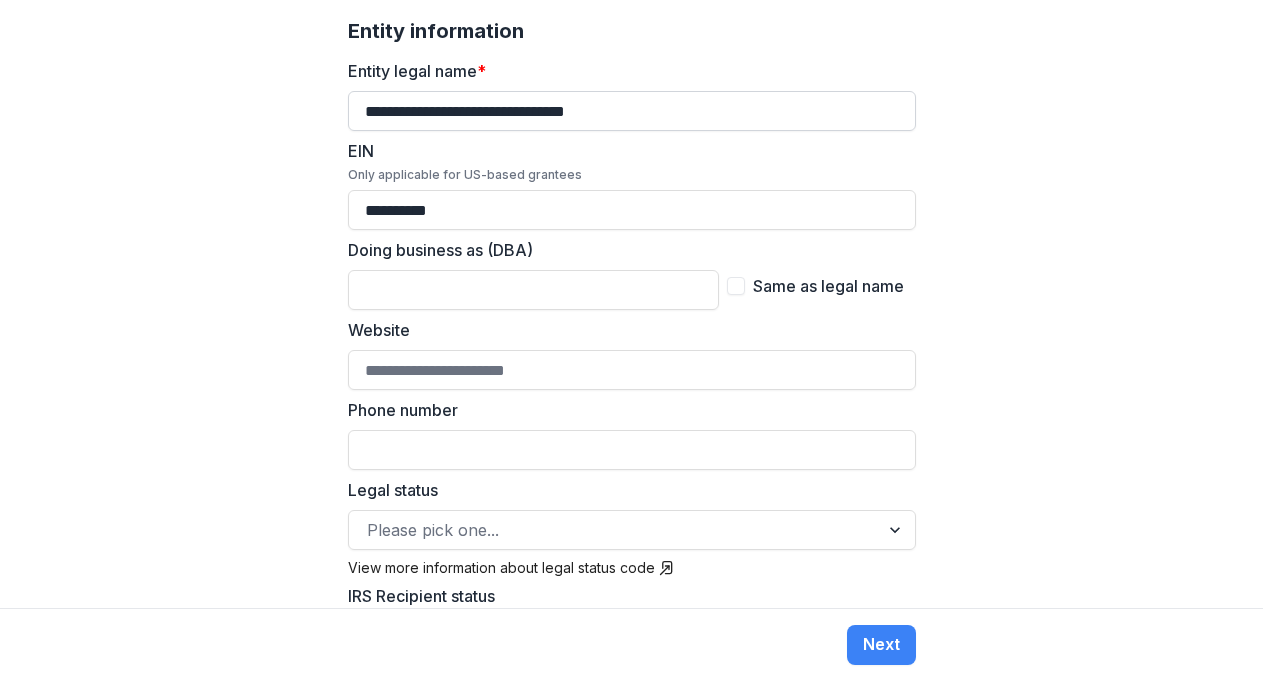 drag, startPoint x: 648, startPoint y: 83, endPoint x: 352, endPoint y: 93, distance: 296.16888 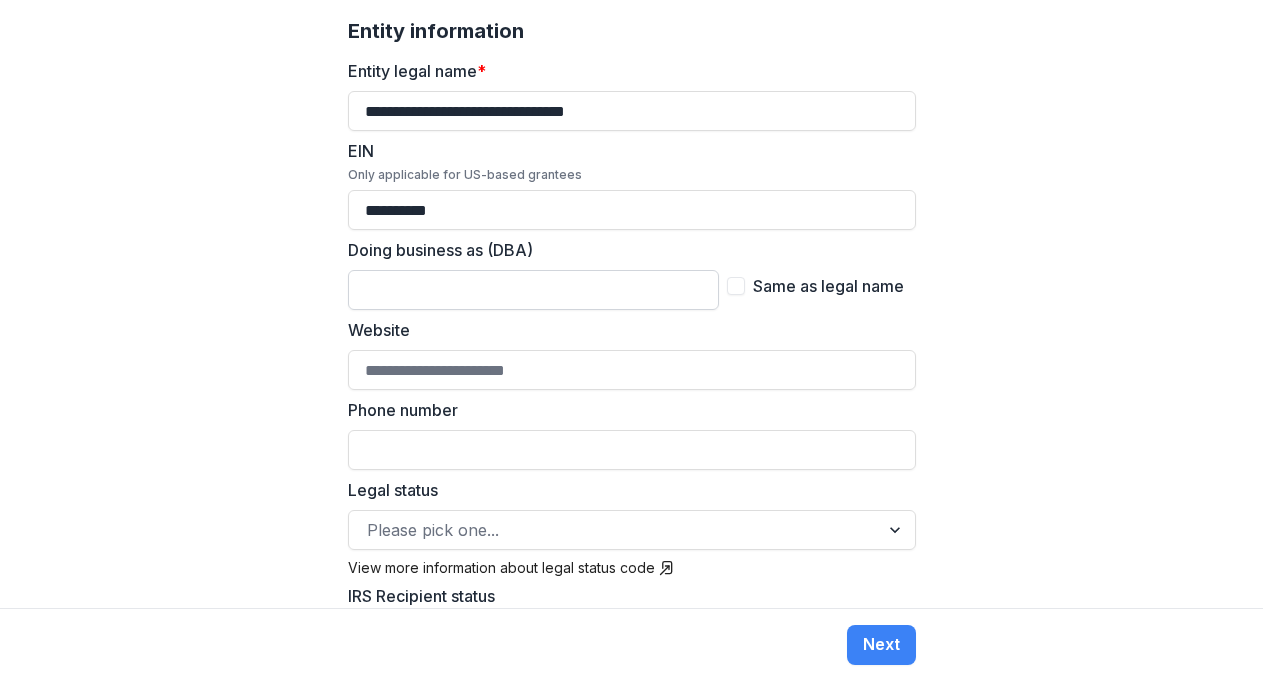 click on "Doing business as (DBA)" at bounding box center (533, 290) 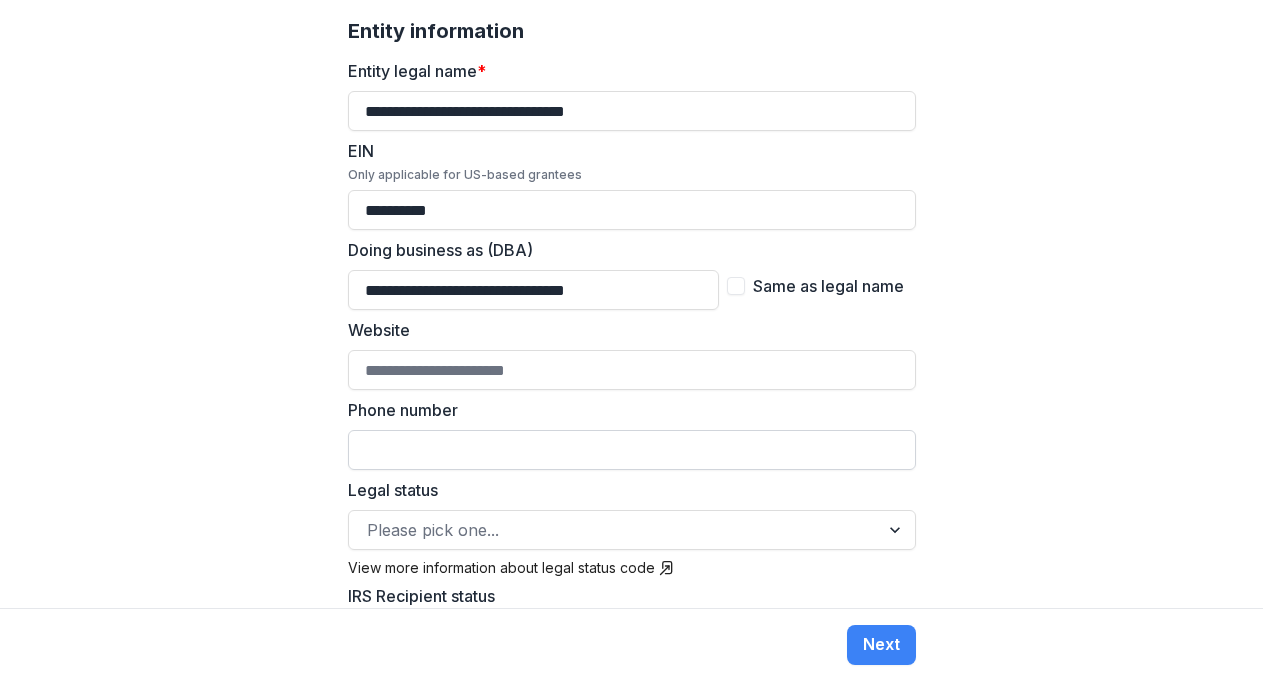 type on "**********" 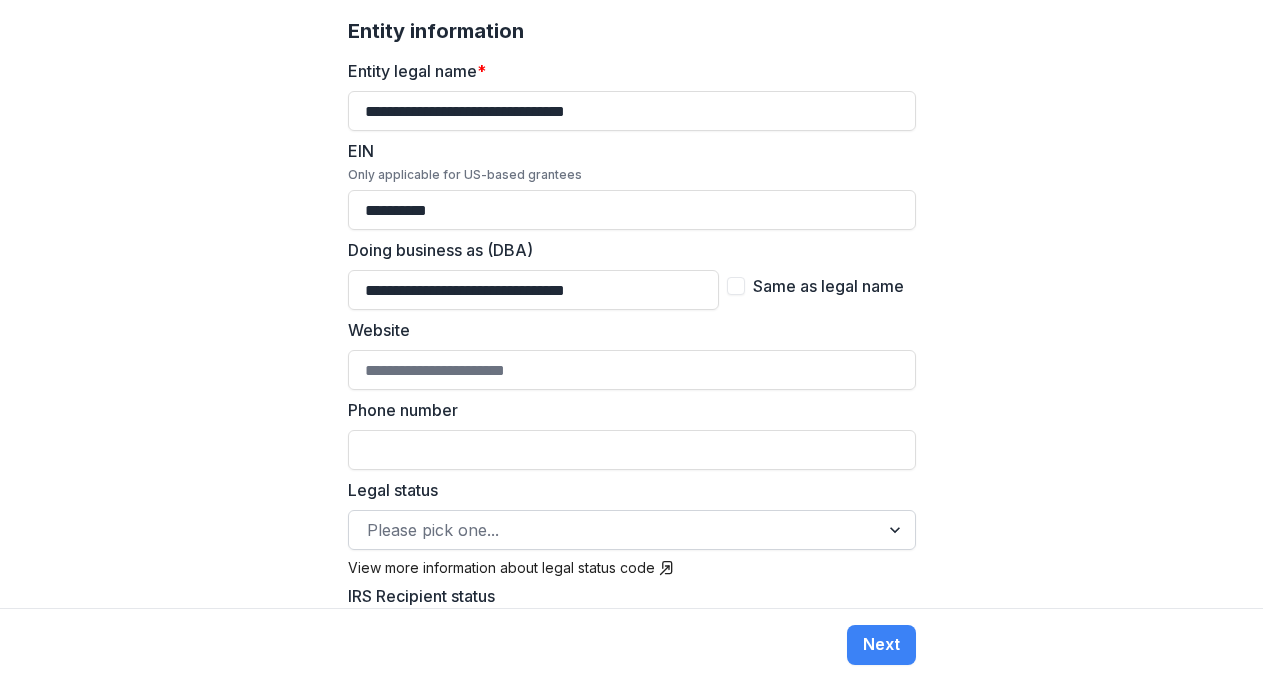 click on "Please pick one..." at bounding box center (614, 530) 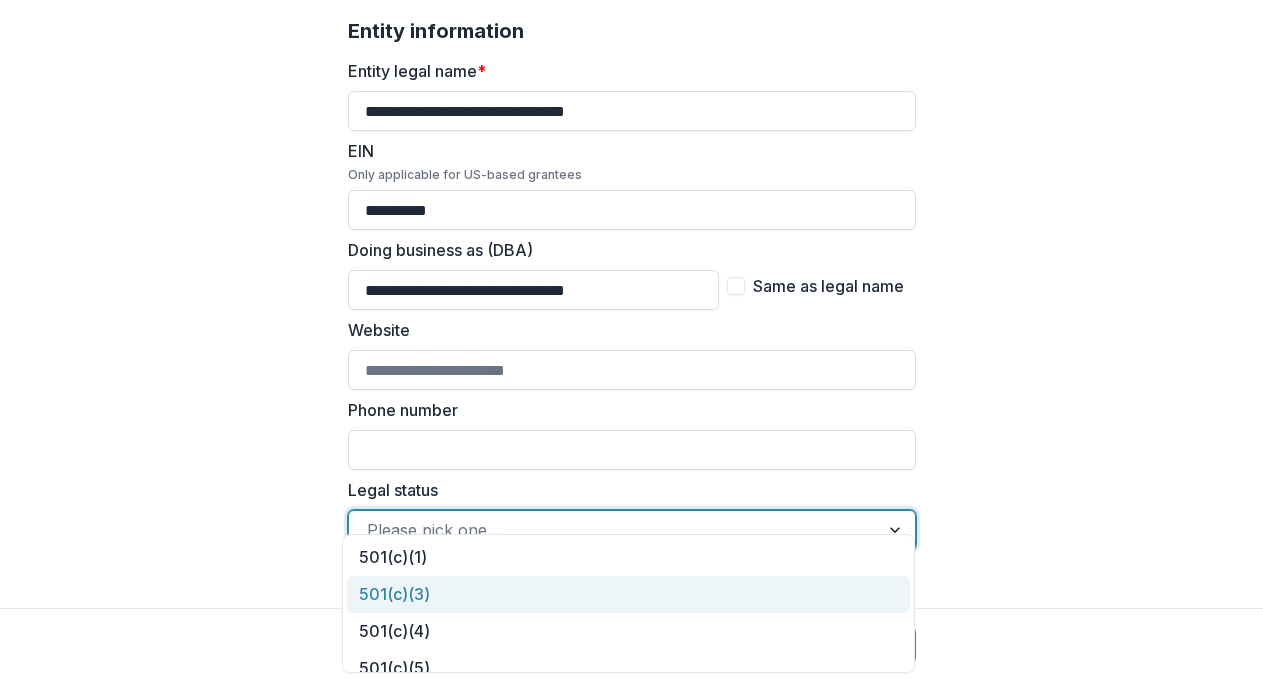 click on "501(c)(3)" at bounding box center [629, 594] 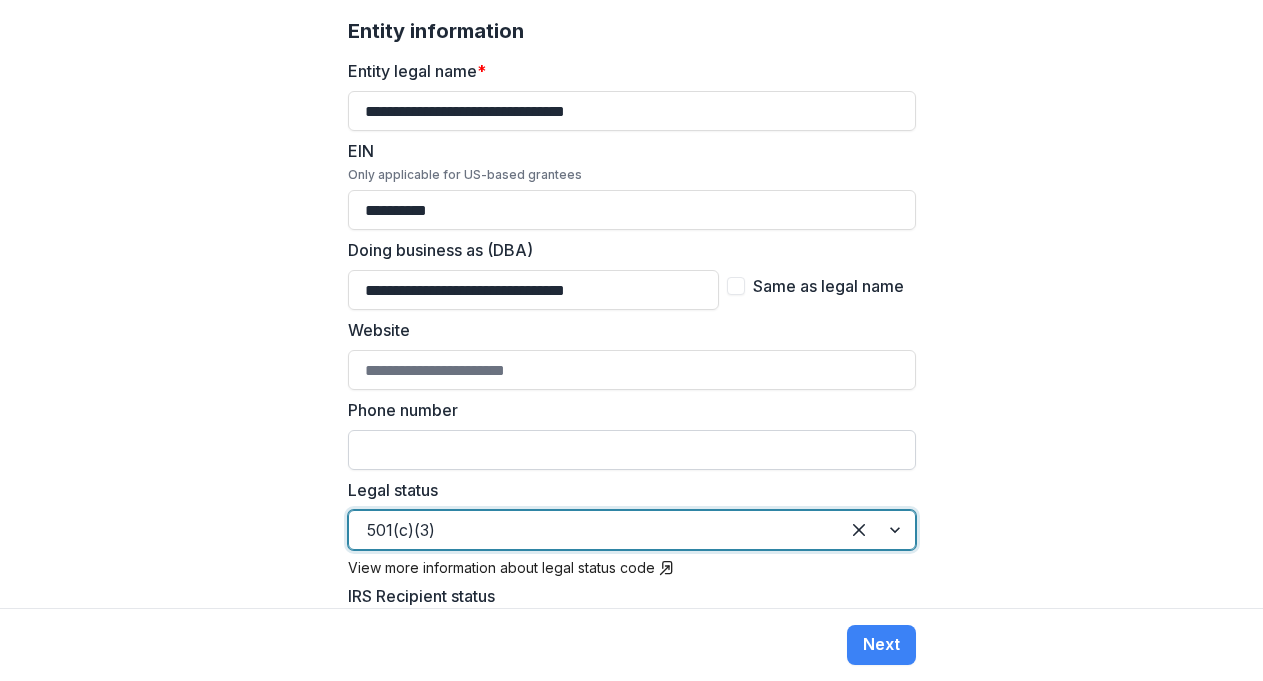 click on "Phone number" at bounding box center [632, 450] 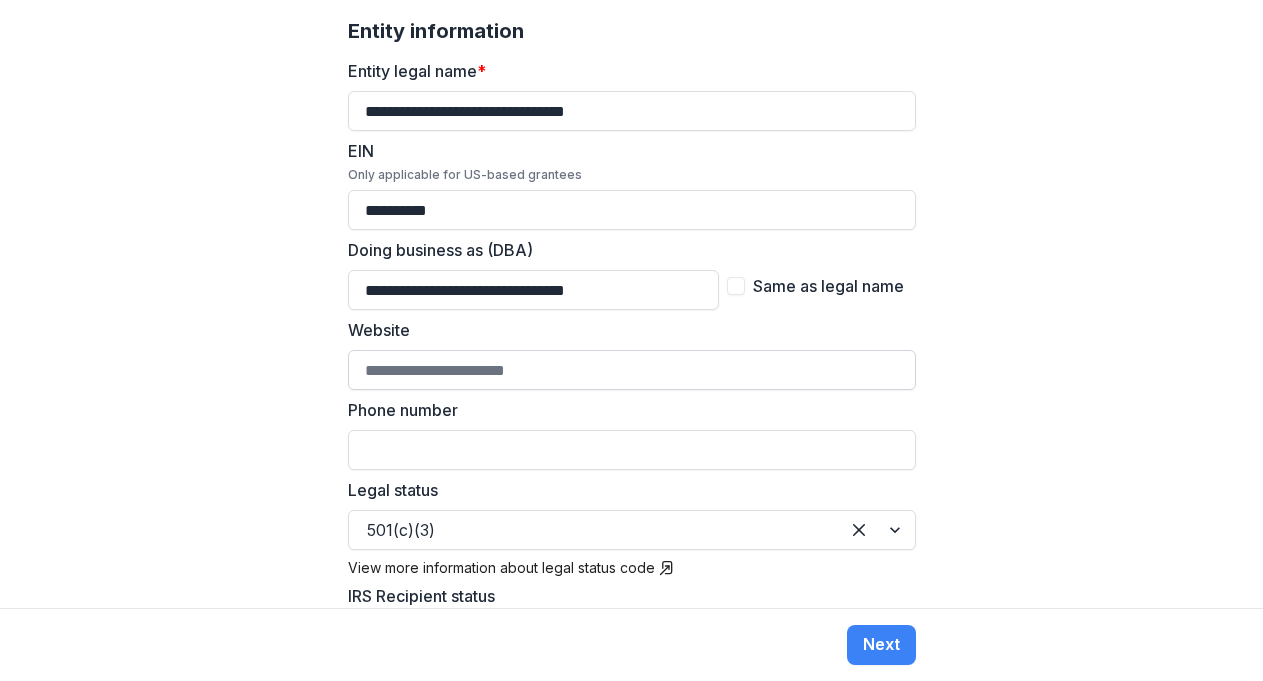 paste on "**********" 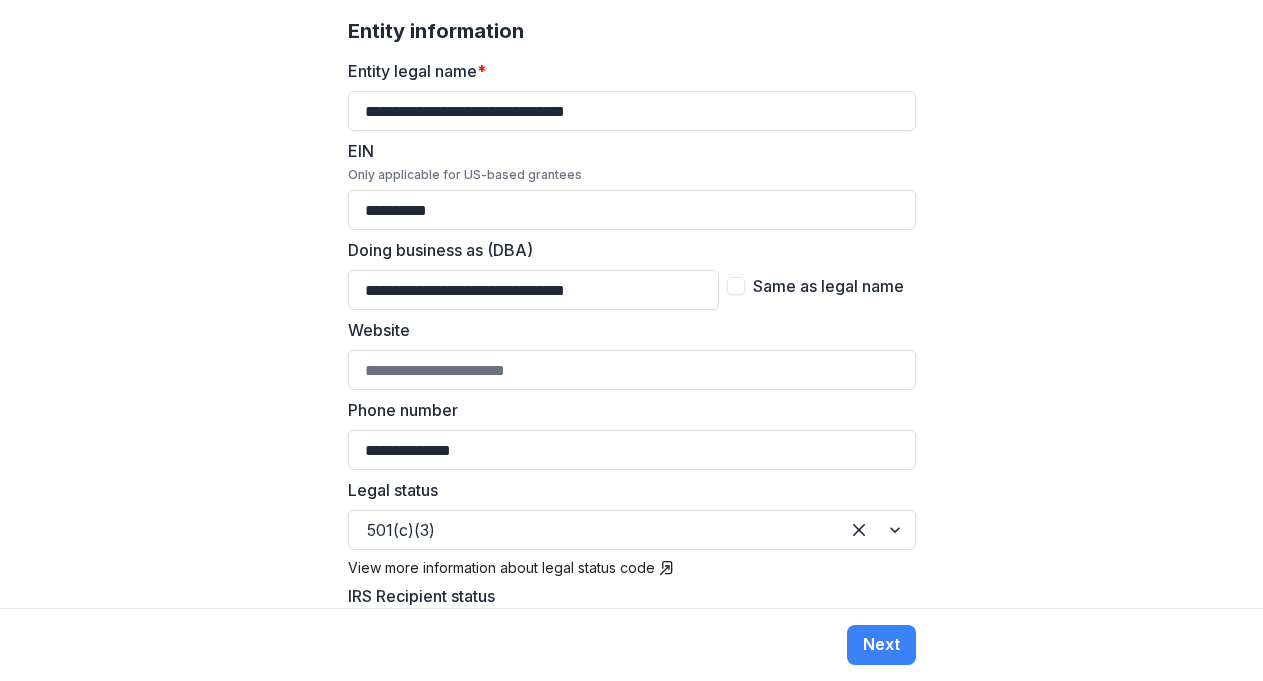 type on "**********" 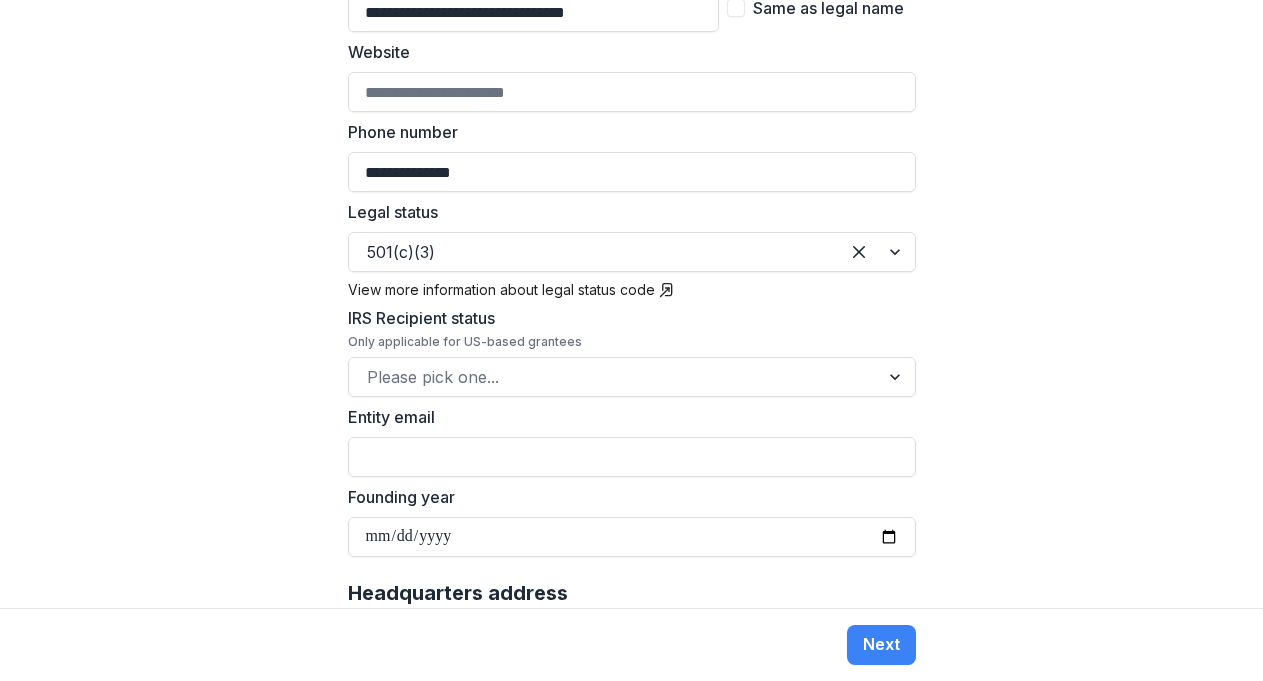 scroll, scrollTop: 790, scrollLeft: 0, axis: vertical 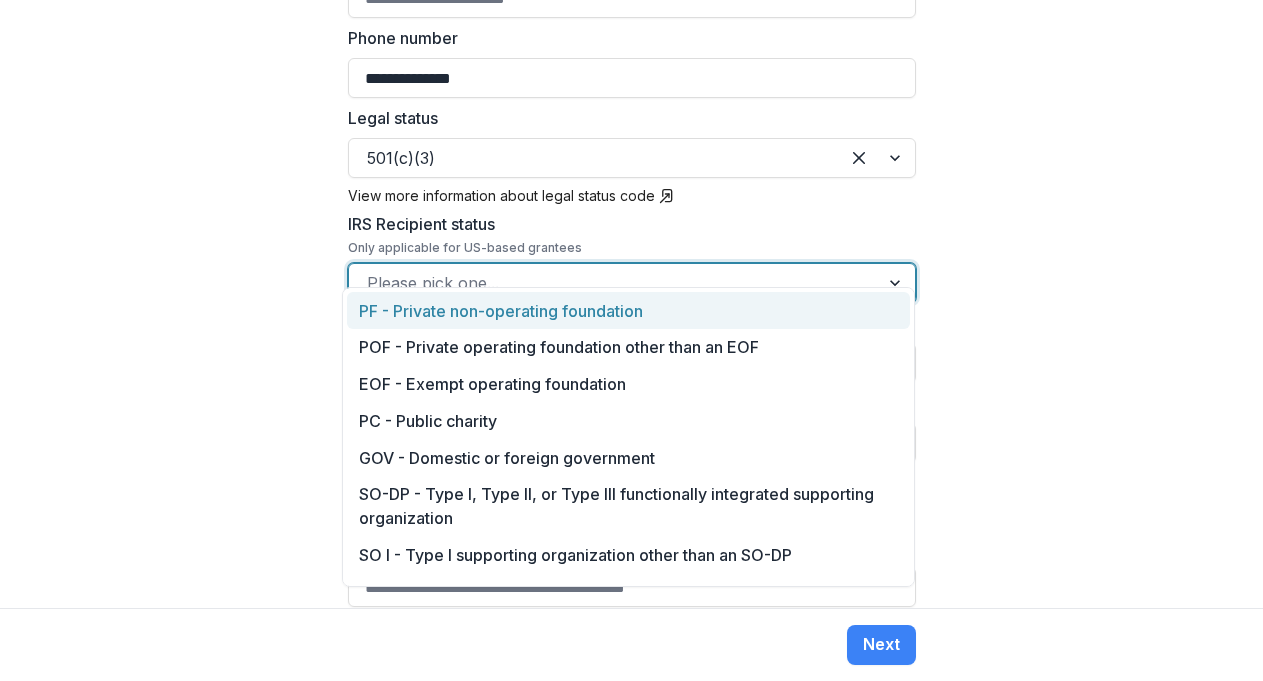 click at bounding box center (897, 283) 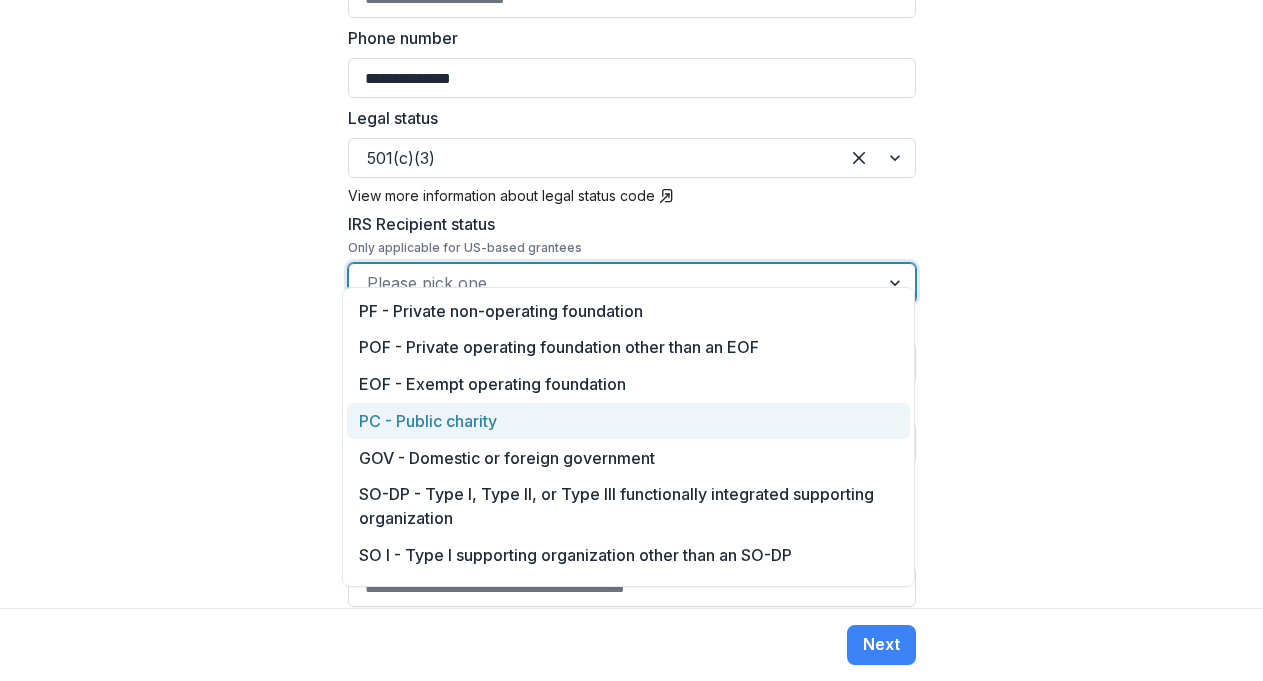 click on "PC - Public charity" at bounding box center (629, 421) 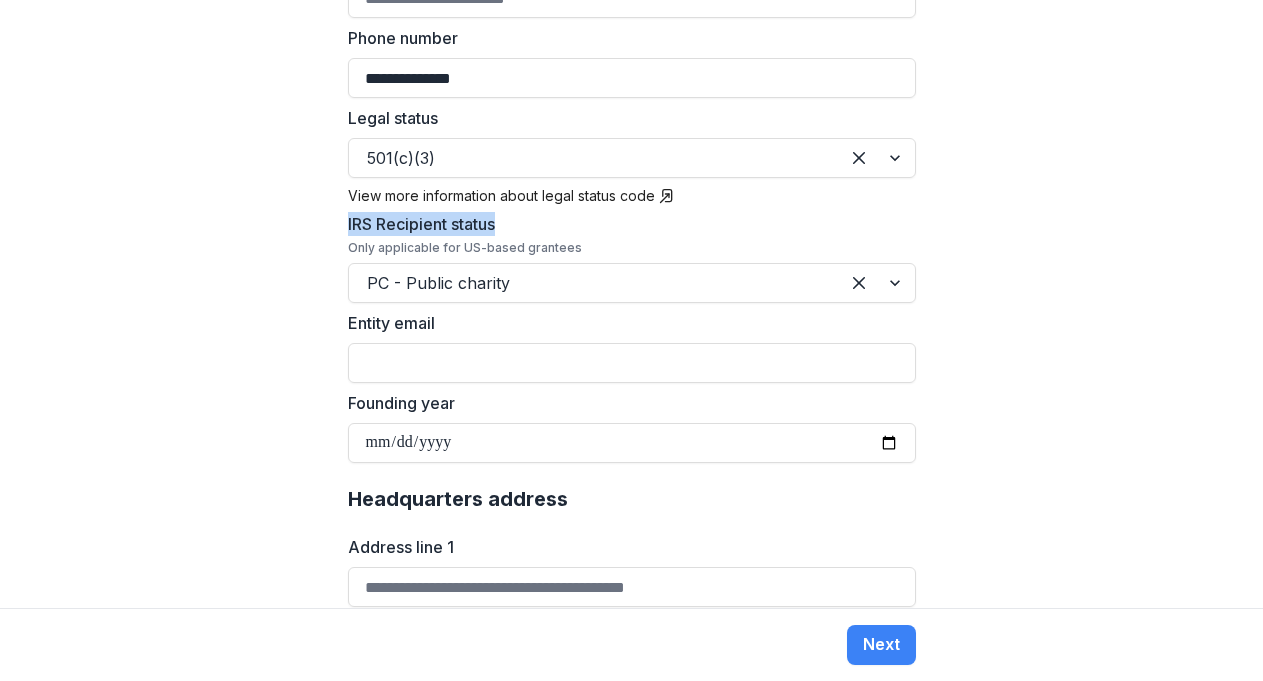 drag, startPoint x: 498, startPoint y: 196, endPoint x: 334, endPoint y: 197, distance: 164.00305 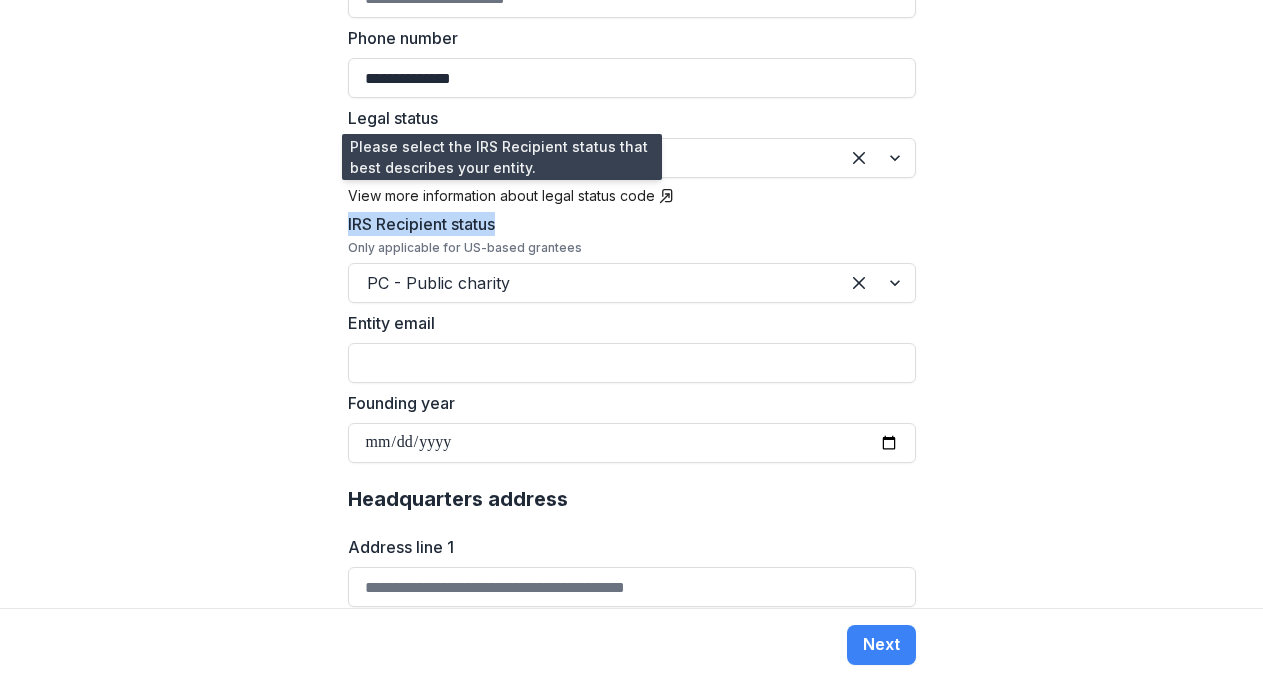 copy on "IRS Recipient status" 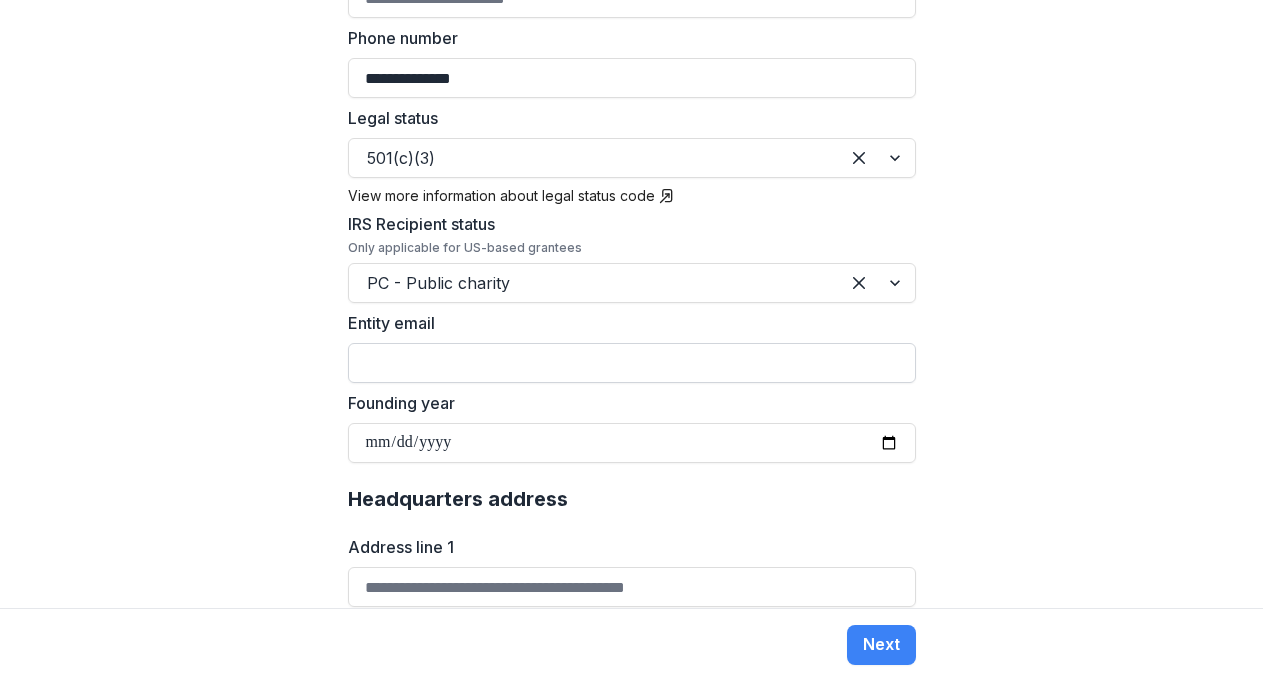 click on "Entity email" at bounding box center (632, 363) 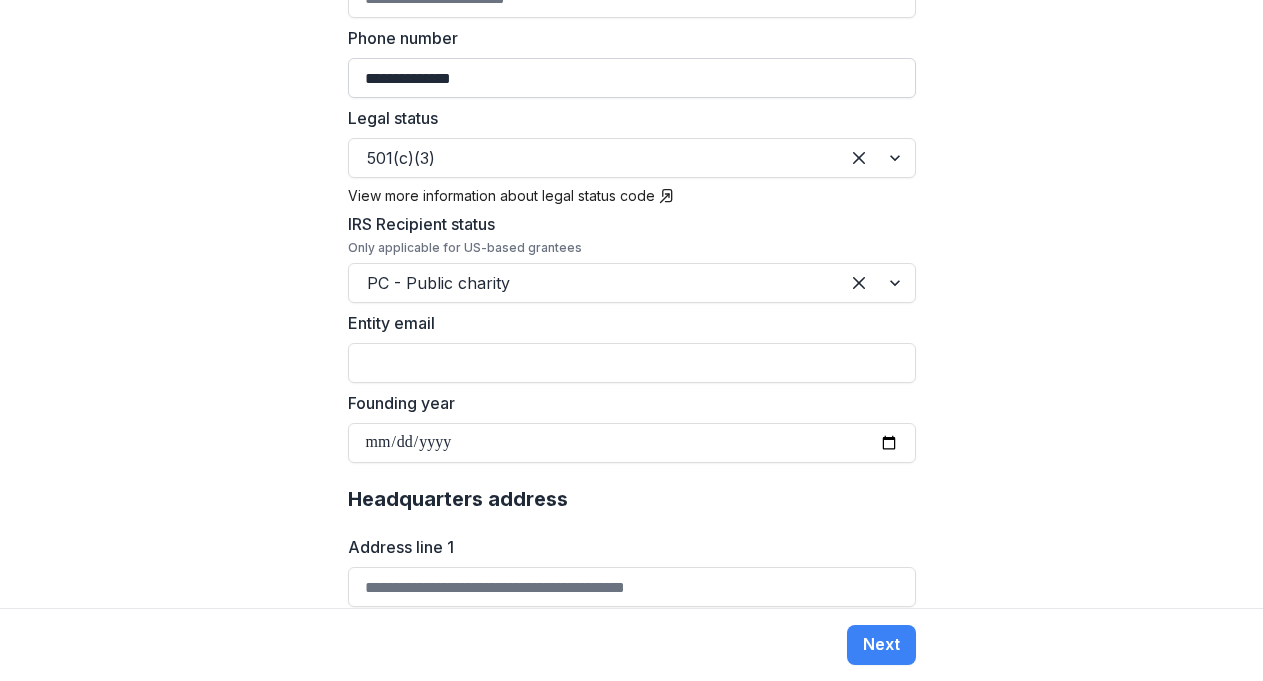 paste on "**********" 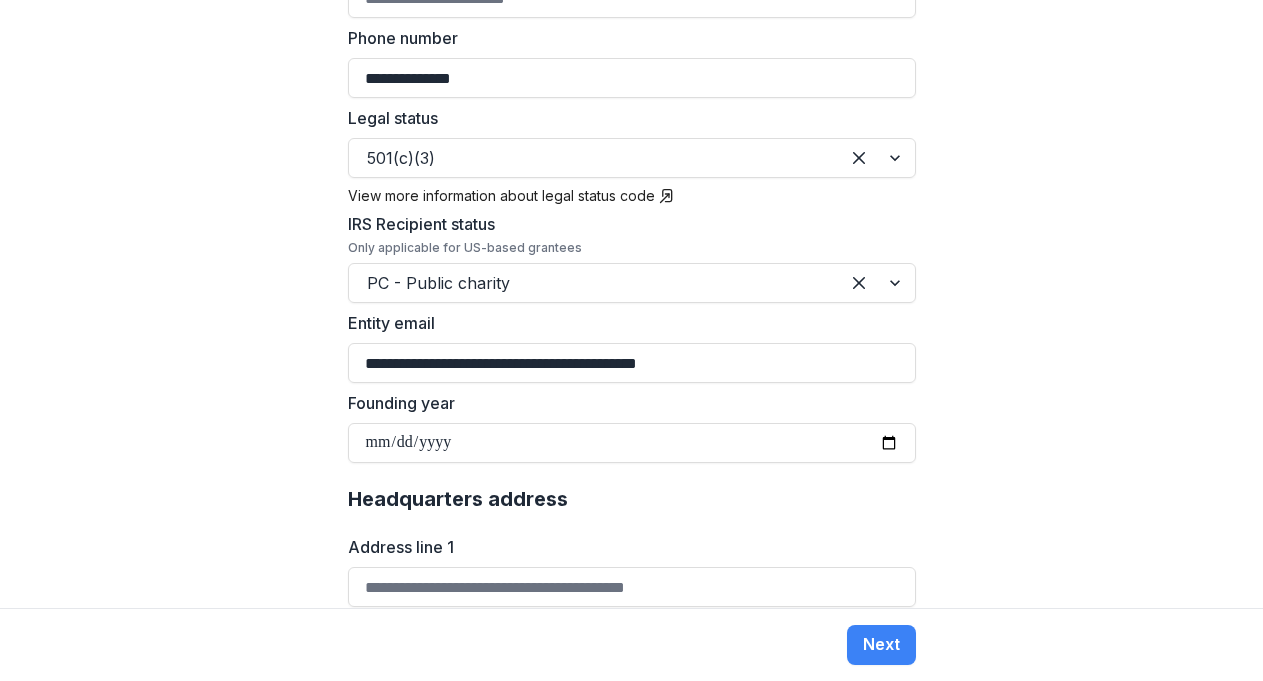 type on "**********" 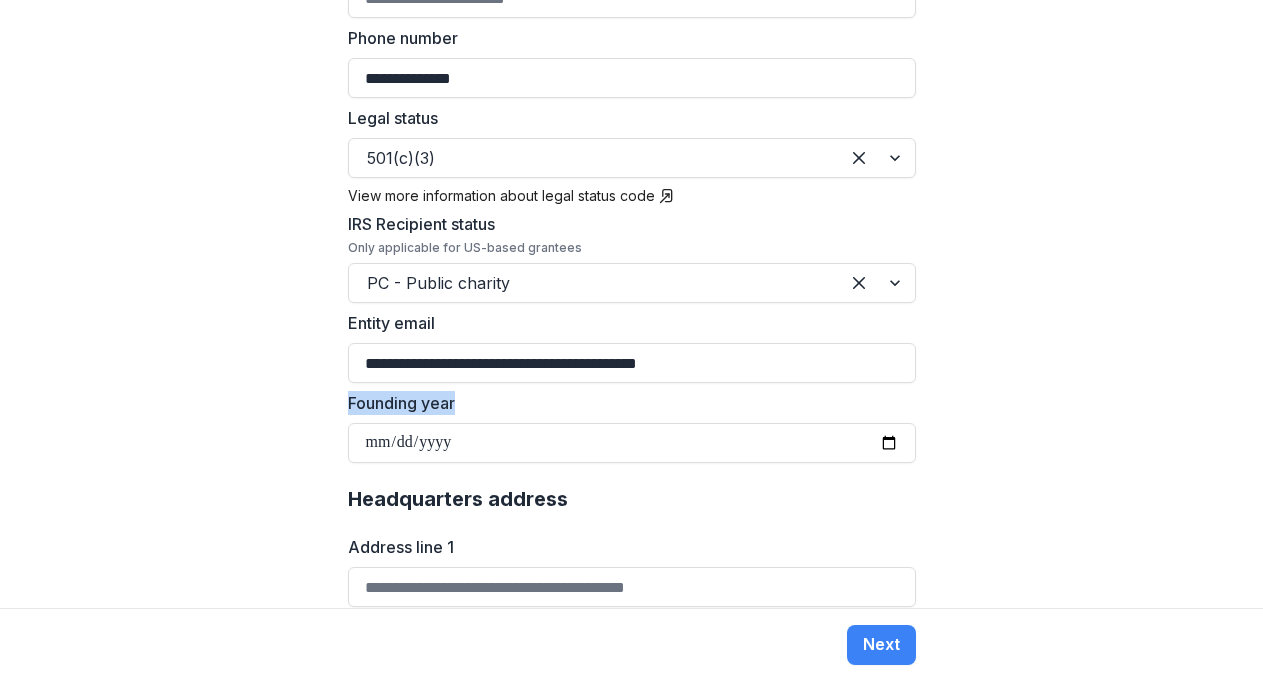drag, startPoint x: 460, startPoint y: 382, endPoint x: 331, endPoint y: 387, distance: 129.09686 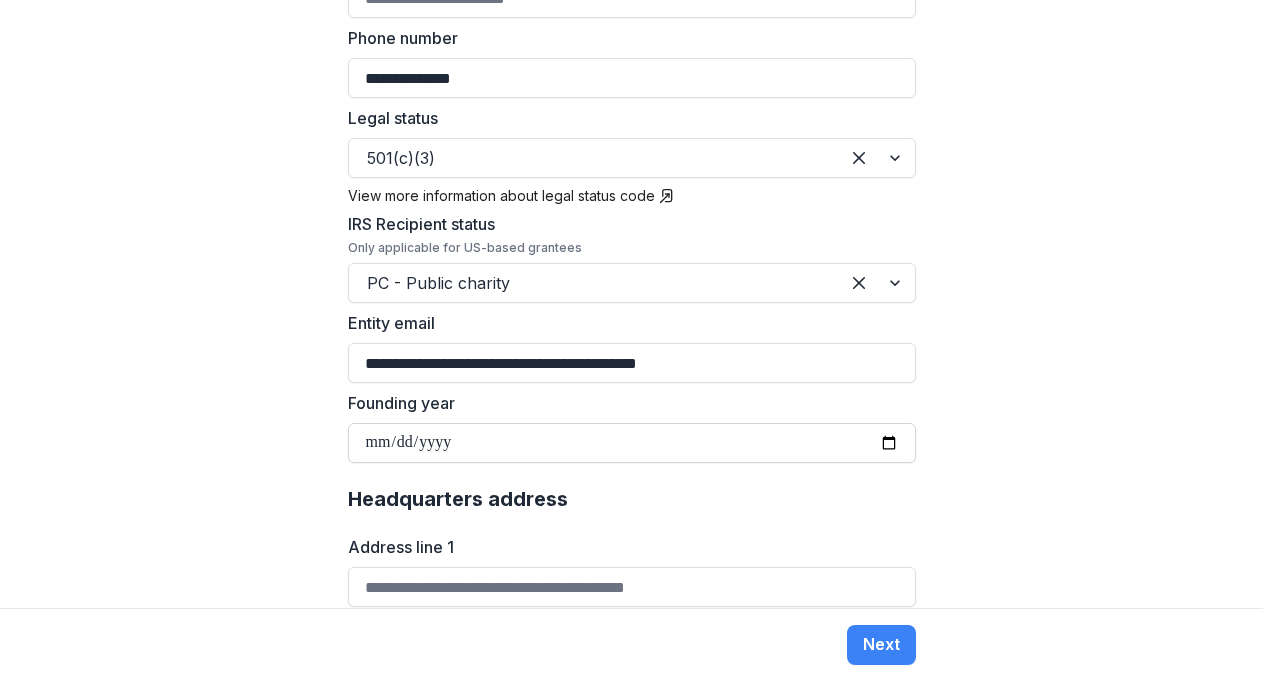 click on "Founding year" at bounding box center (632, 443) 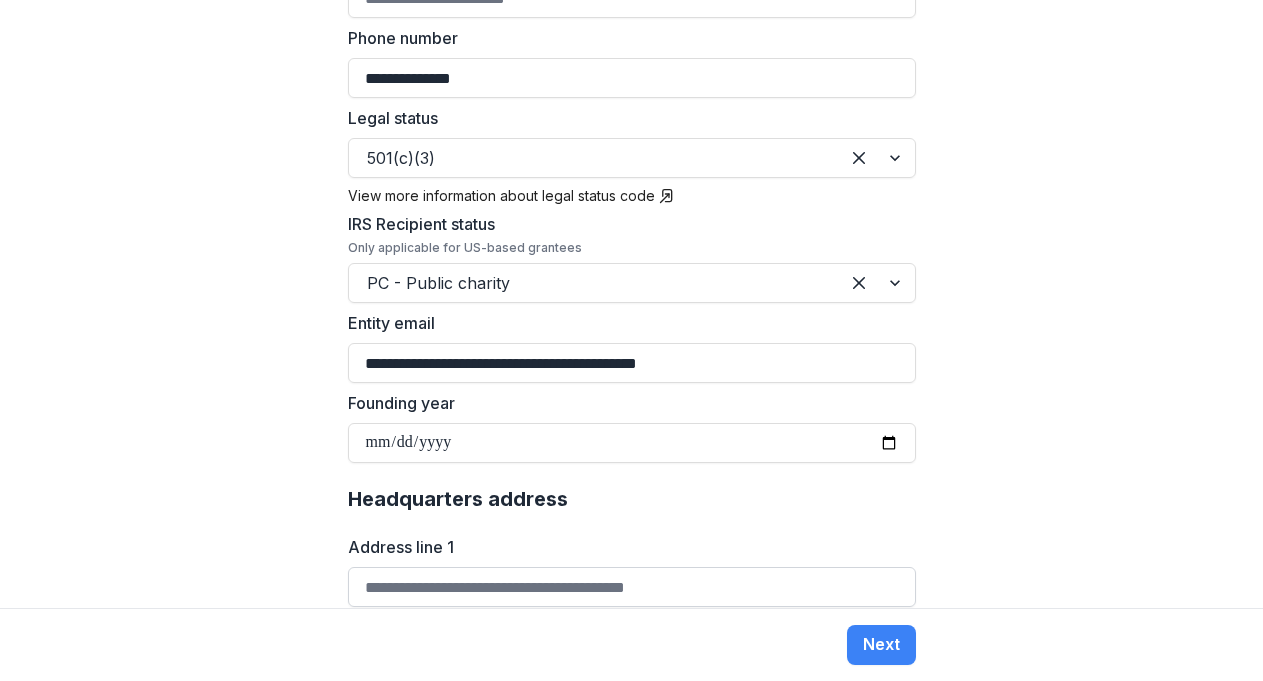 click on "Address line 1" at bounding box center (632, 587) 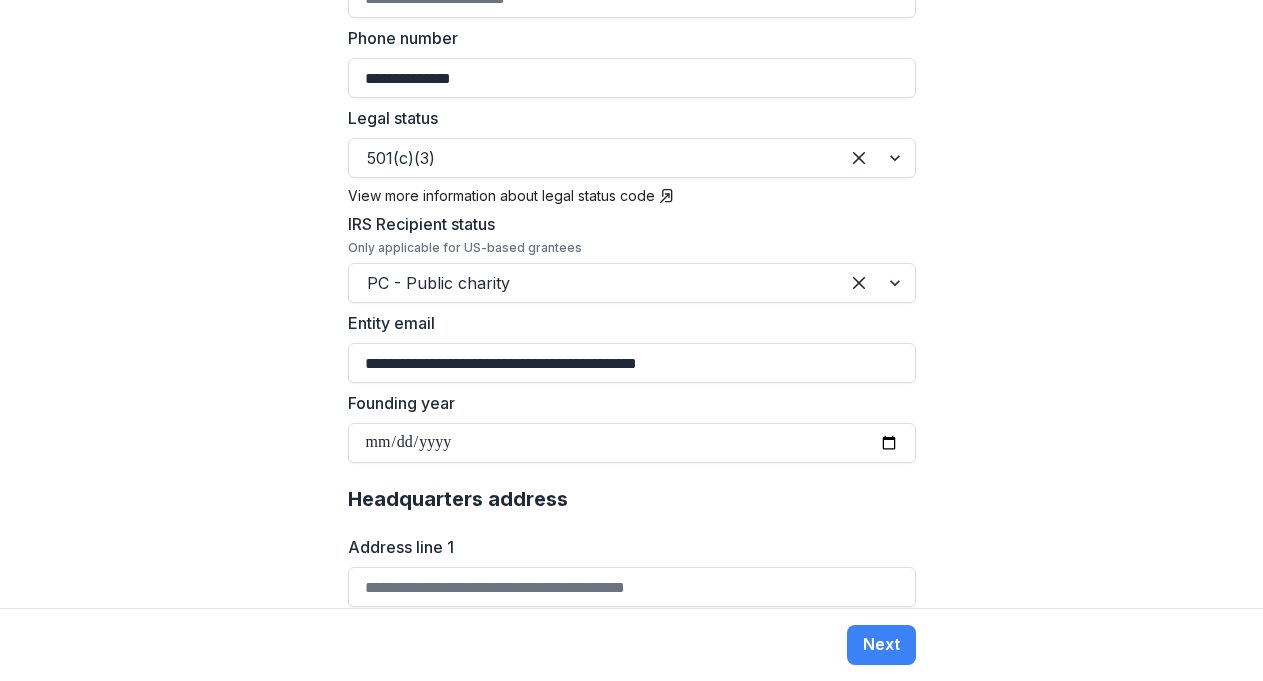 drag, startPoint x: 457, startPoint y: 567, endPoint x: 200, endPoint y: 516, distance: 262.01144 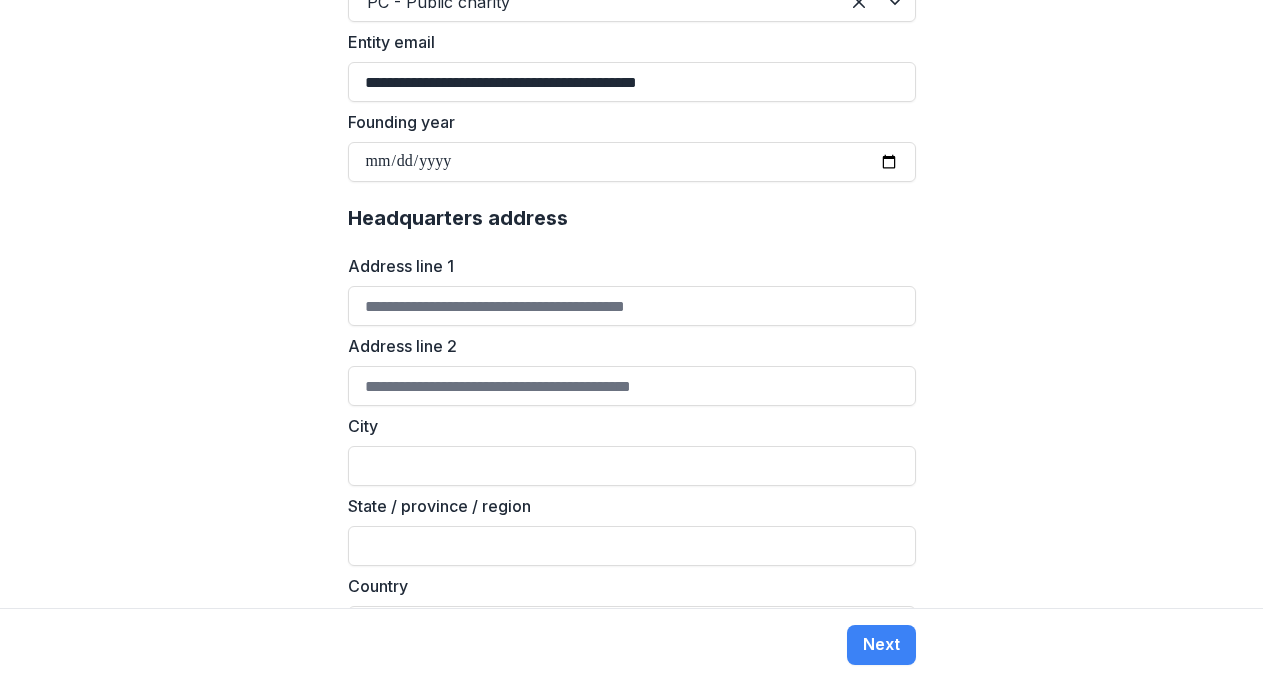 scroll, scrollTop: 1076, scrollLeft: 0, axis: vertical 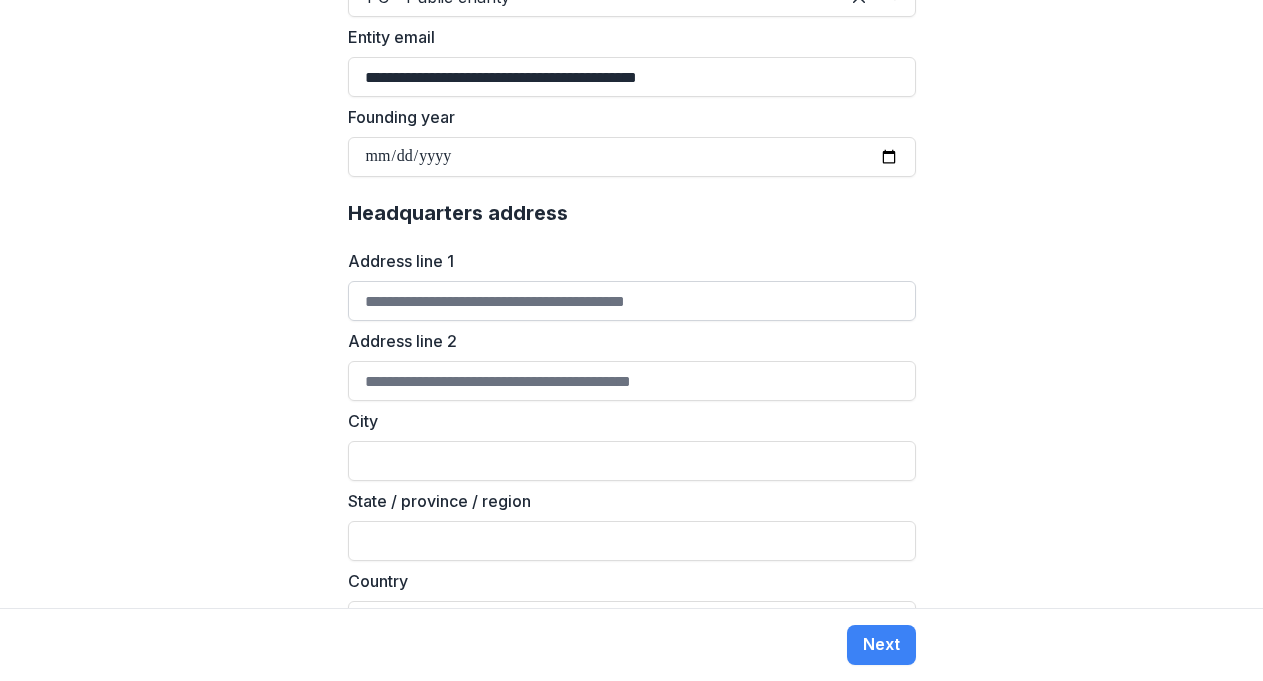 click on "Address line 1" at bounding box center [632, 301] 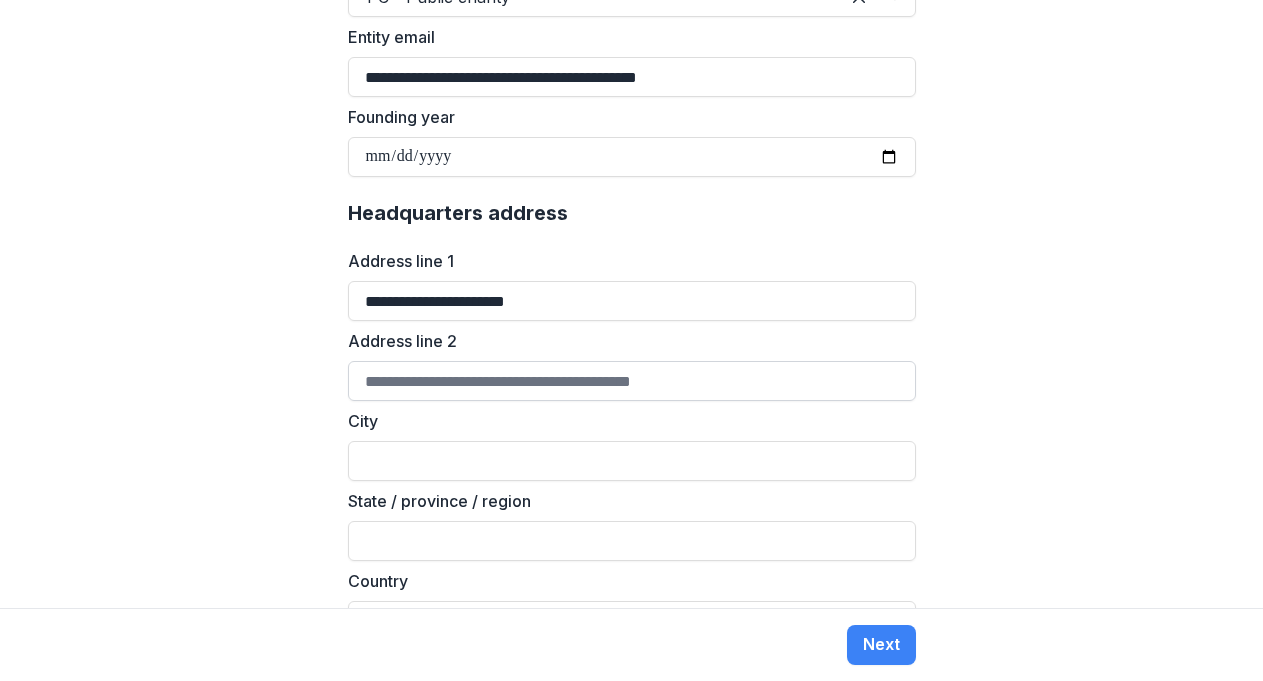 type on "**********" 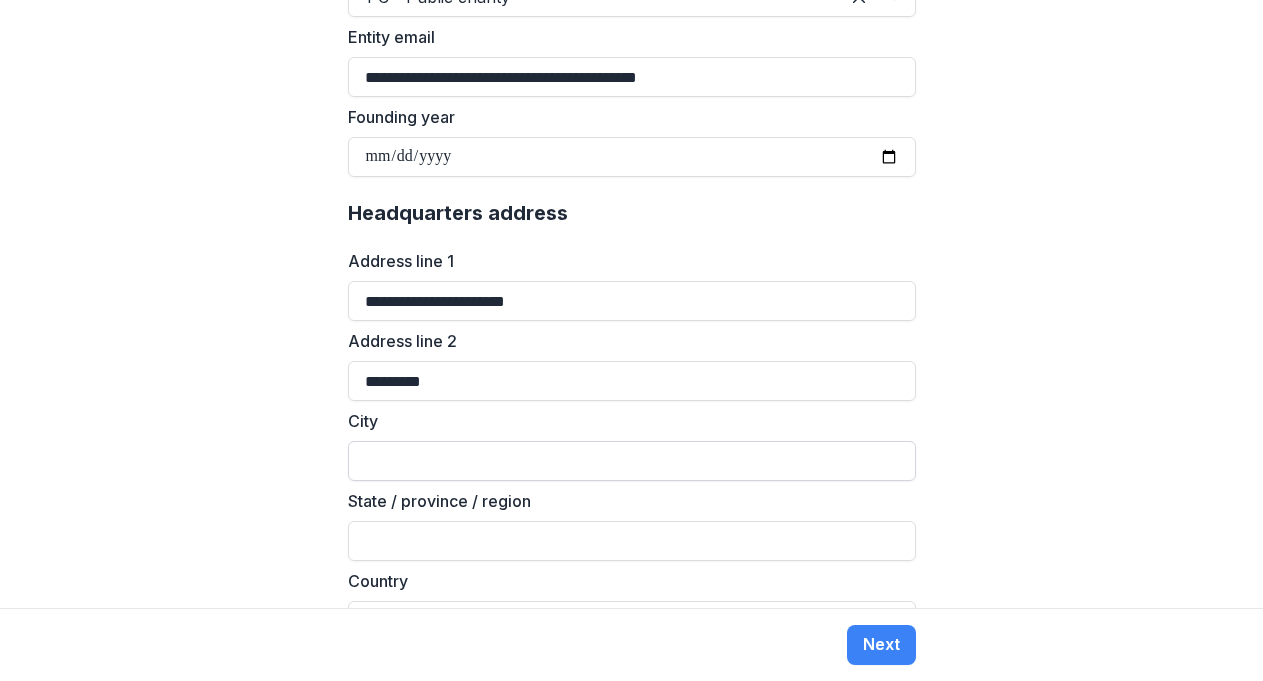 type on "*********" 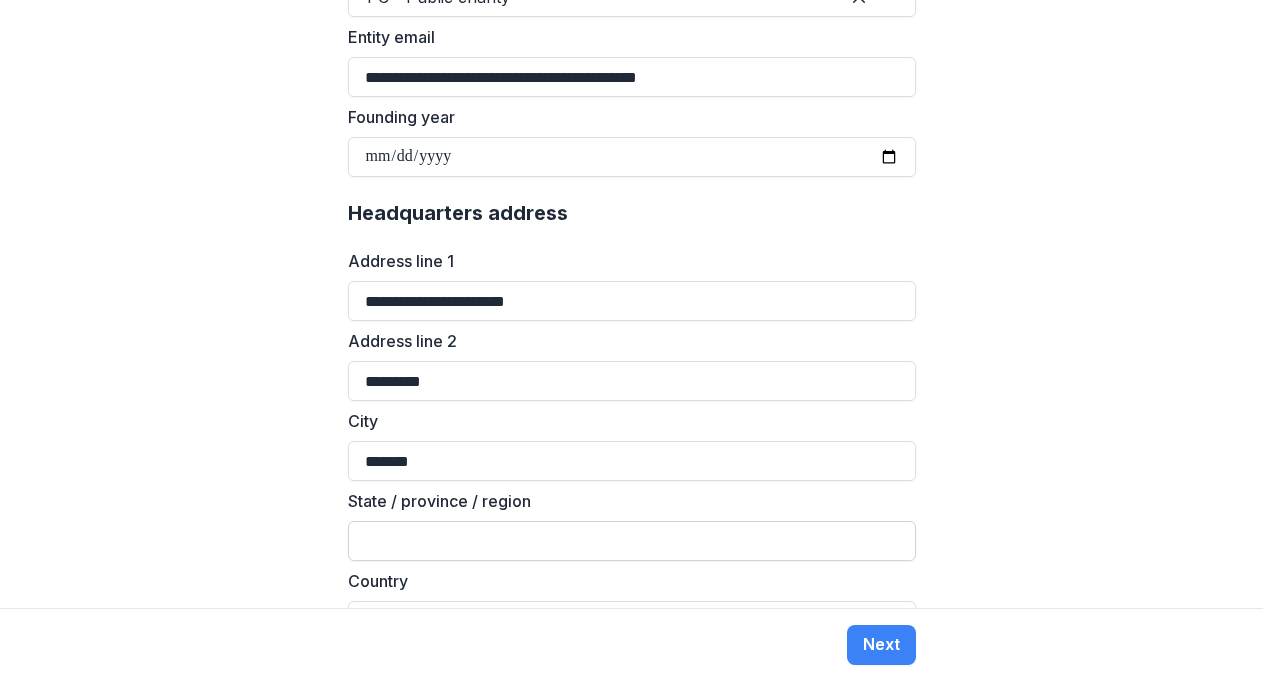 type on "*******" 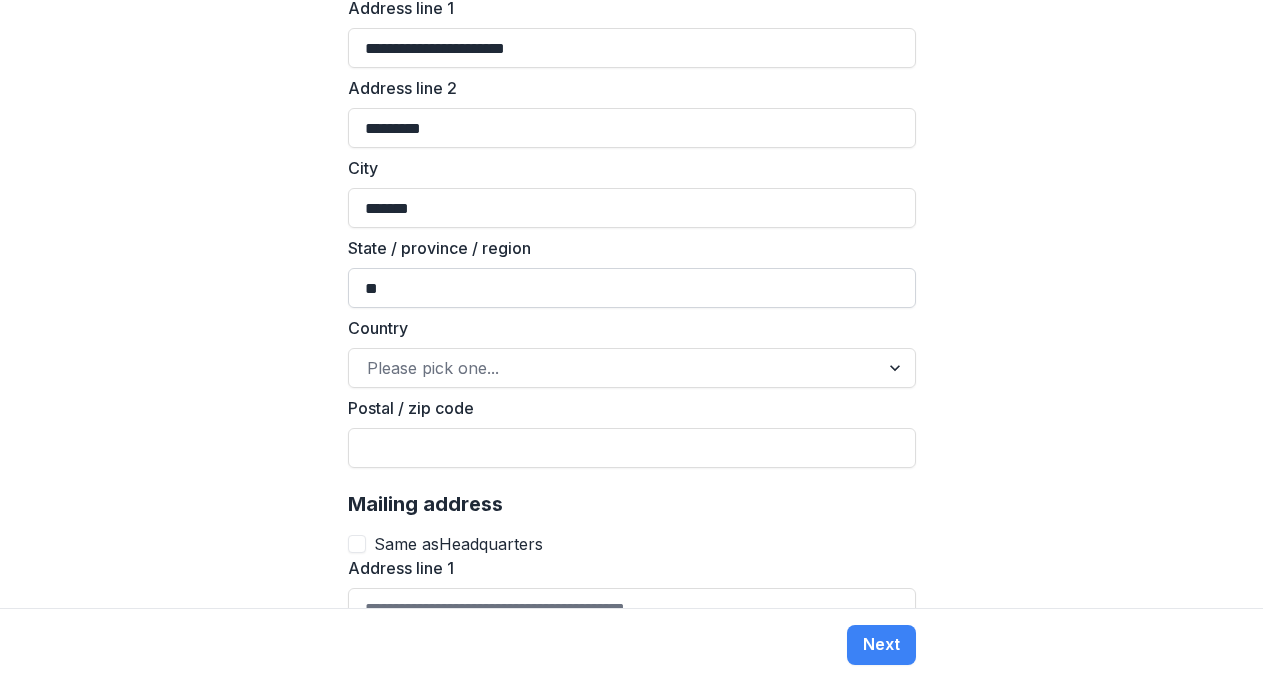 scroll, scrollTop: 1335, scrollLeft: 0, axis: vertical 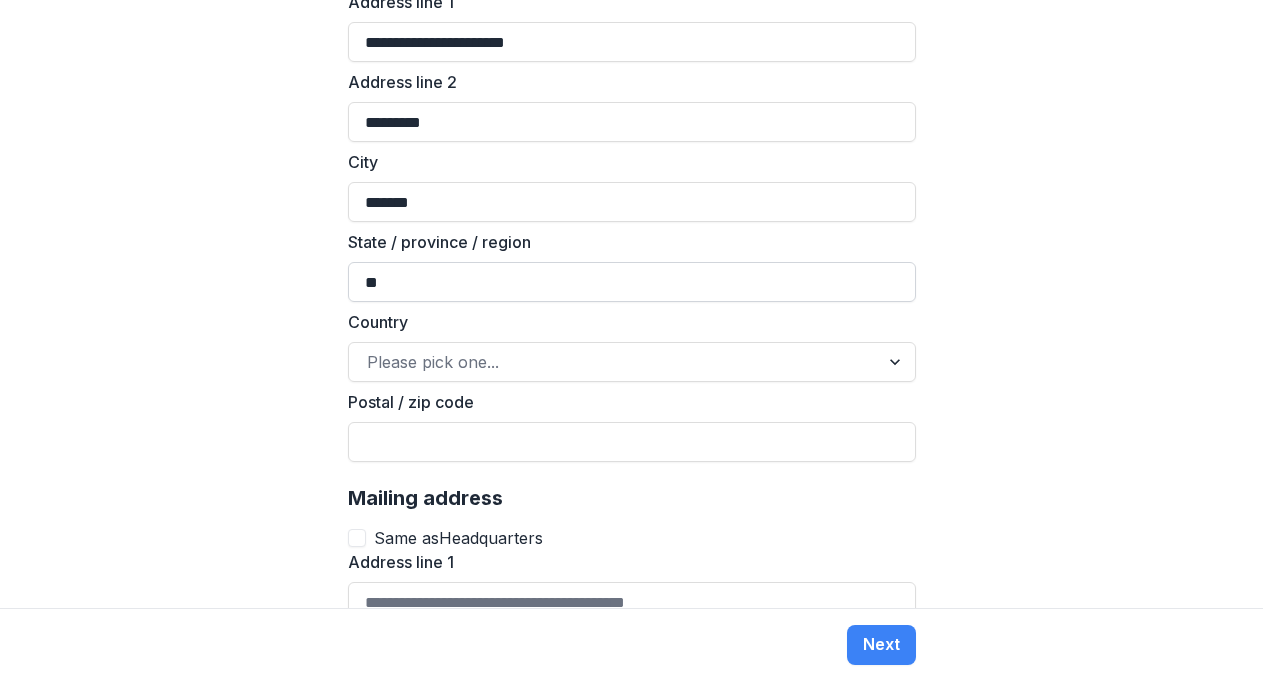 type on "**" 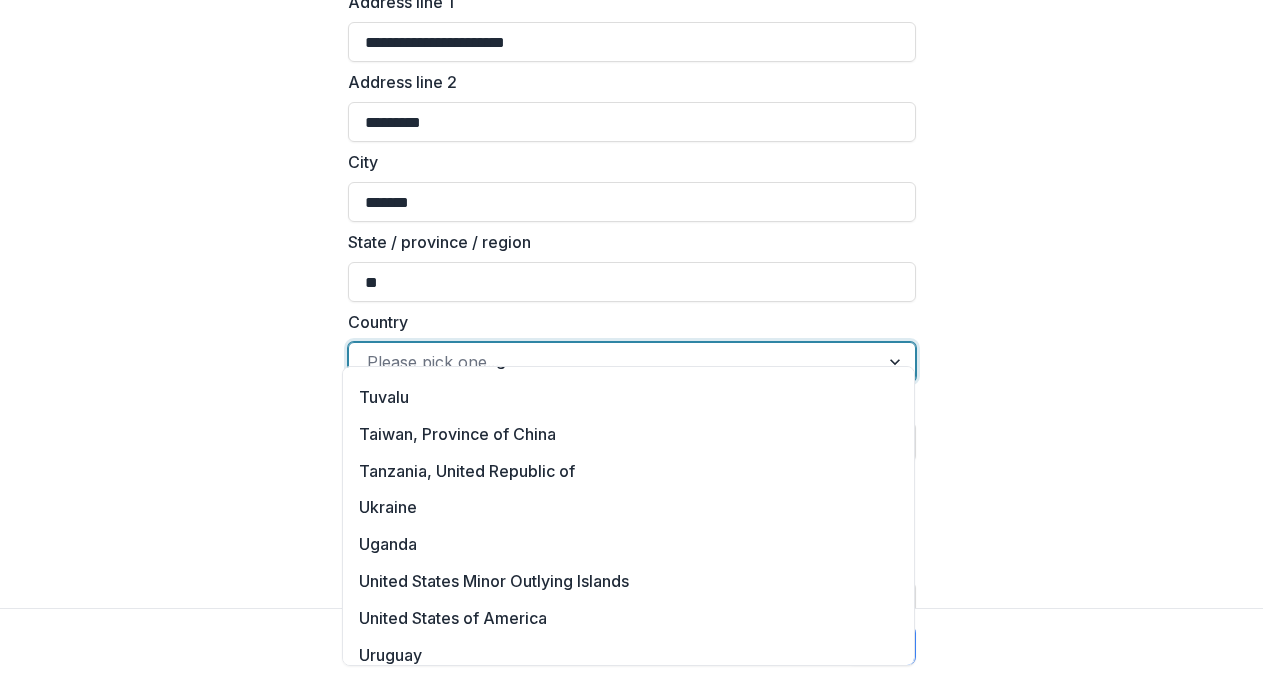 scroll, scrollTop: 8336, scrollLeft: 0, axis: vertical 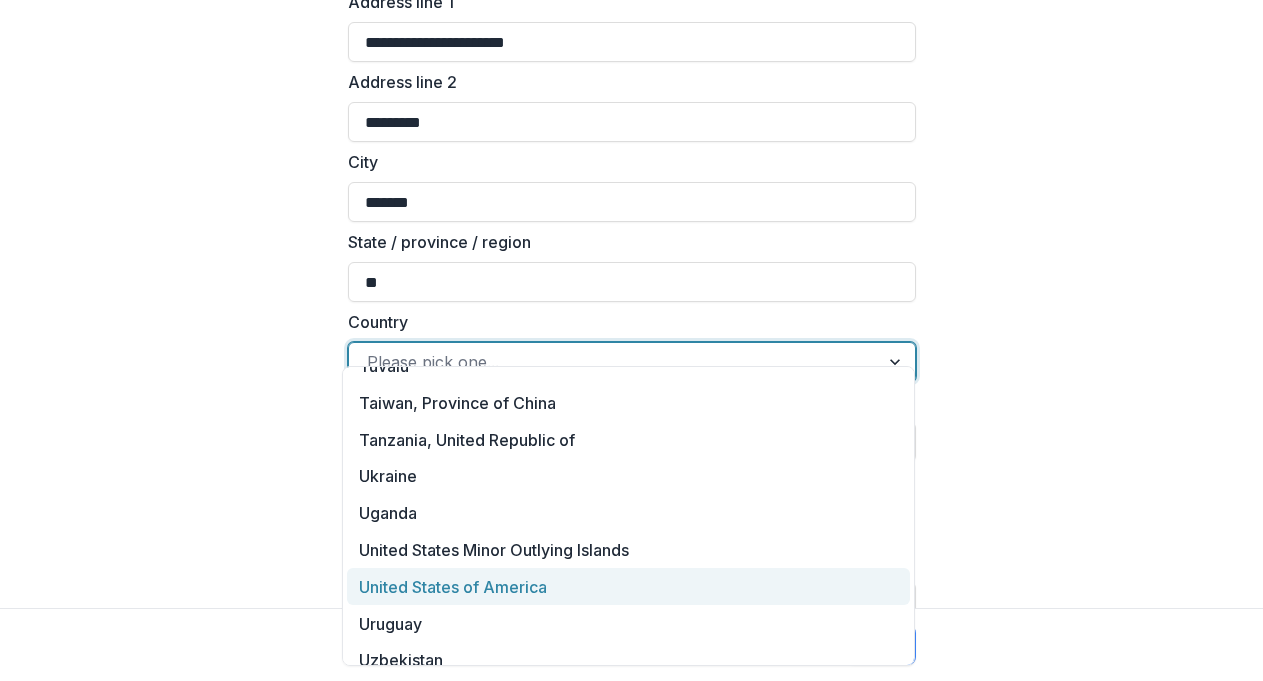 click on "United States of America" at bounding box center [629, 586] 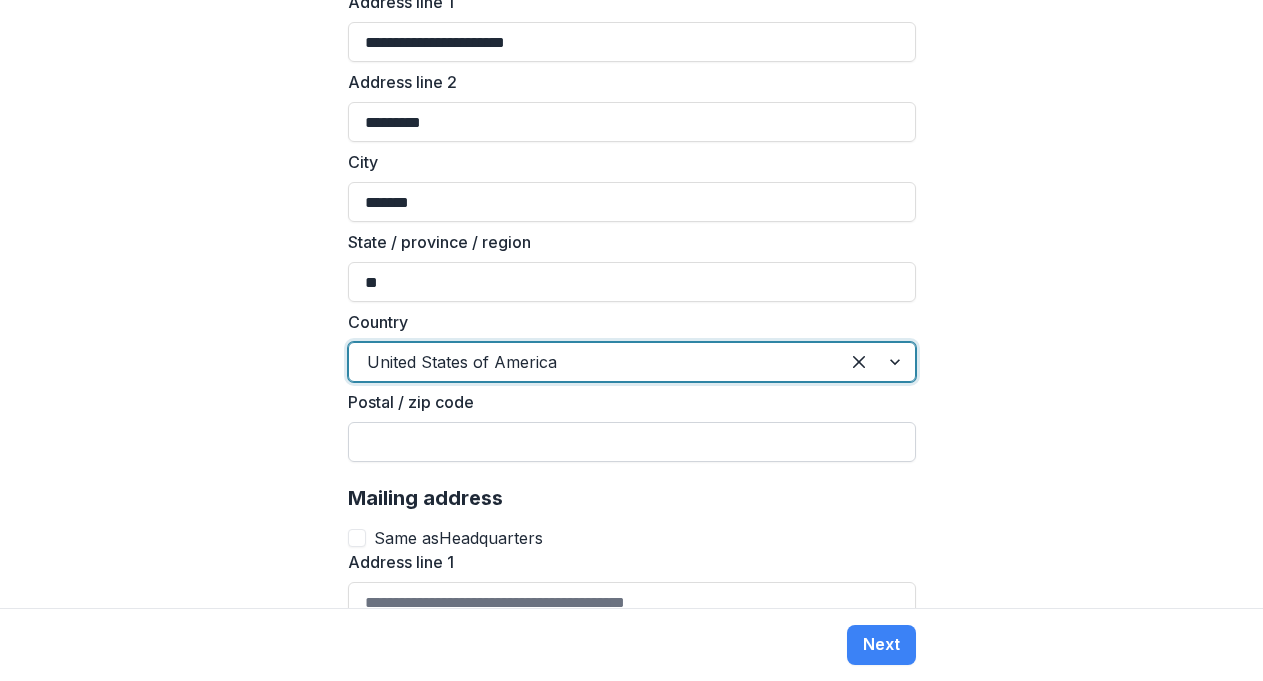 click on "Postal / zip code" at bounding box center [632, 442] 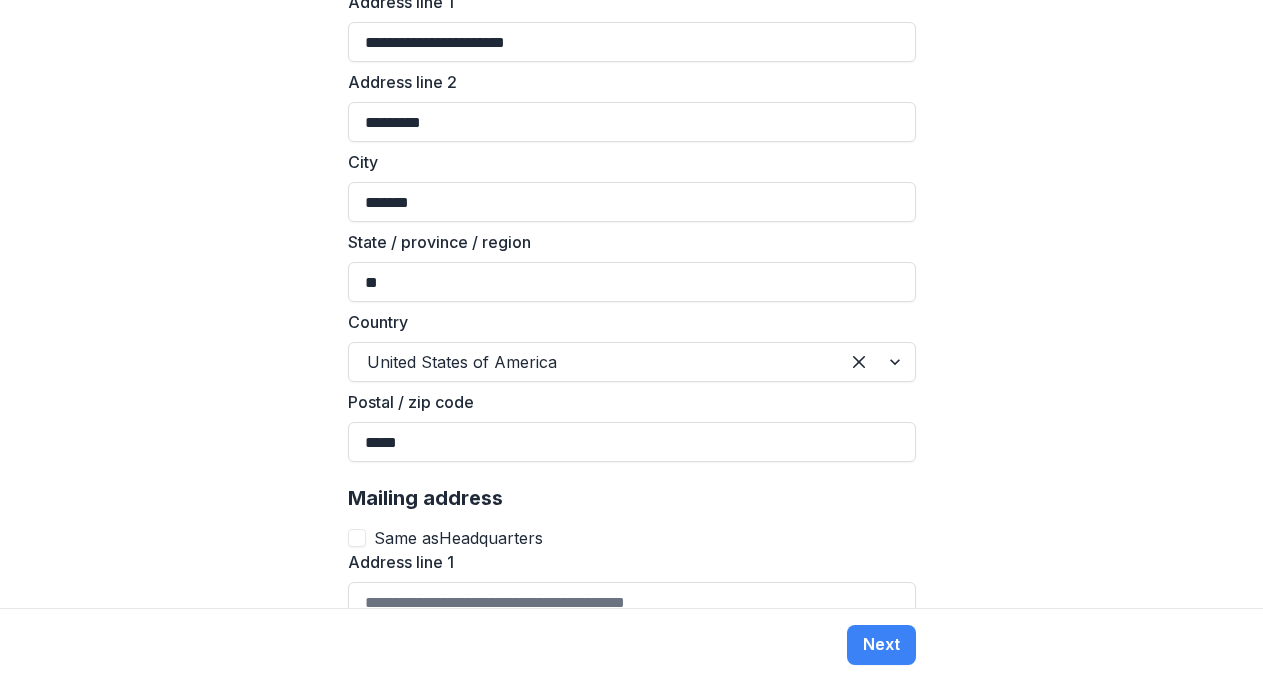 type on "*****" 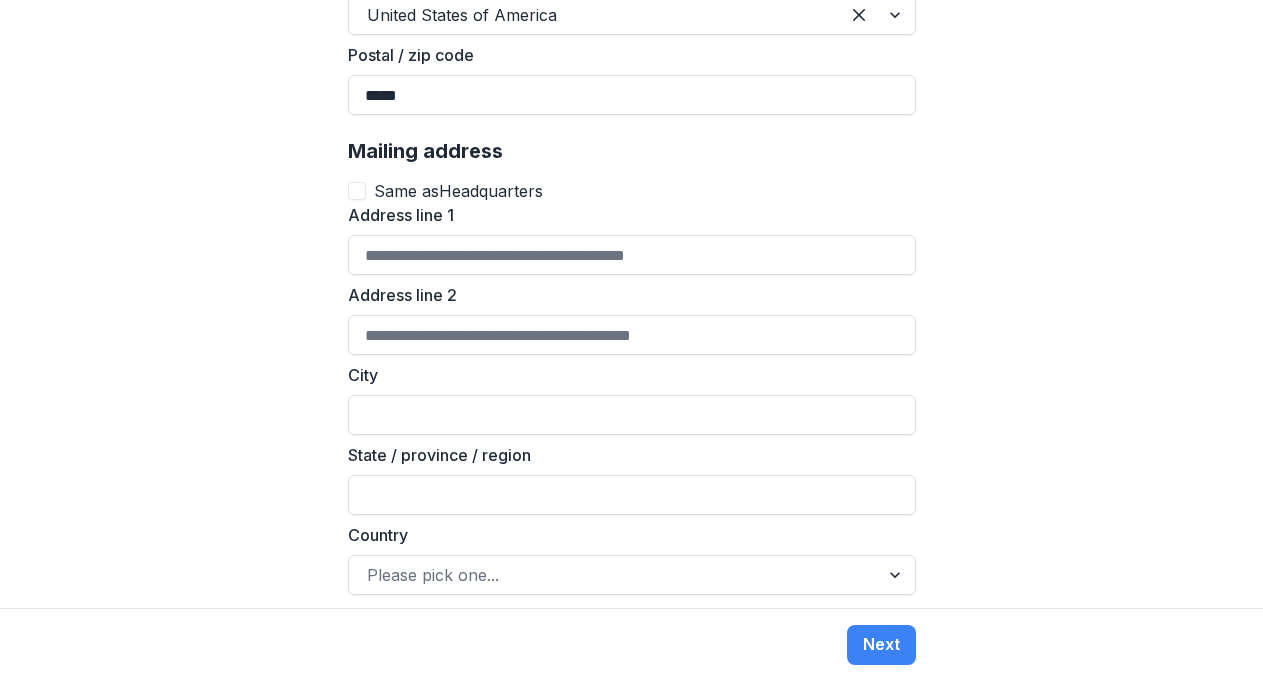 scroll, scrollTop: 1742, scrollLeft: 0, axis: vertical 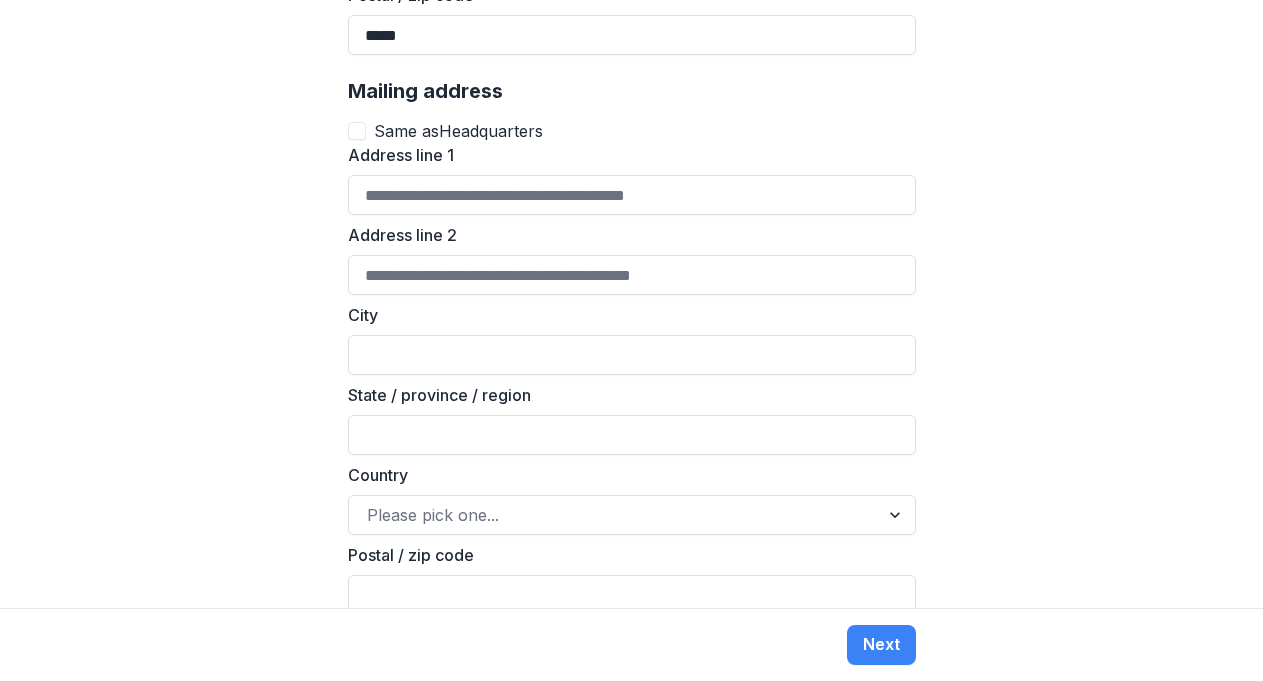click at bounding box center [357, 131] 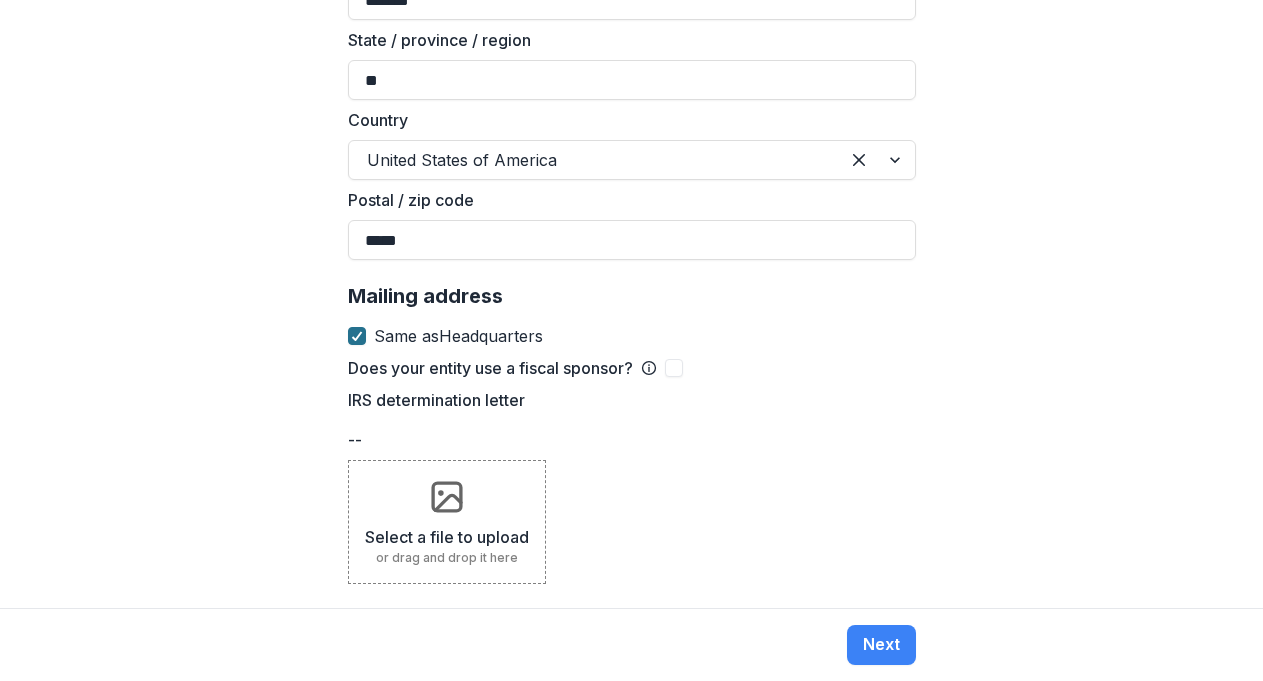 scroll, scrollTop: 1513, scrollLeft: 0, axis: vertical 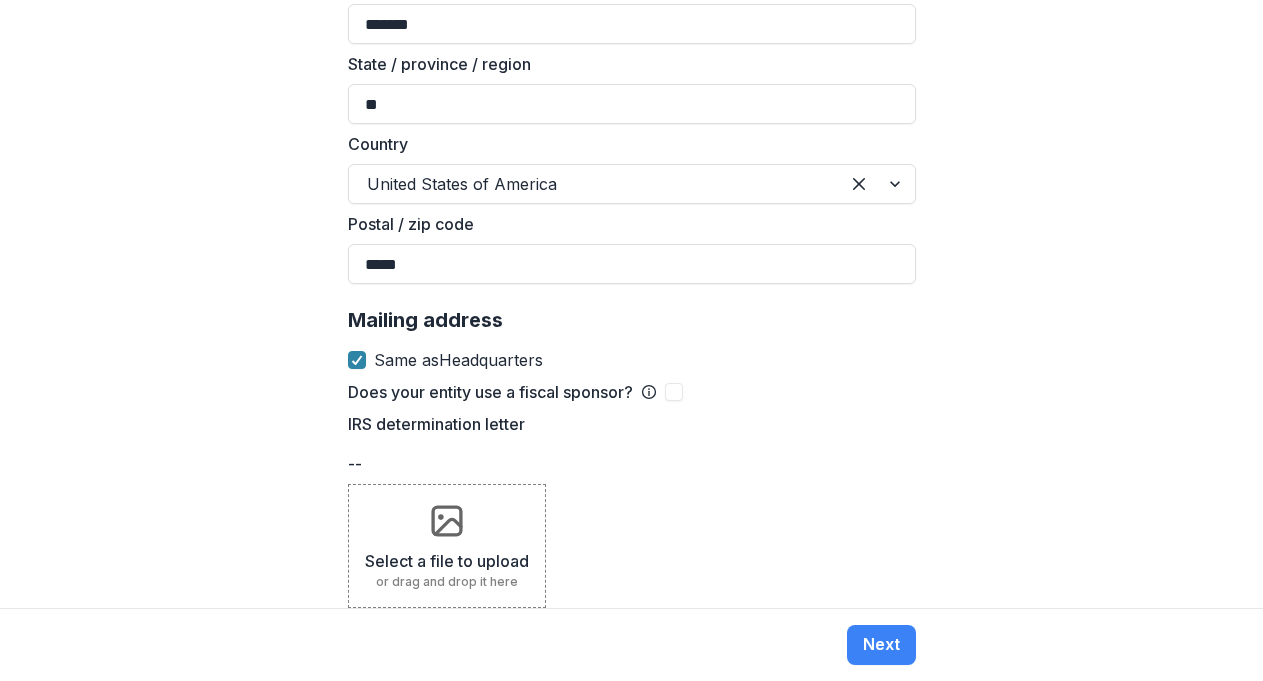 click on "Select a file to upload" at bounding box center [447, 561] 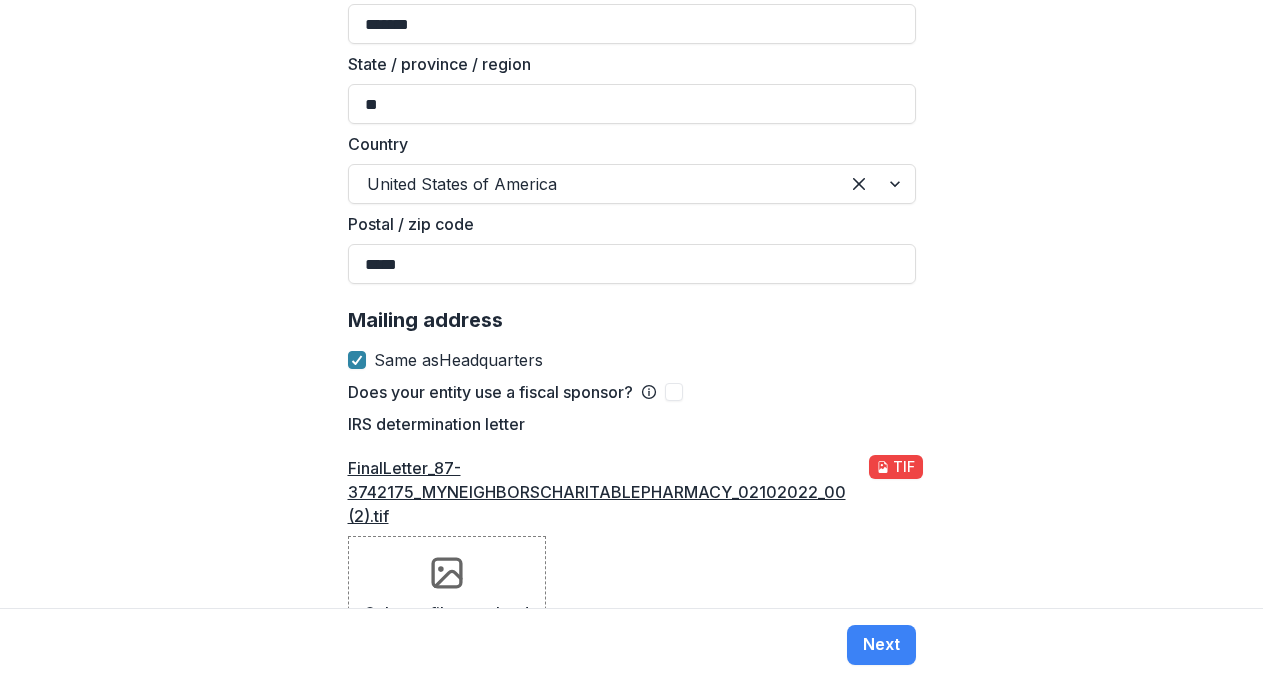 scroll, scrollTop: 1565, scrollLeft: 0, axis: vertical 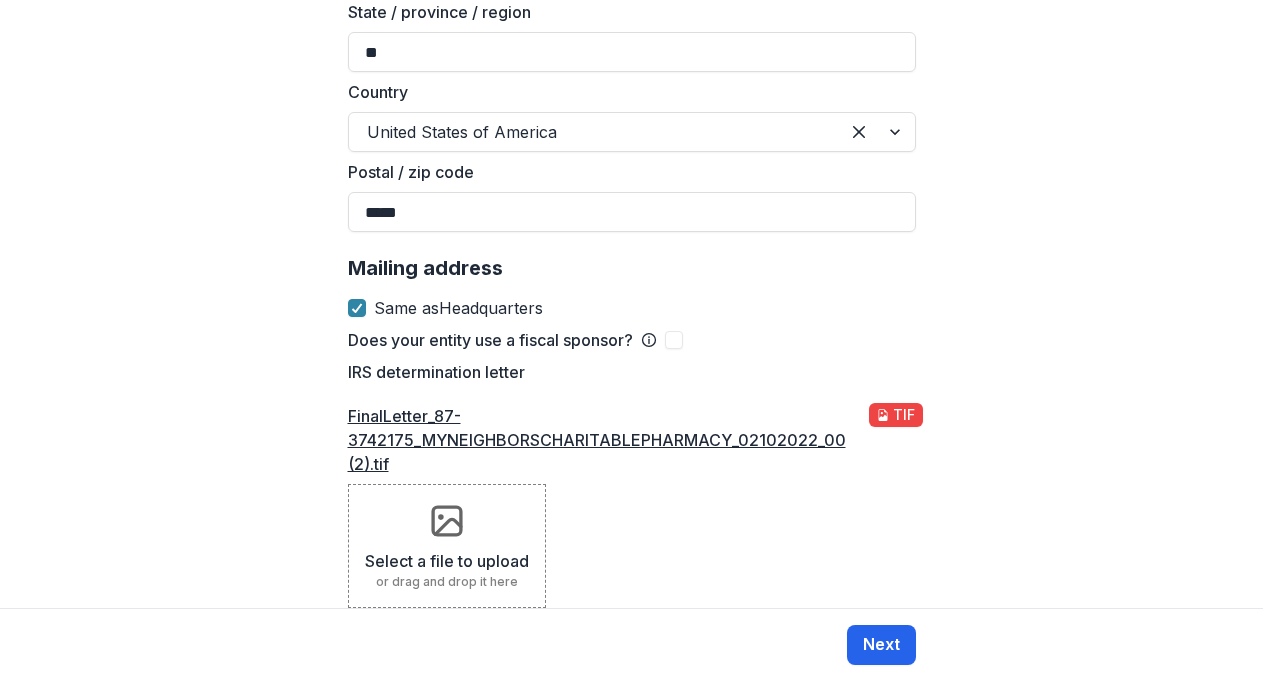 click on "Next" at bounding box center [881, 645] 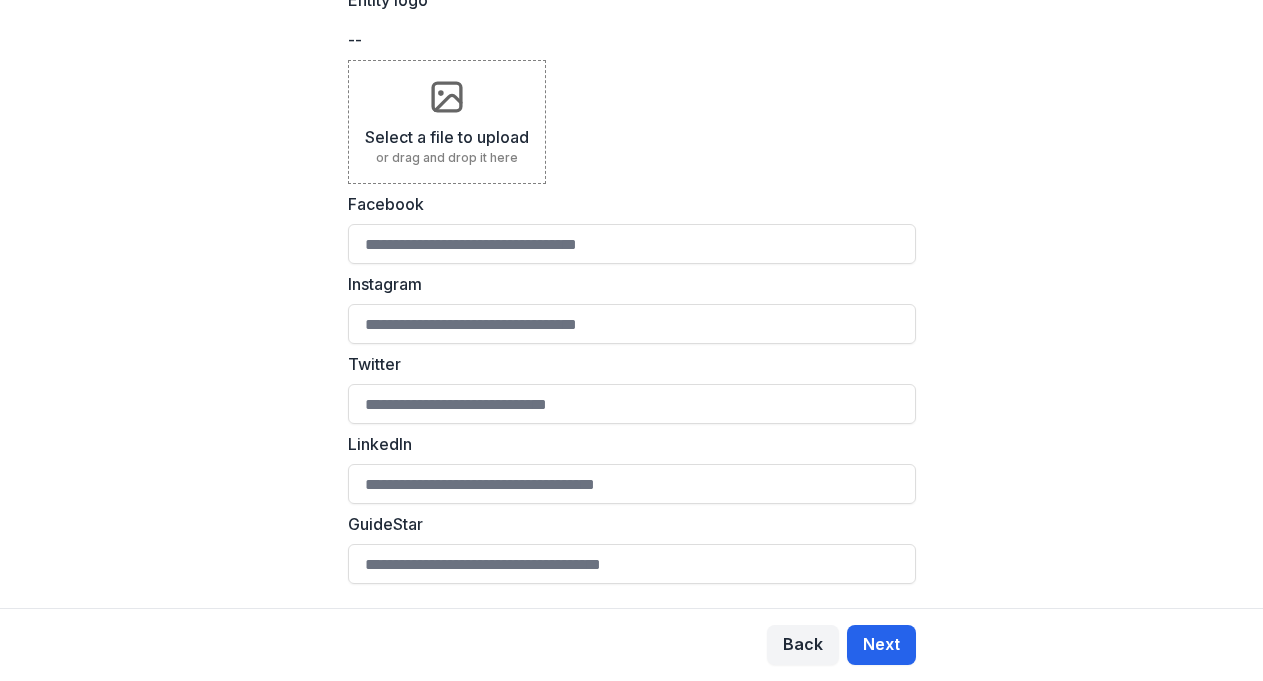 scroll, scrollTop: 0, scrollLeft: 0, axis: both 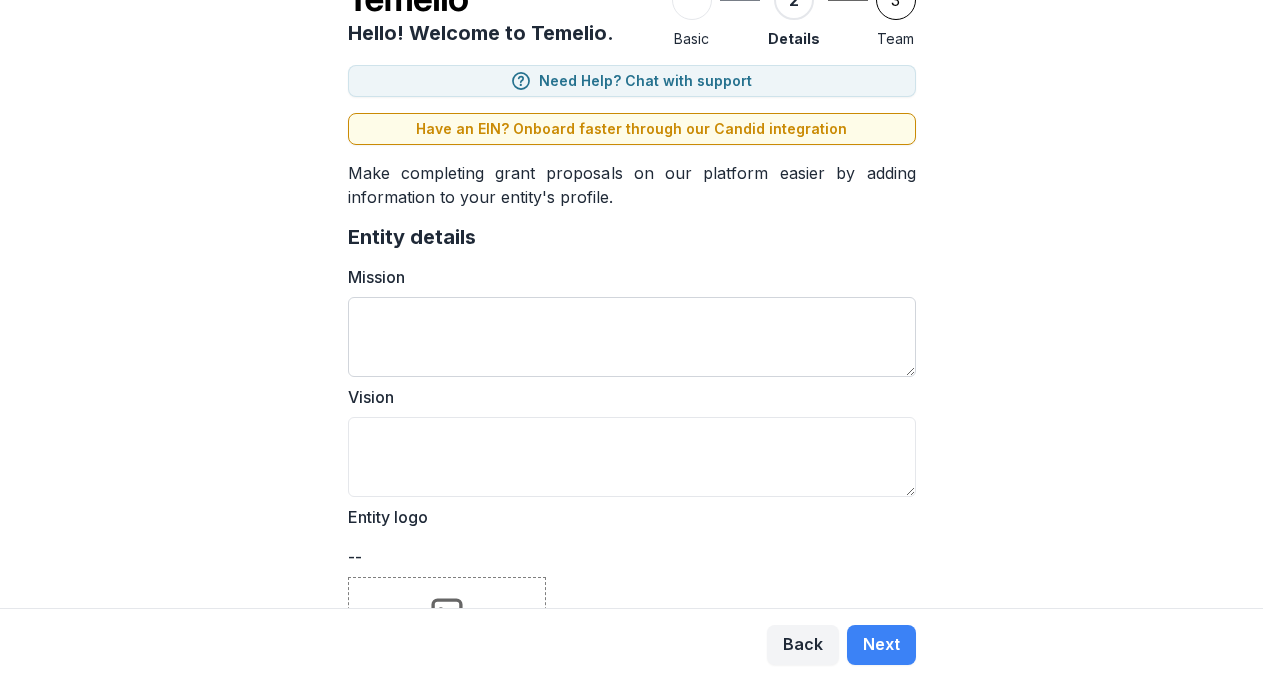 click on "Mission" at bounding box center [632, 337] 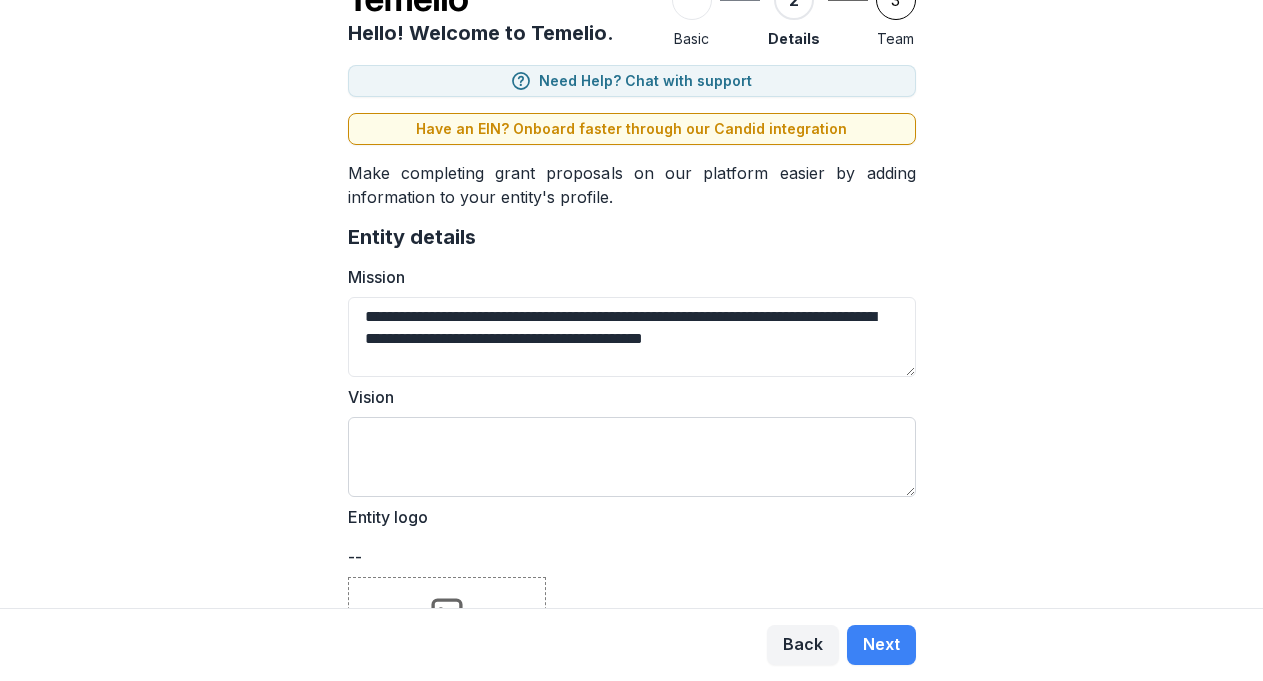 type on "**********" 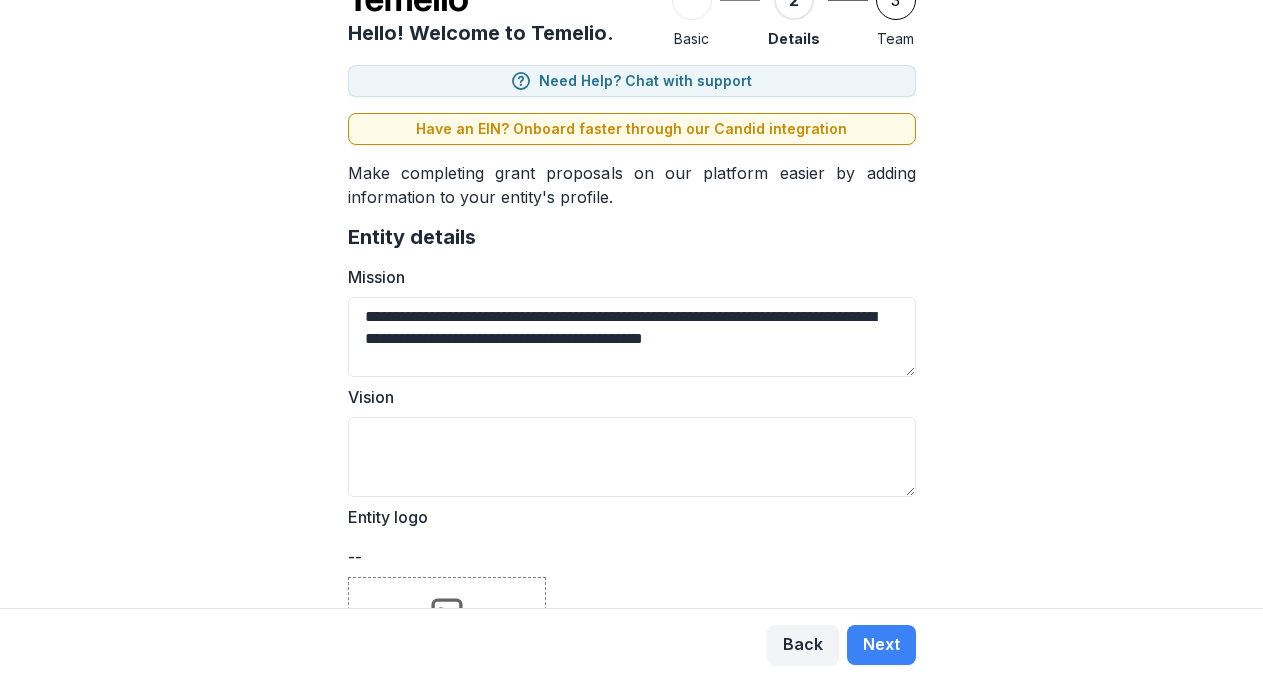 paste on "**********" 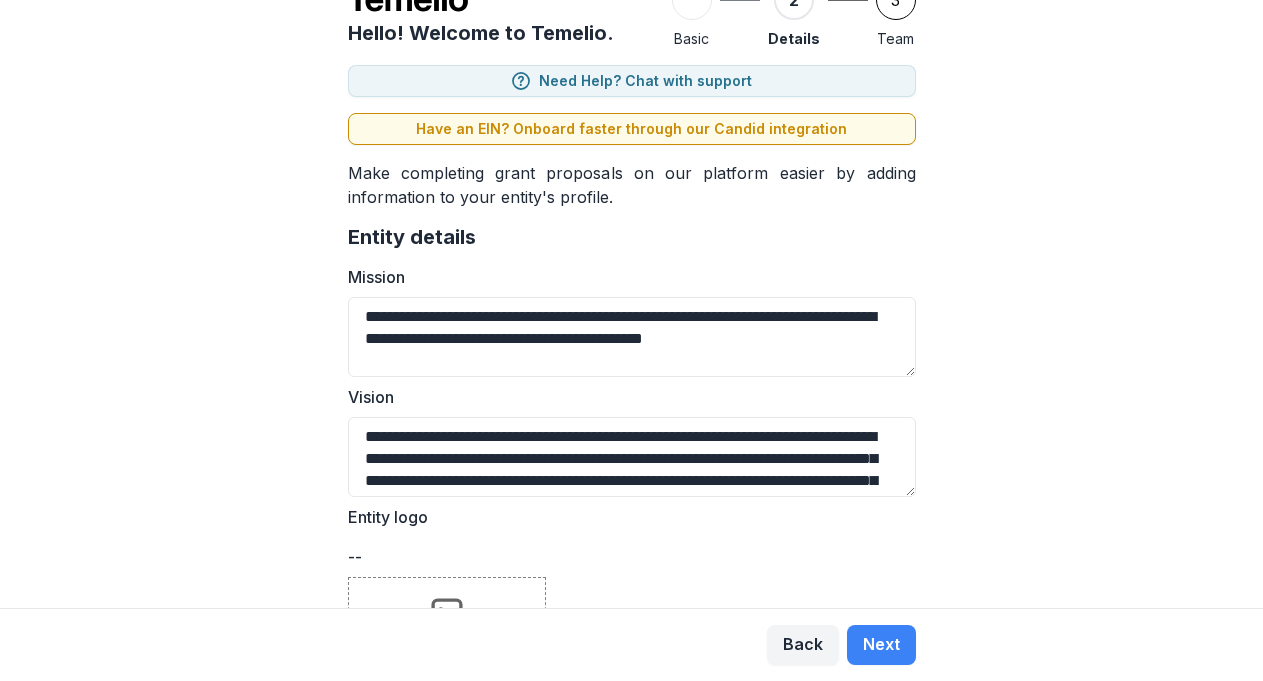 scroll, scrollTop: 39, scrollLeft: 0, axis: vertical 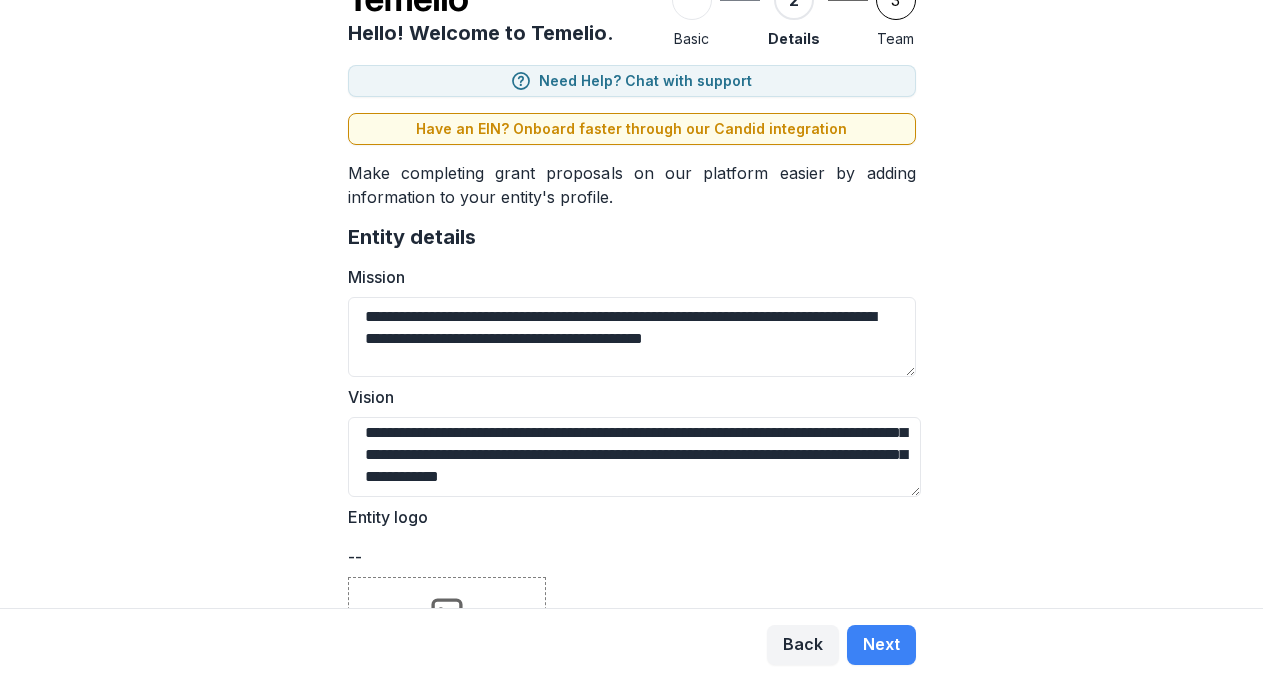 type on "**********" 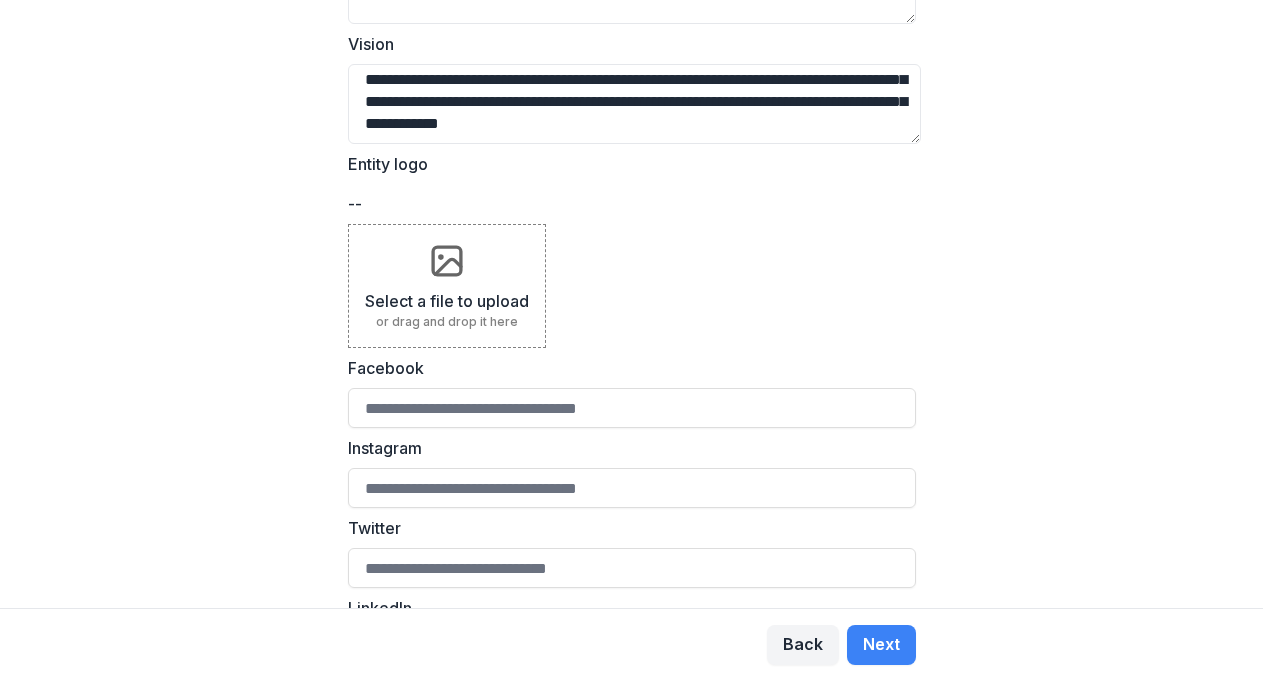 scroll, scrollTop: 467, scrollLeft: 0, axis: vertical 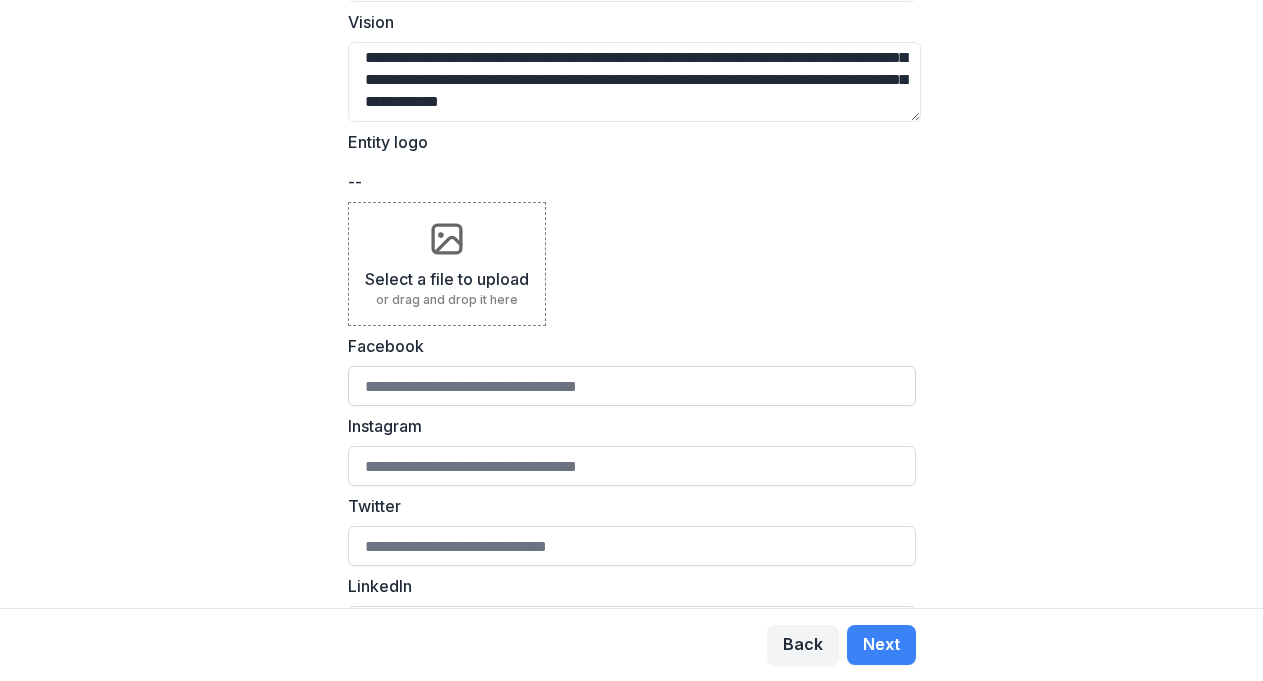 click on "Facebook" at bounding box center [632, 386] 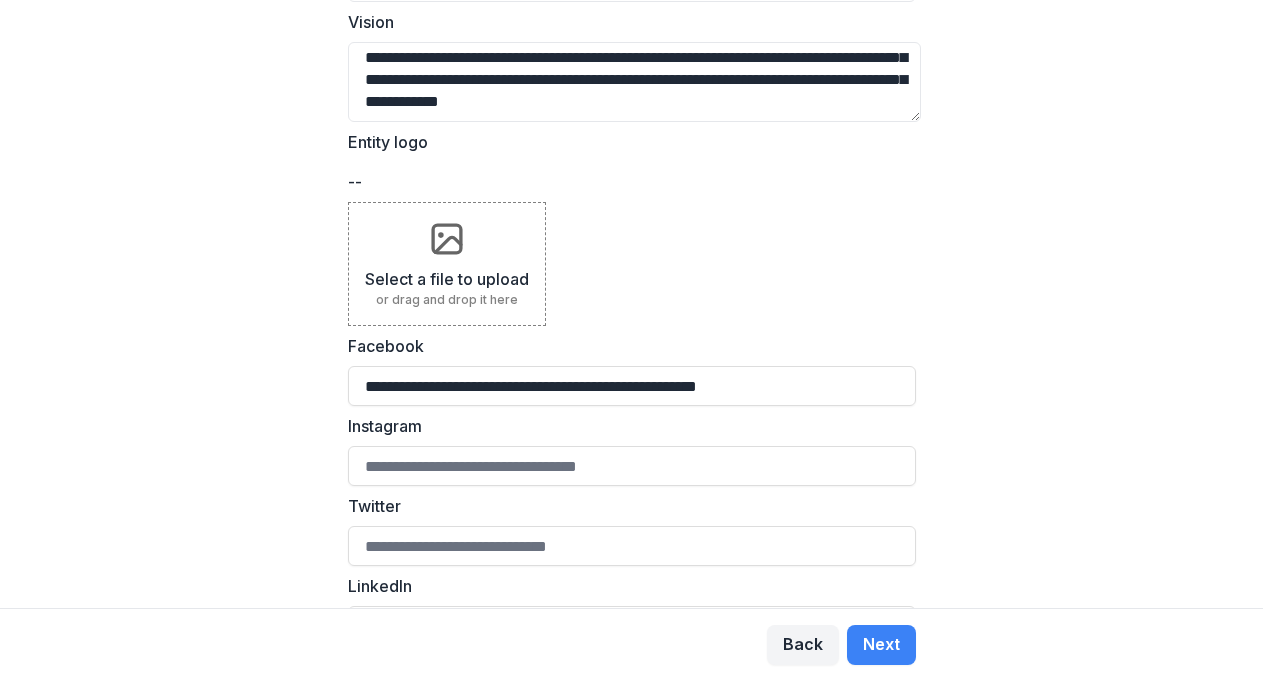 type on "**********" 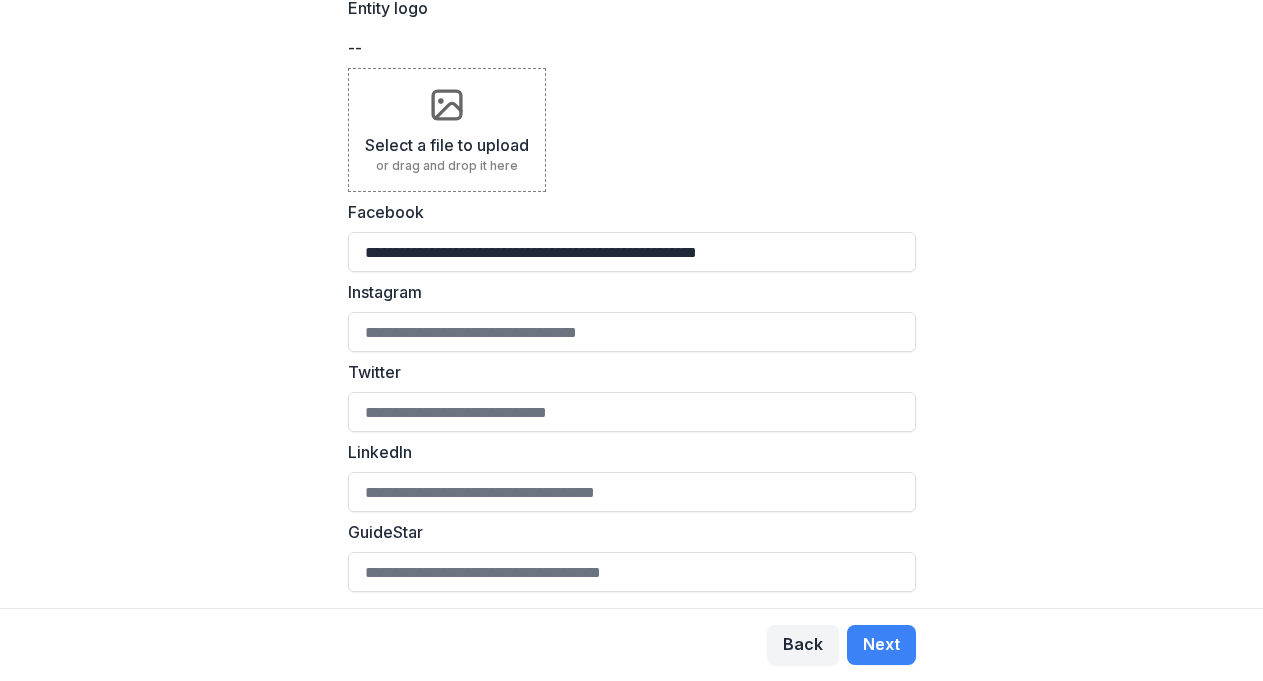 scroll, scrollTop: 609, scrollLeft: 0, axis: vertical 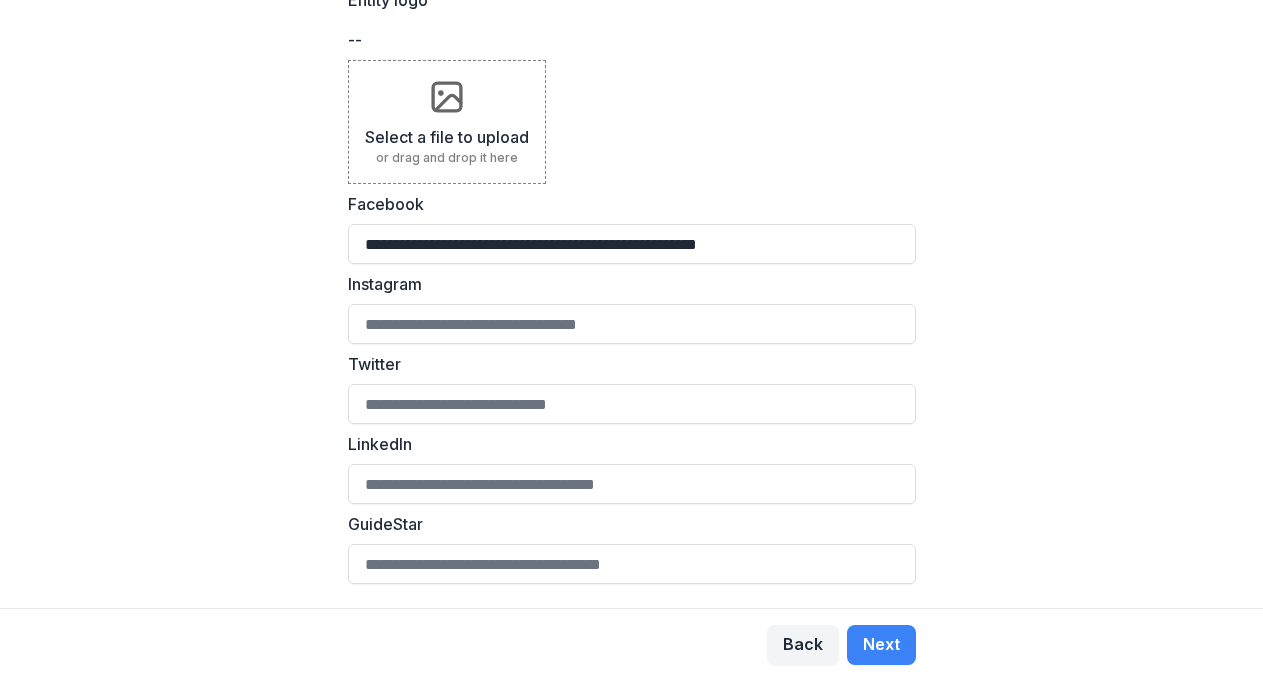 click on "Select a file to upload or drag and drop it here" at bounding box center [447, 122] 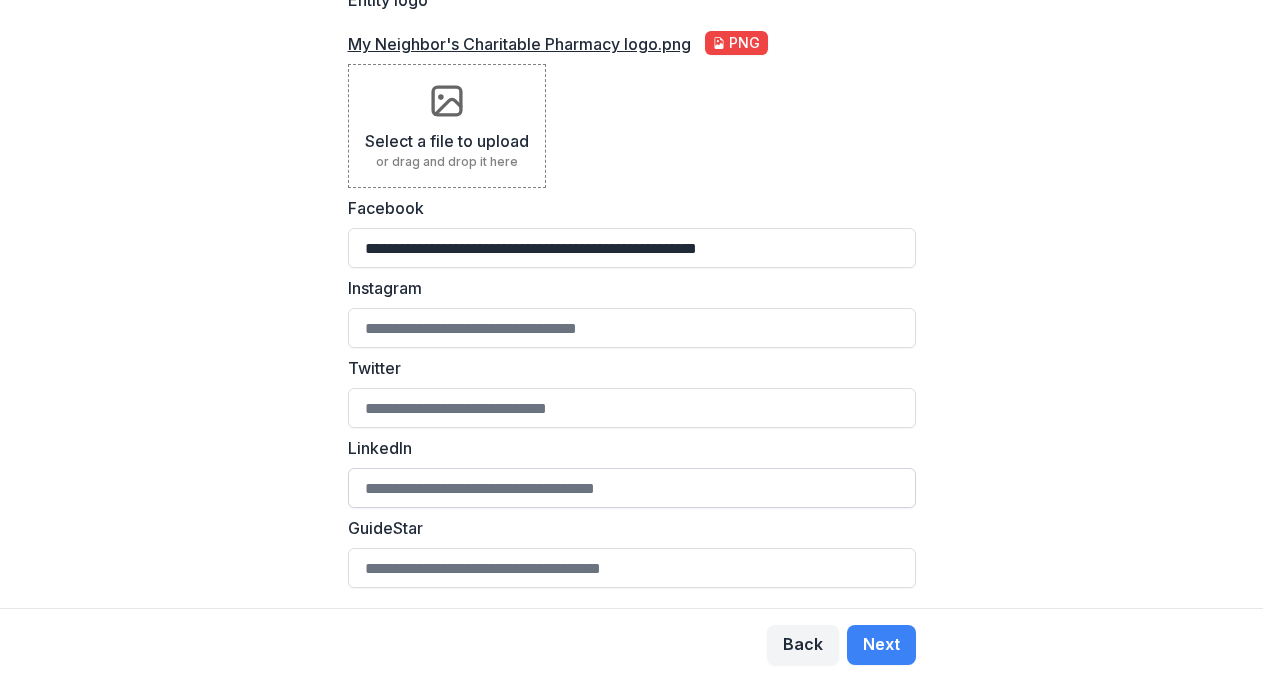 click on "LinkedIn" at bounding box center [632, 488] 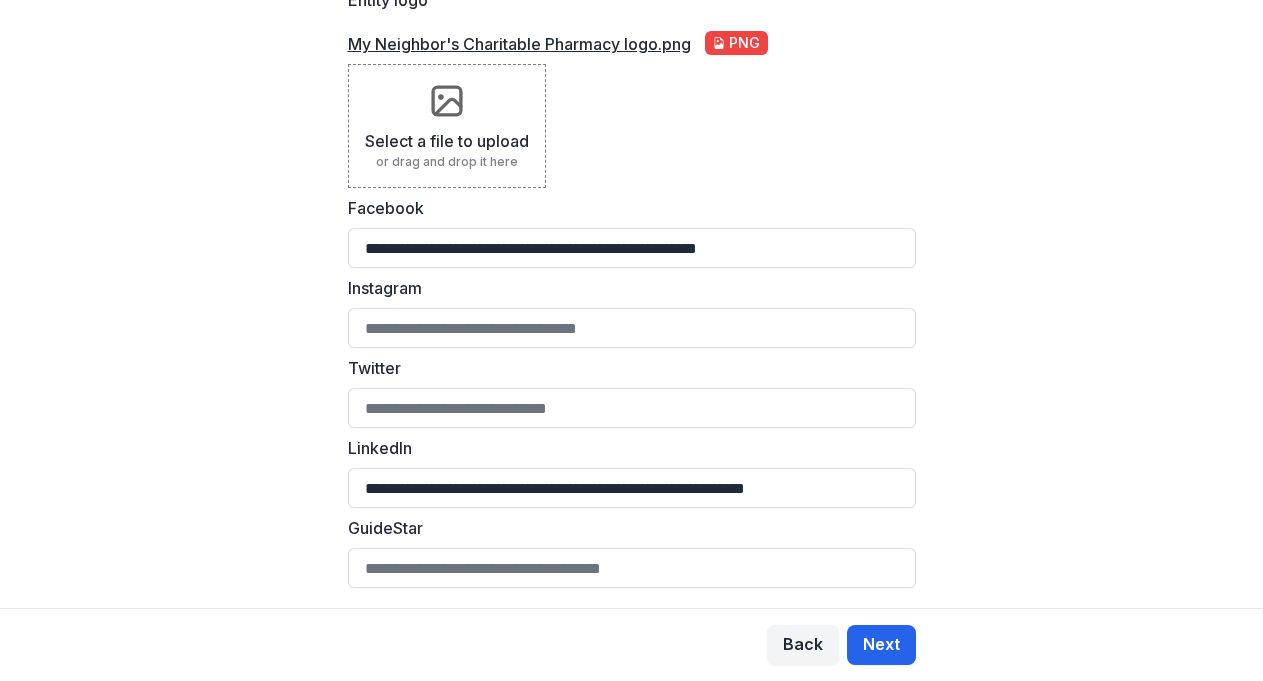 type on "**********" 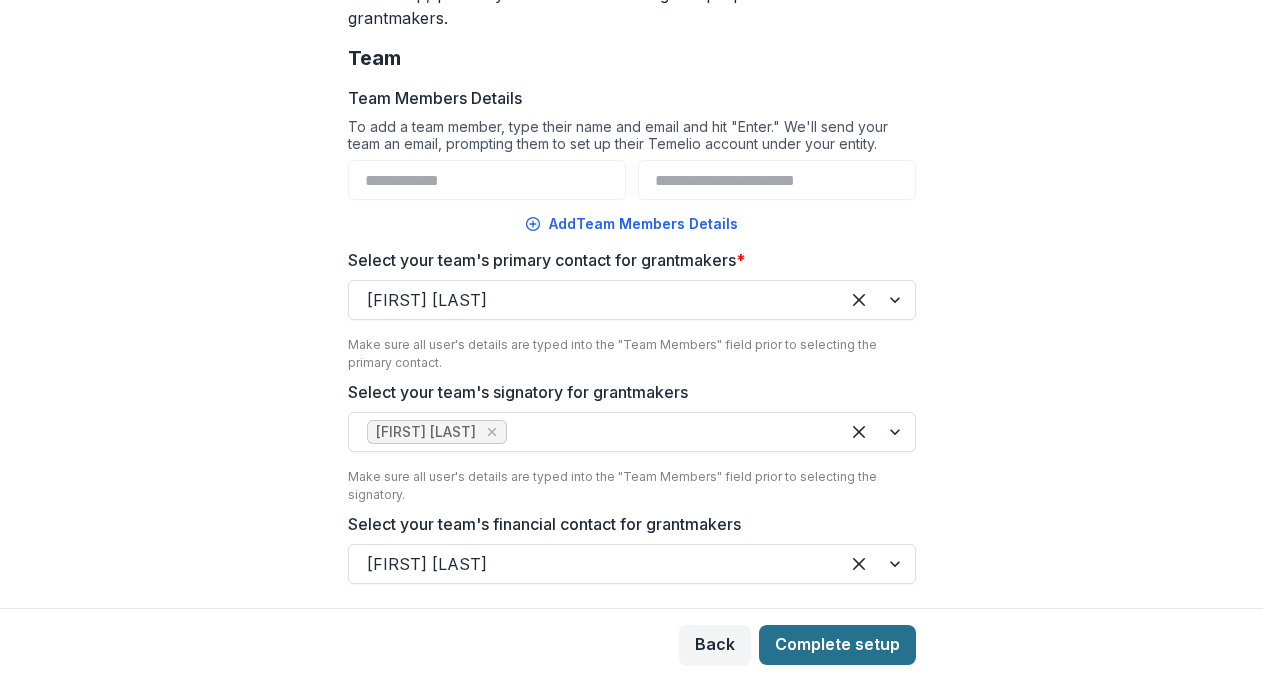 scroll, scrollTop: 0, scrollLeft: 0, axis: both 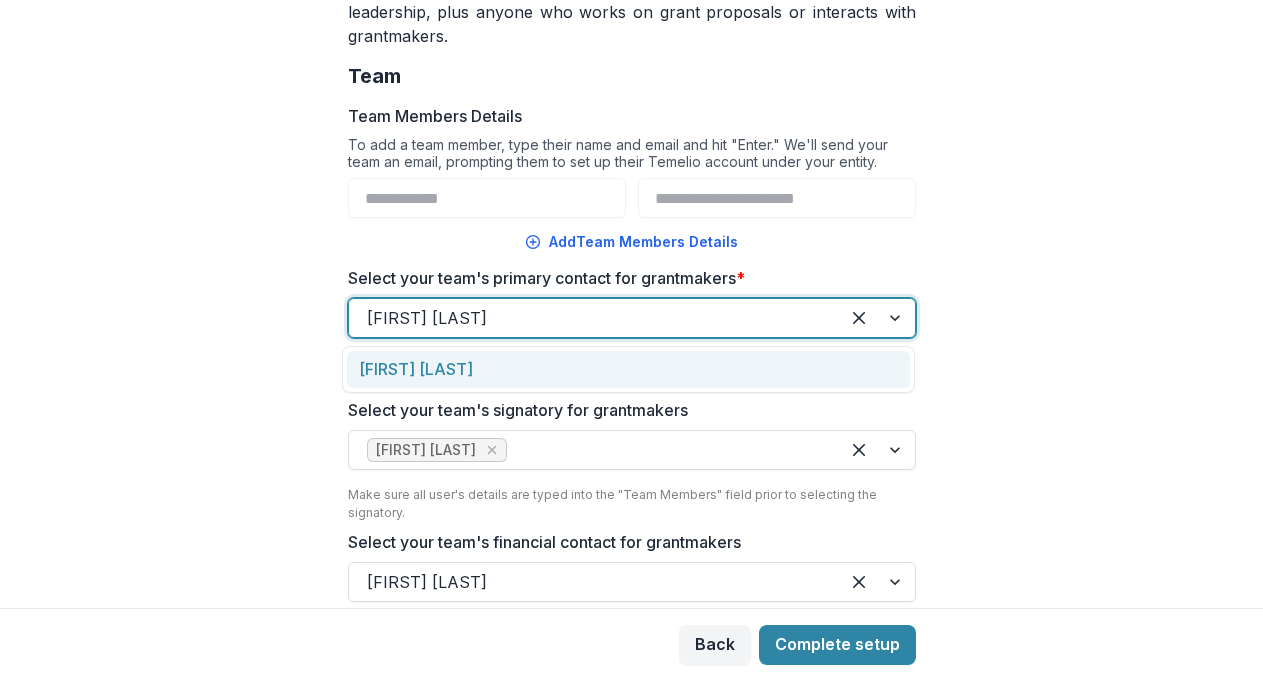 click at bounding box center (594, 318) 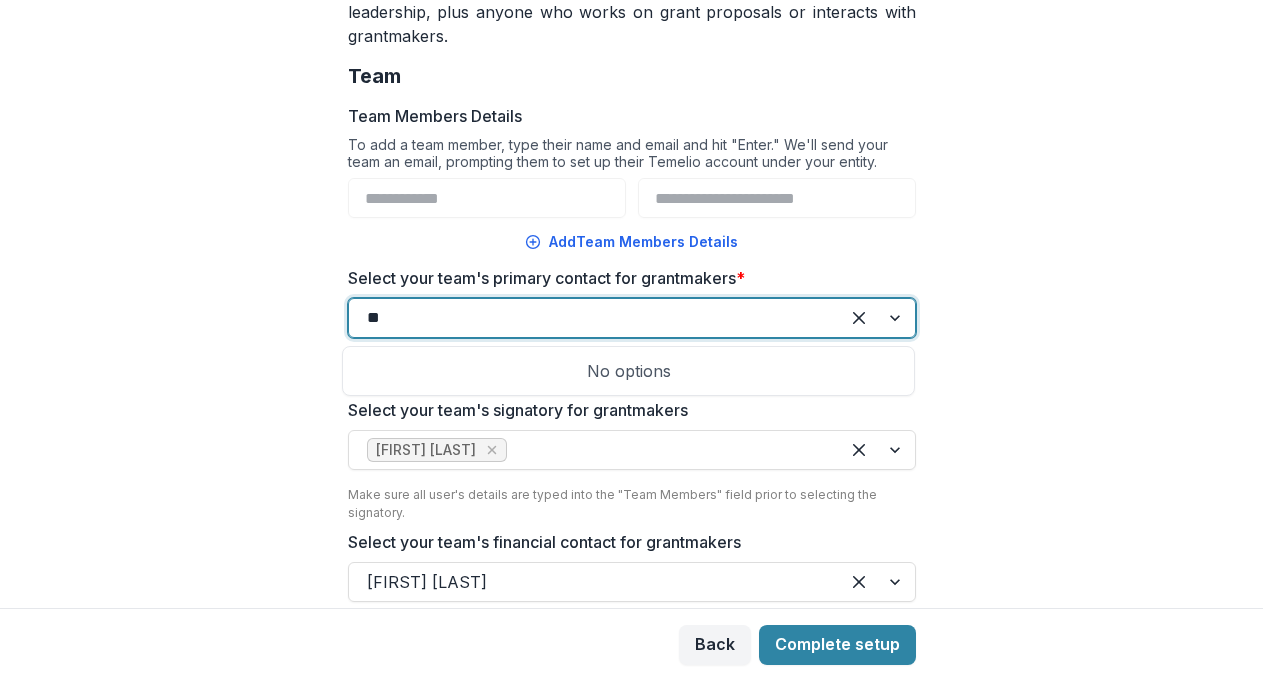 type on "*" 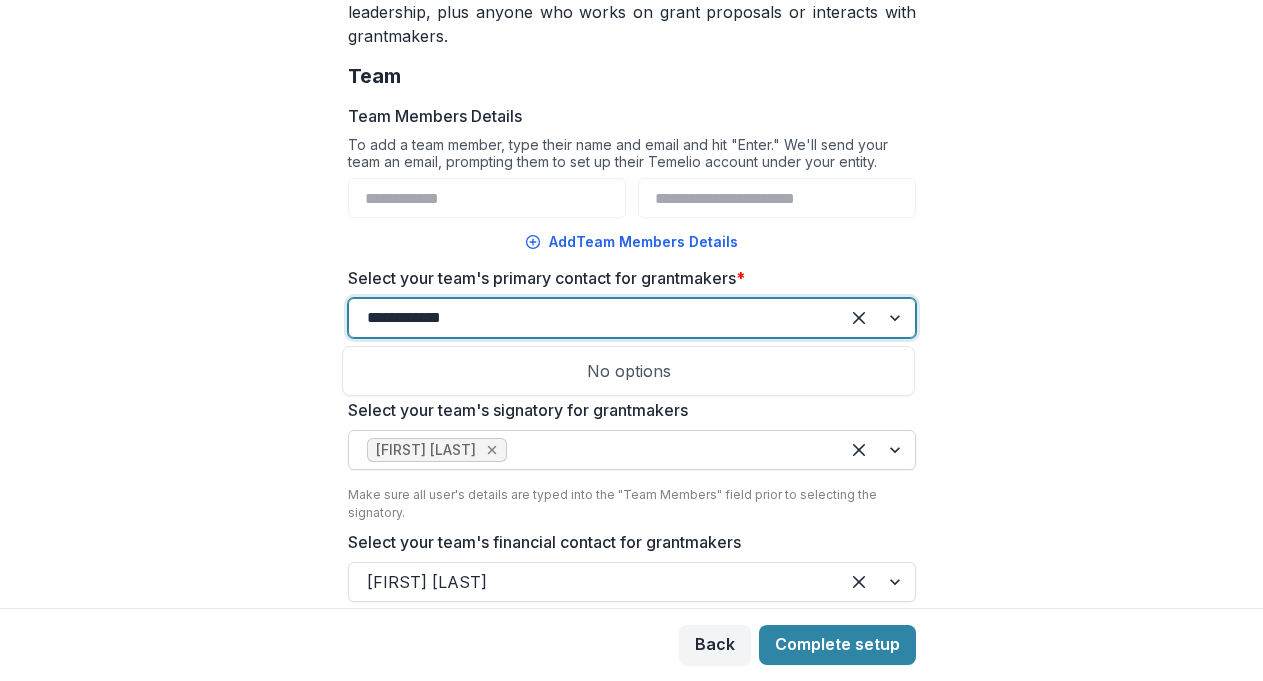 click 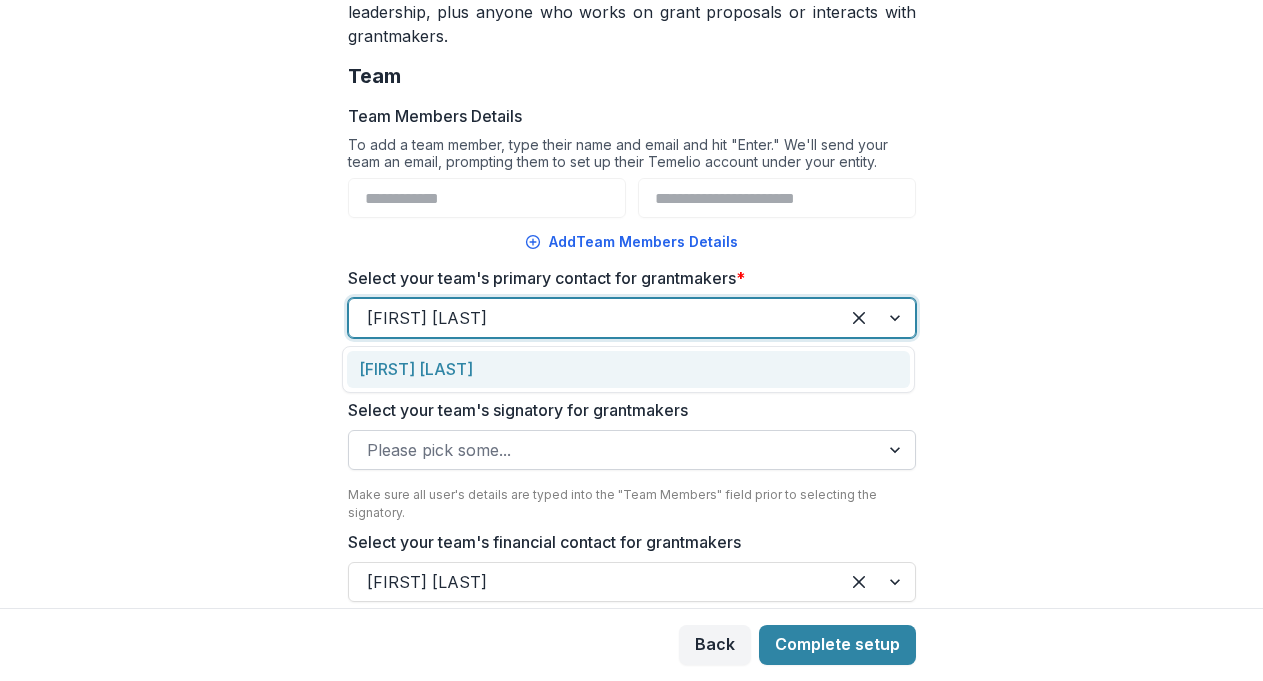 click at bounding box center (594, 318) 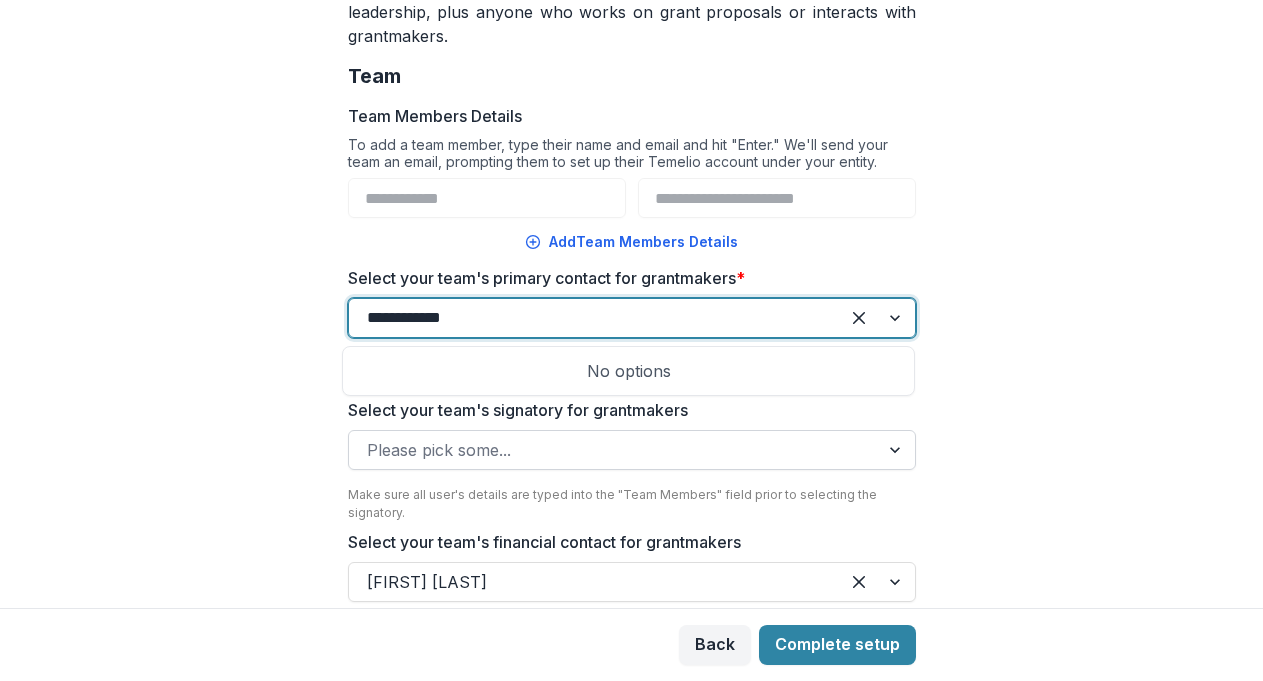 type on "**********" 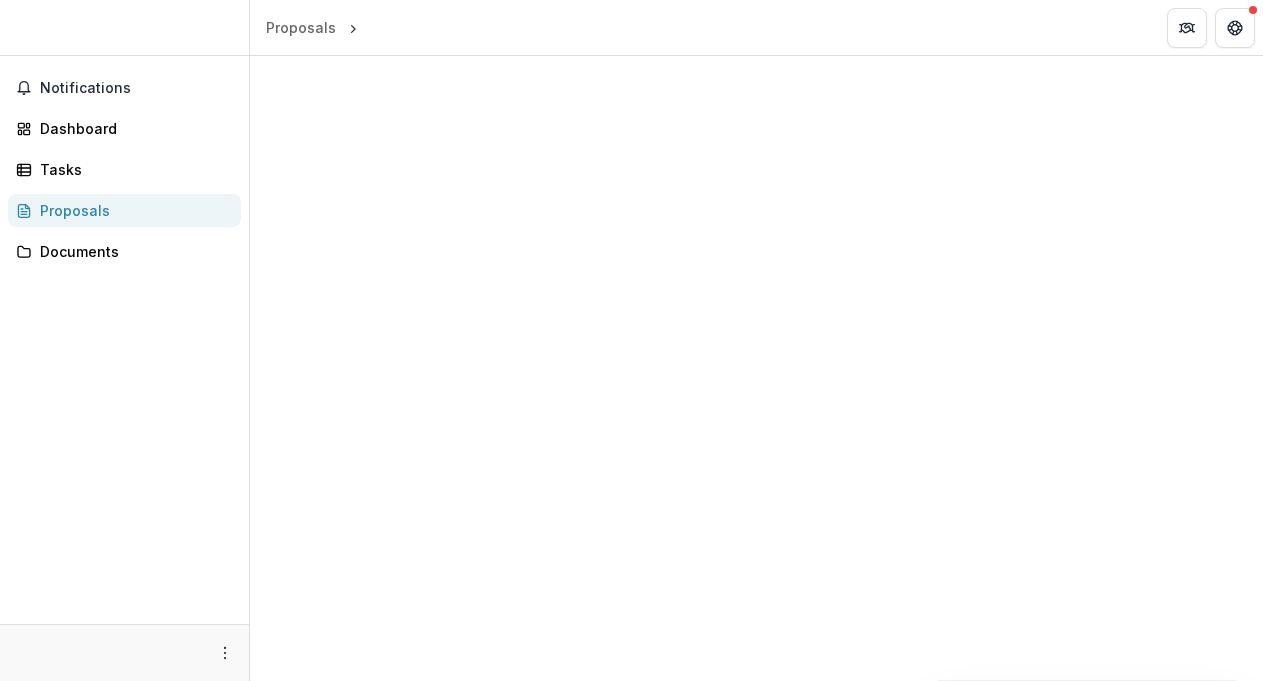 scroll, scrollTop: 0, scrollLeft: 0, axis: both 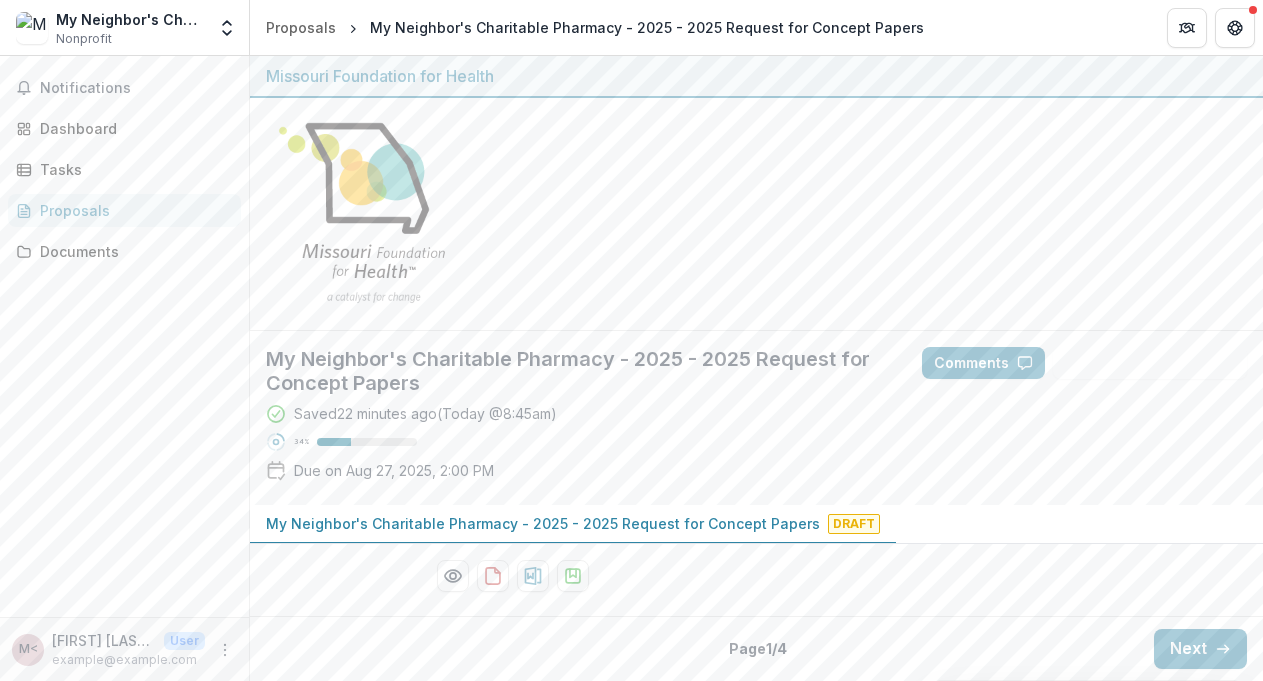 click on "michael.wwebb@yahoo.com" at bounding box center (128, 660) 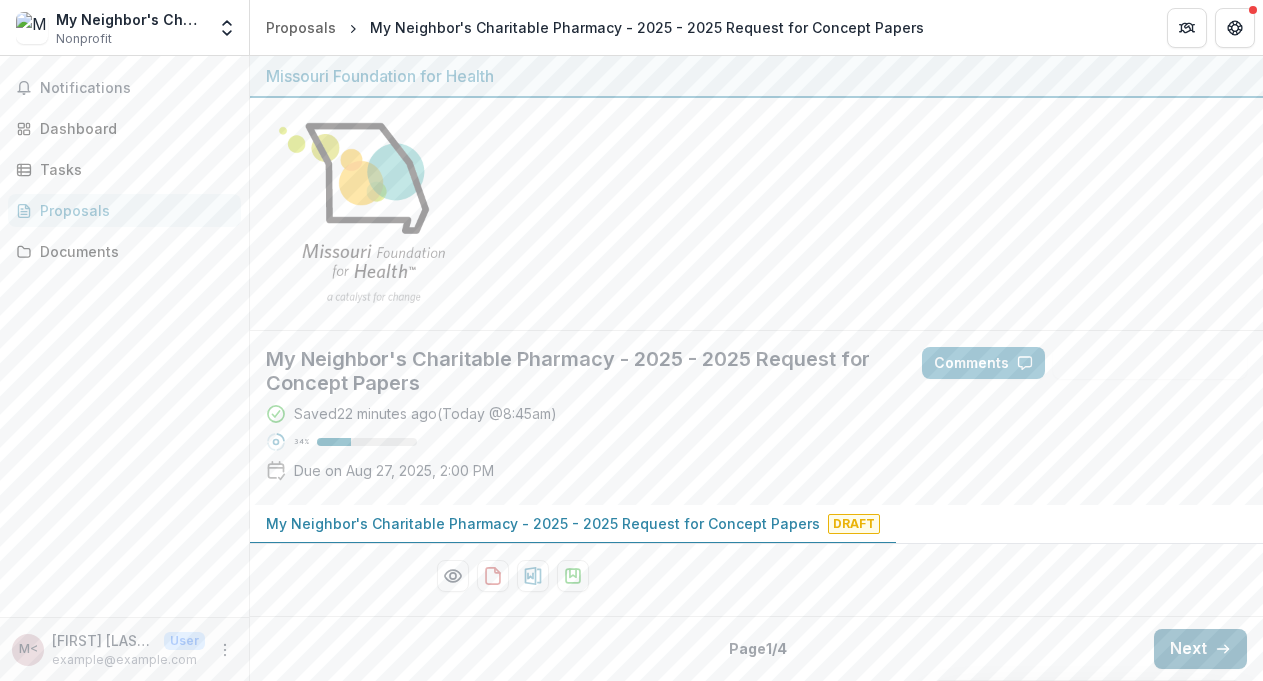 click on "Next" at bounding box center (1200, 649) 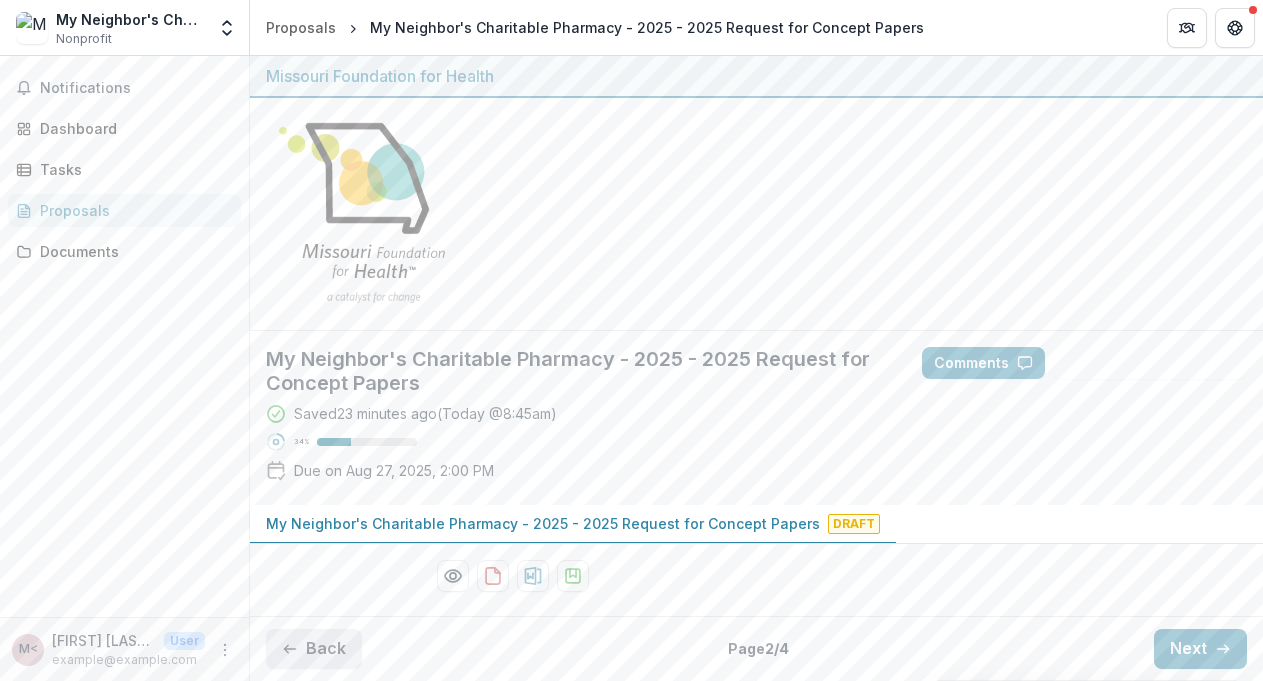 click on "Back" at bounding box center (314, 649) 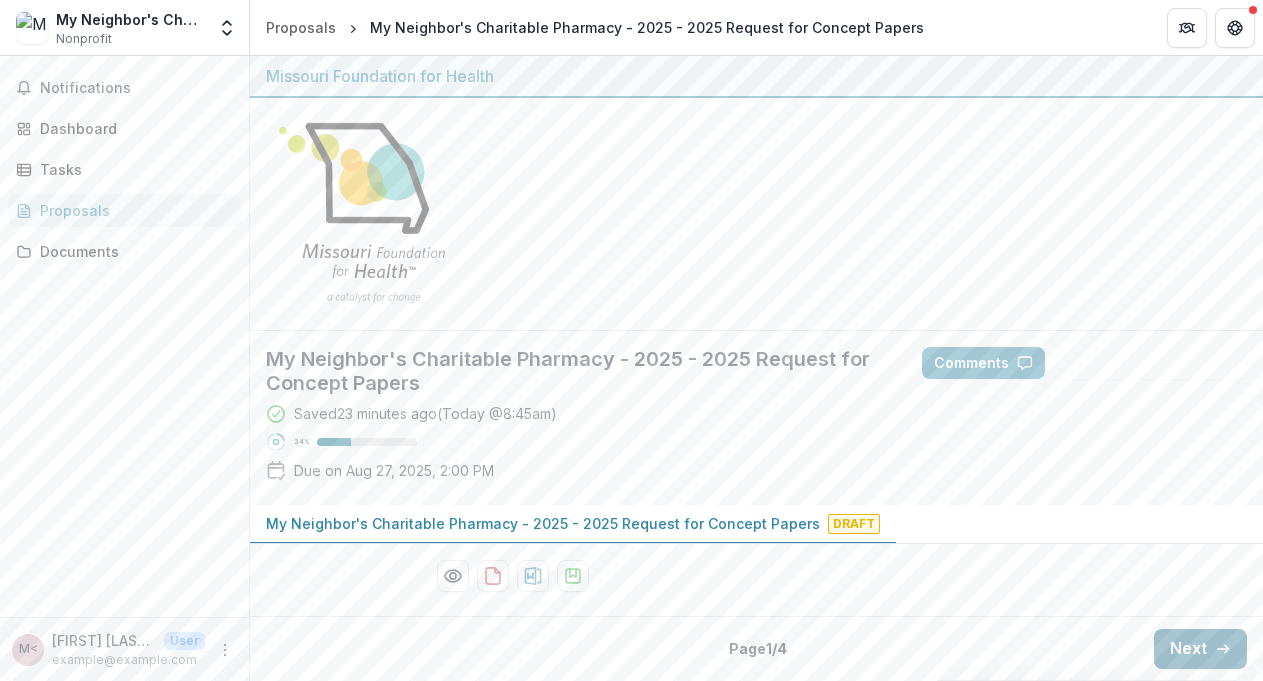 click on "Next" at bounding box center [1200, 649] 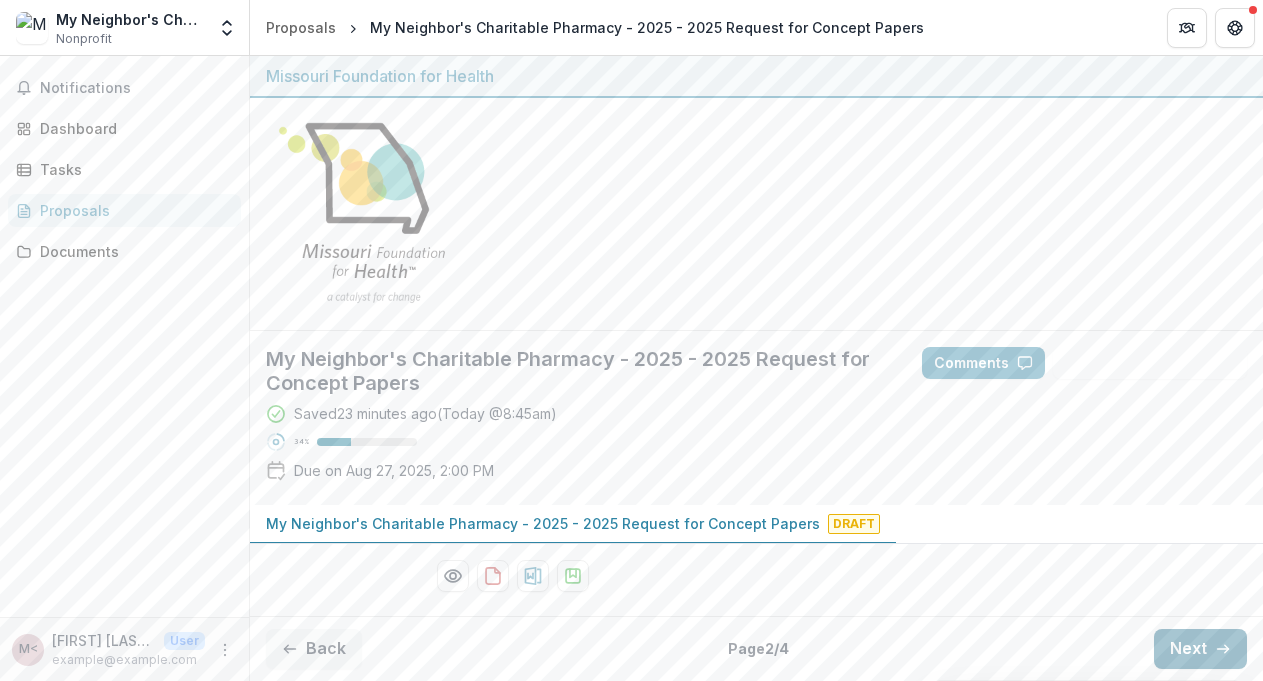 click on "Next" at bounding box center [1200, 649] 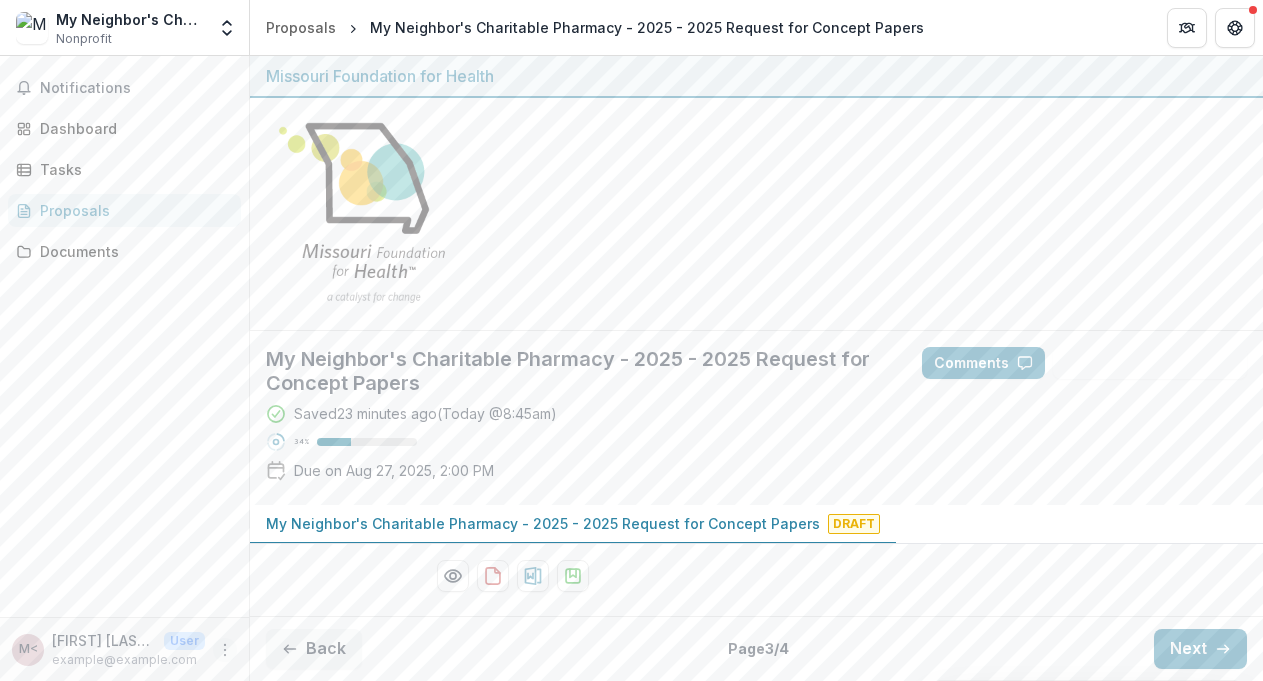 click 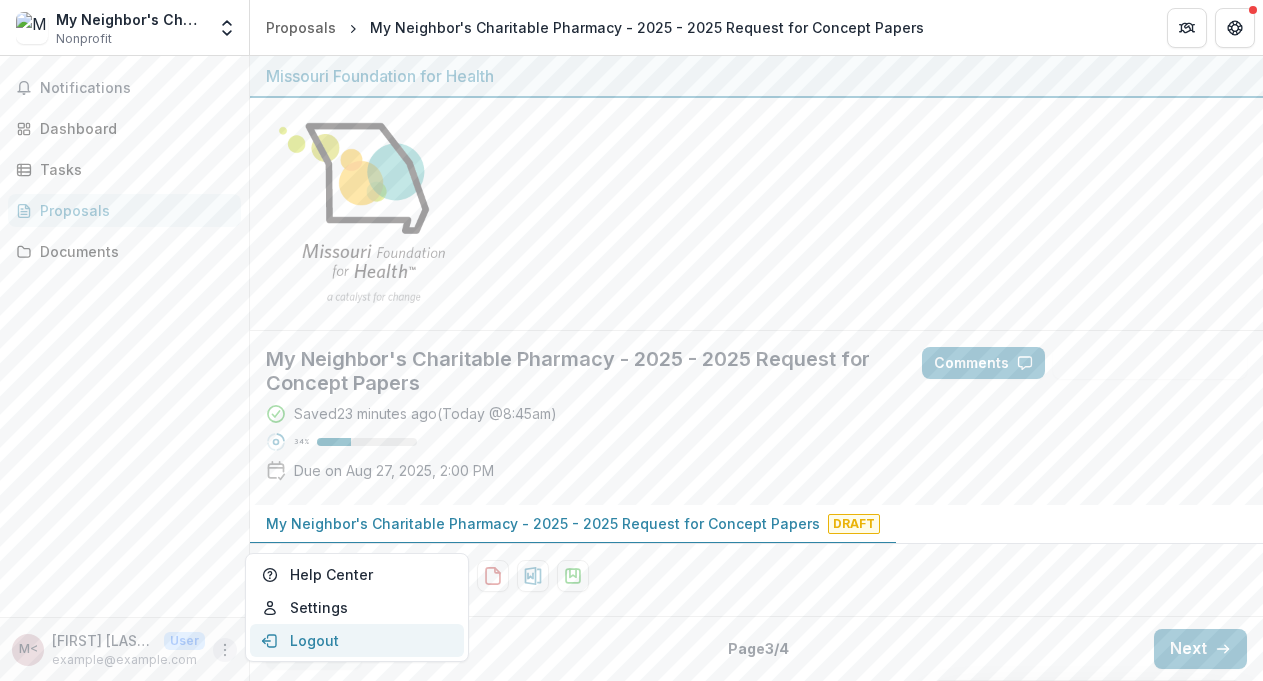 click on "Logout" at bounding box center [357, 640] 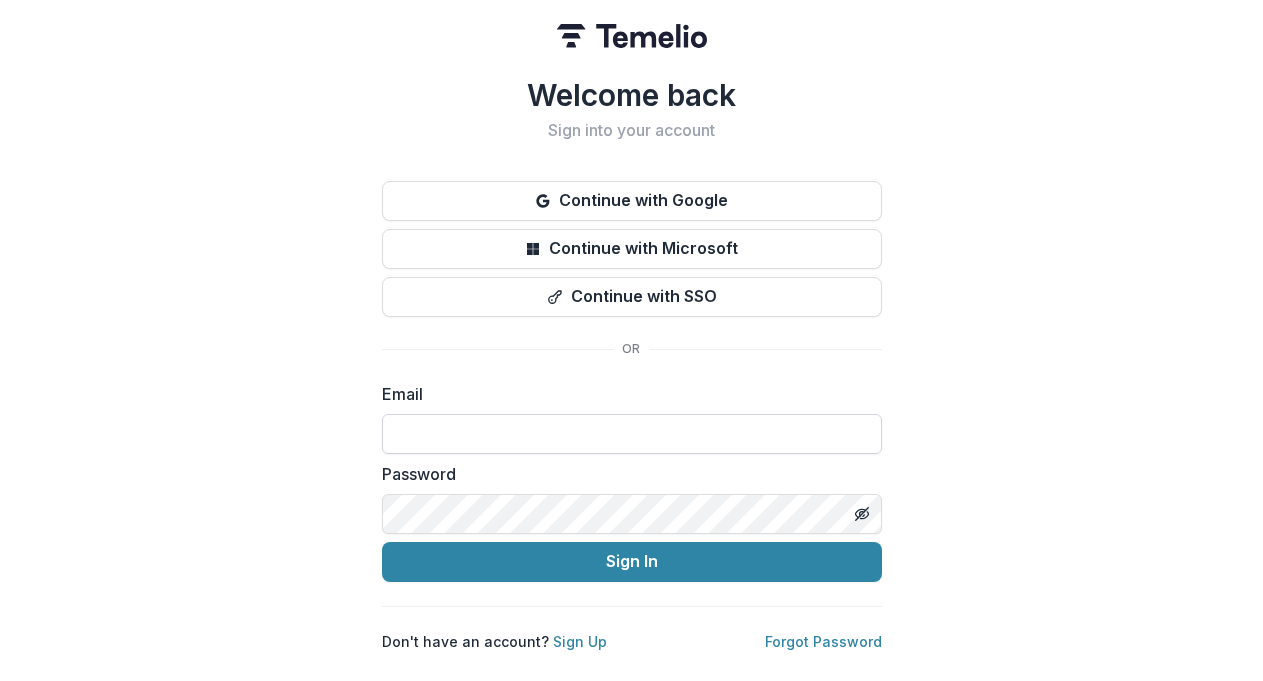 click at bounding box center (632, 434) 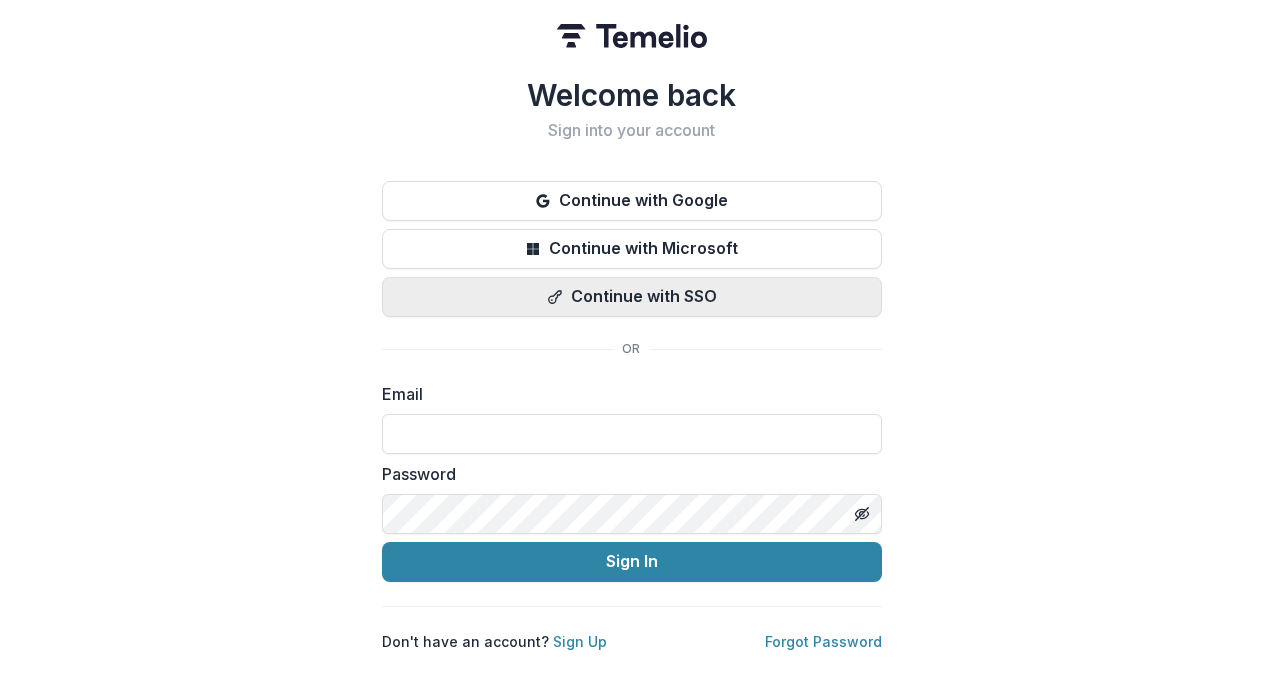 type on "**********" 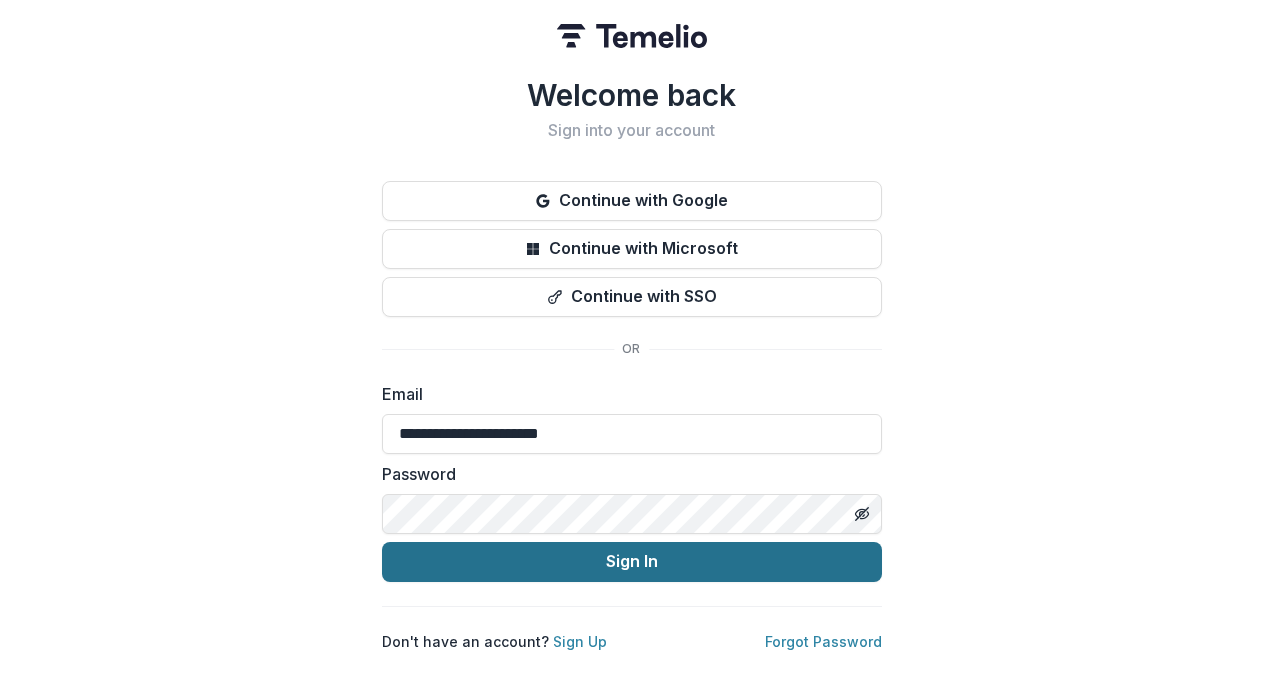 click on "Sign In" at bounding box center [632, 562] 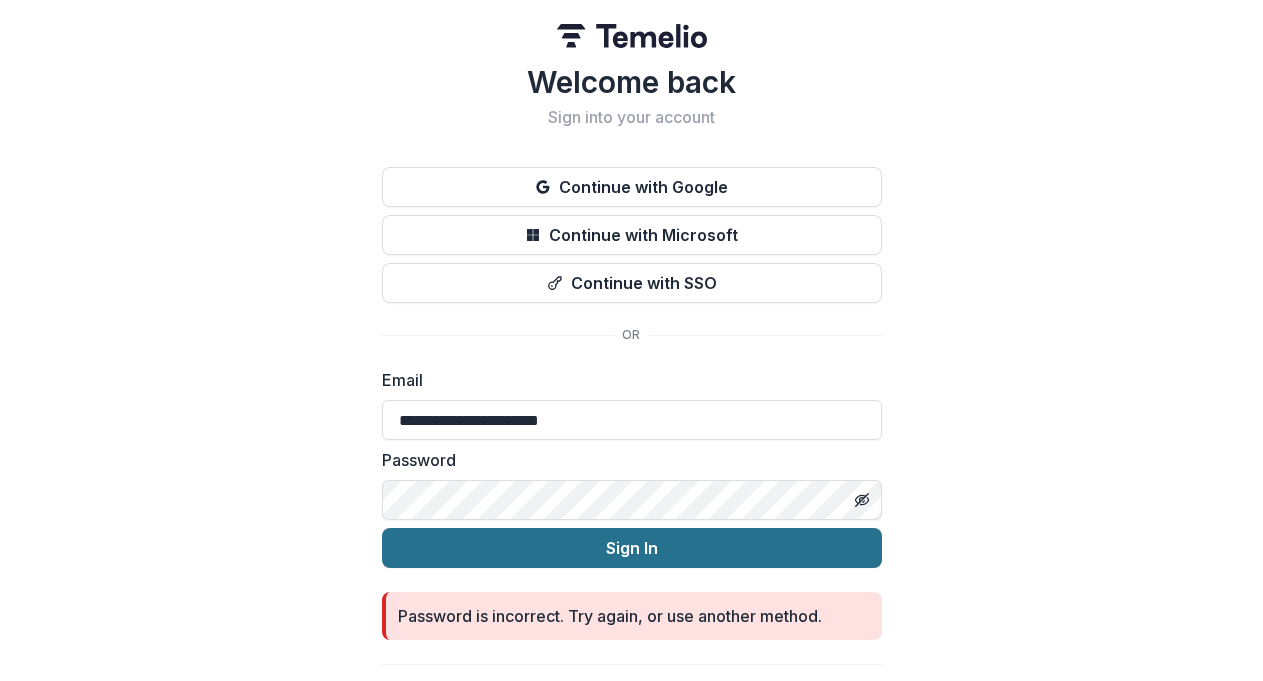 click on "Sign In" at bounding box center [632, 548] 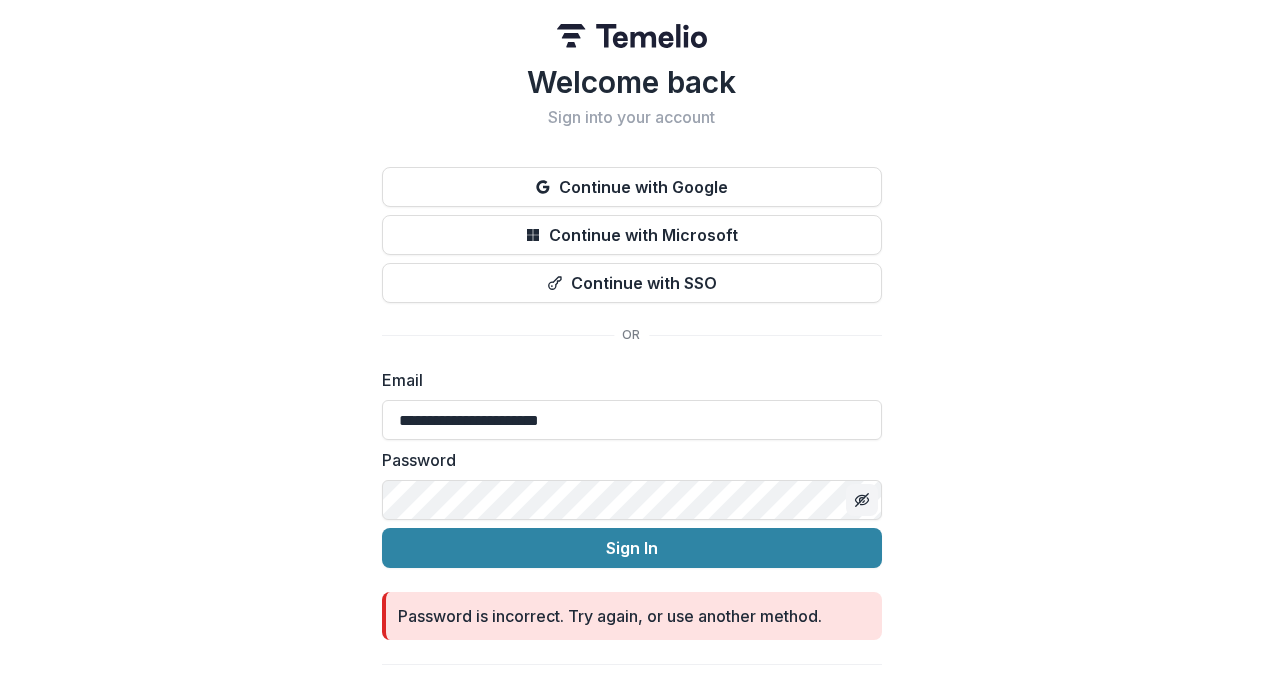 click 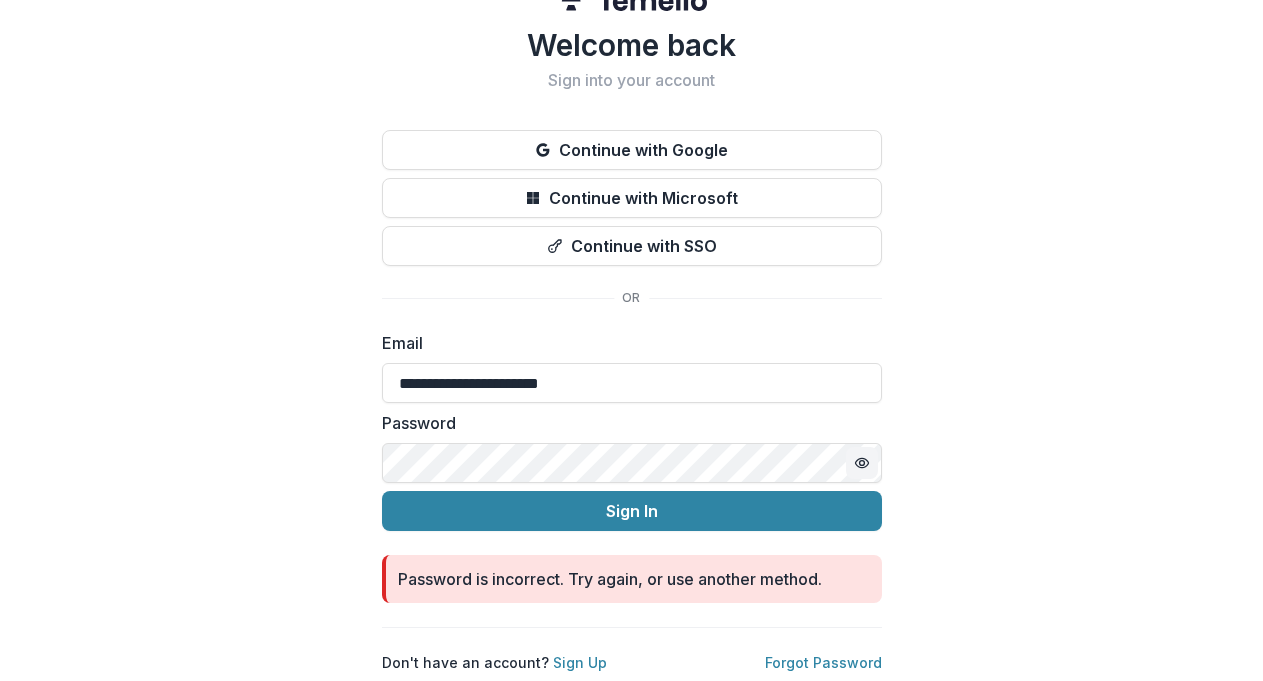 scroll, scrollTop: 45, scrollLeft: 0, axis: vertical 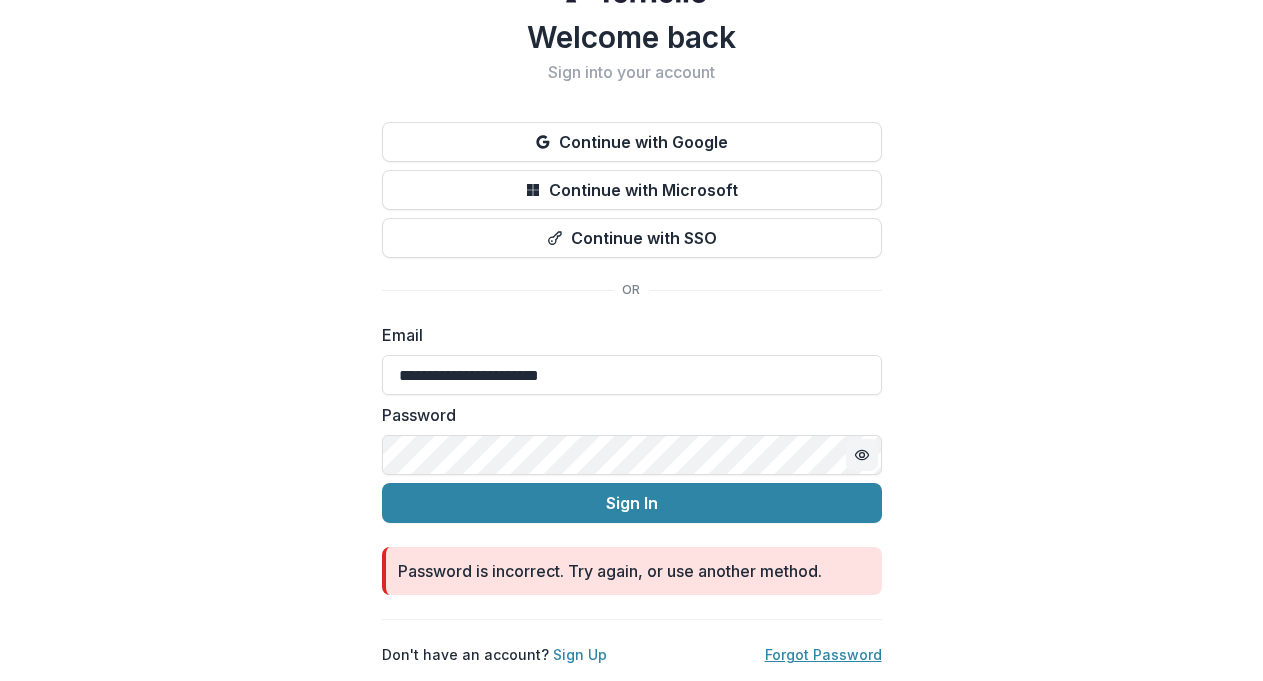 click on "Forgot Password" at bounding box center [823, 654] 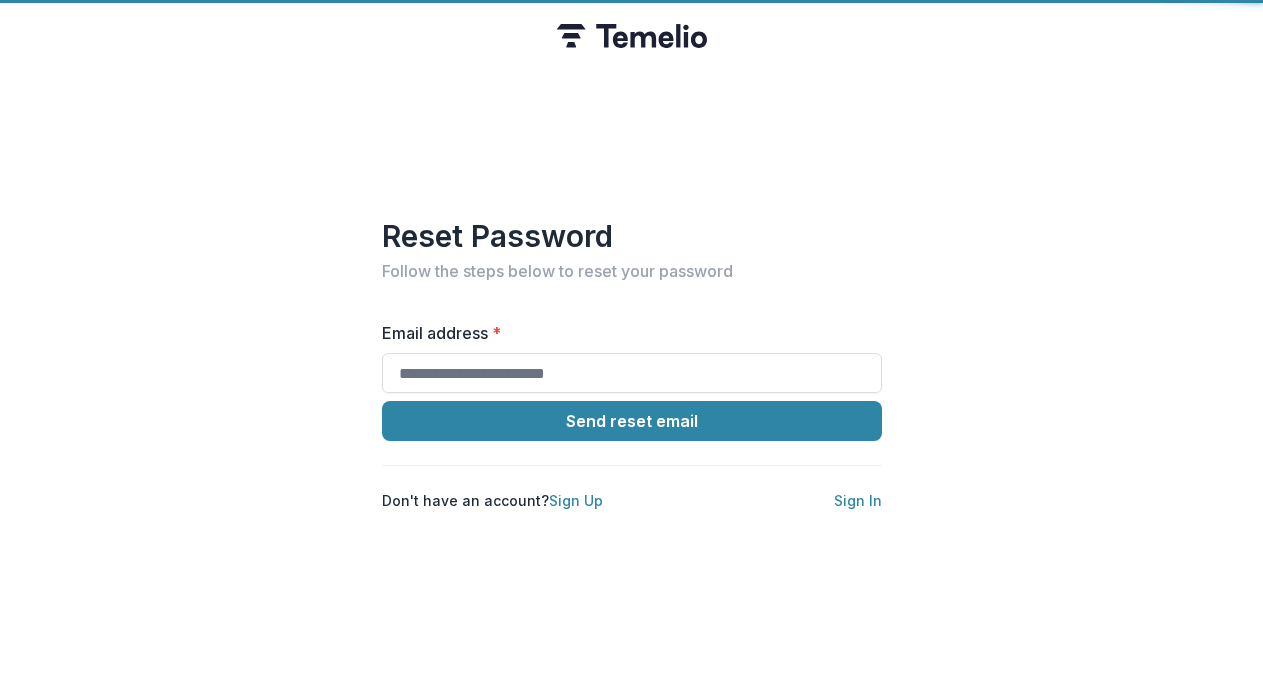 scroll, scrollTop: 0, scrollLeft: 0, axis: both 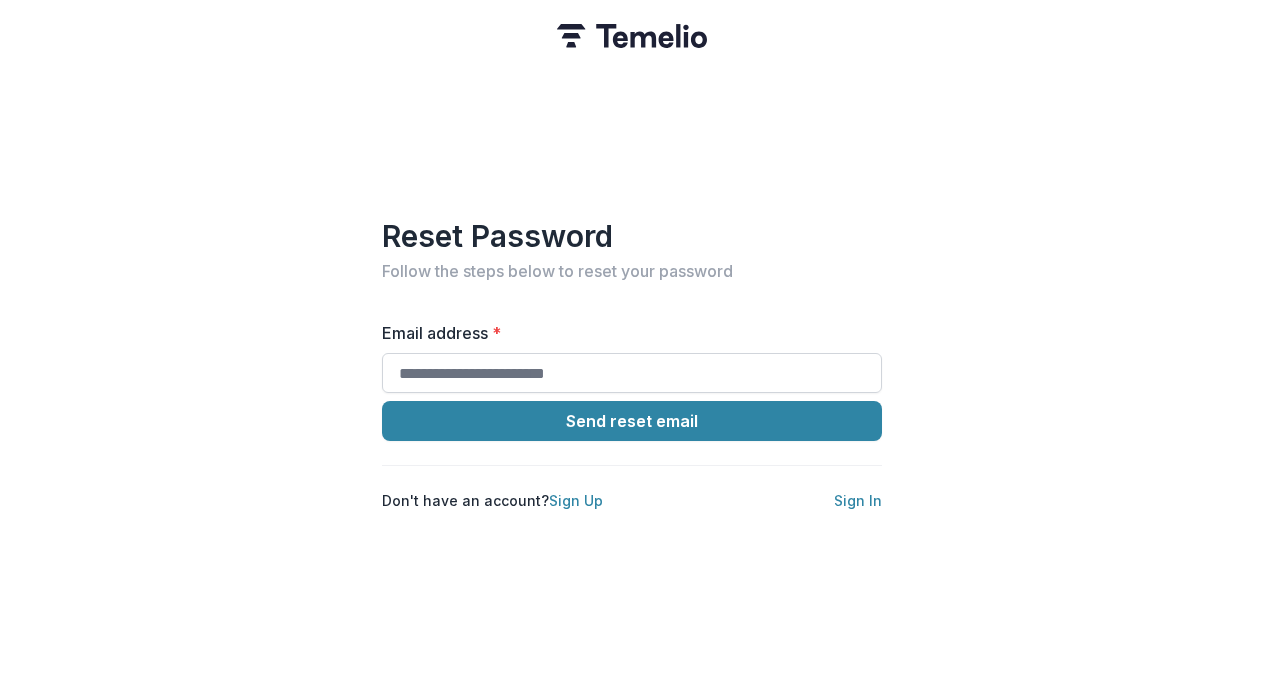 click on "Email address *" at bounding box center [632, 373] 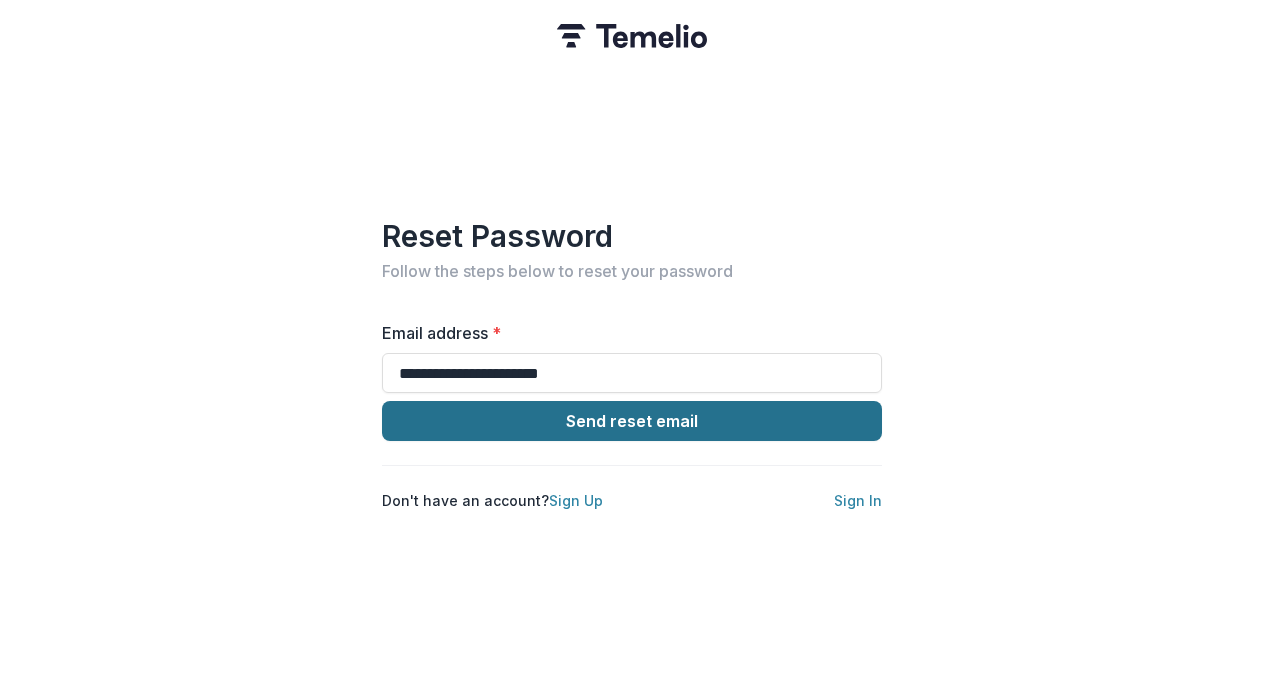 click on "Send reset email" at bounding box center [632, 421] 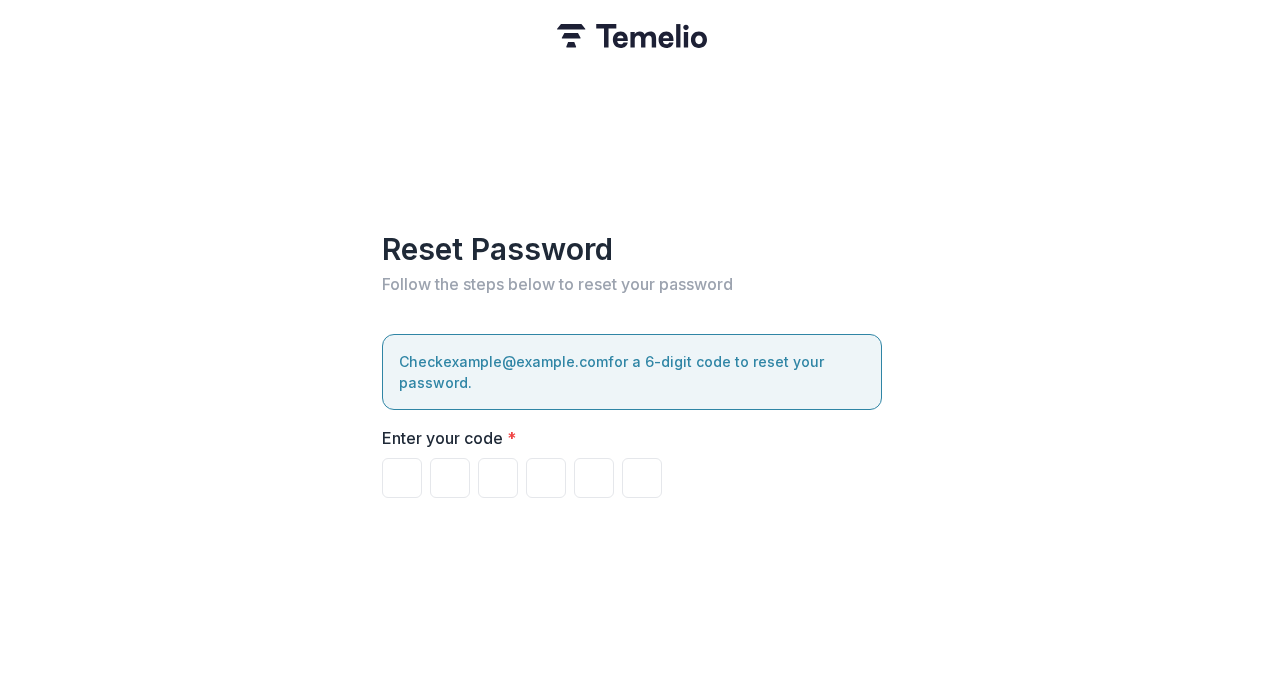 paste on "******" 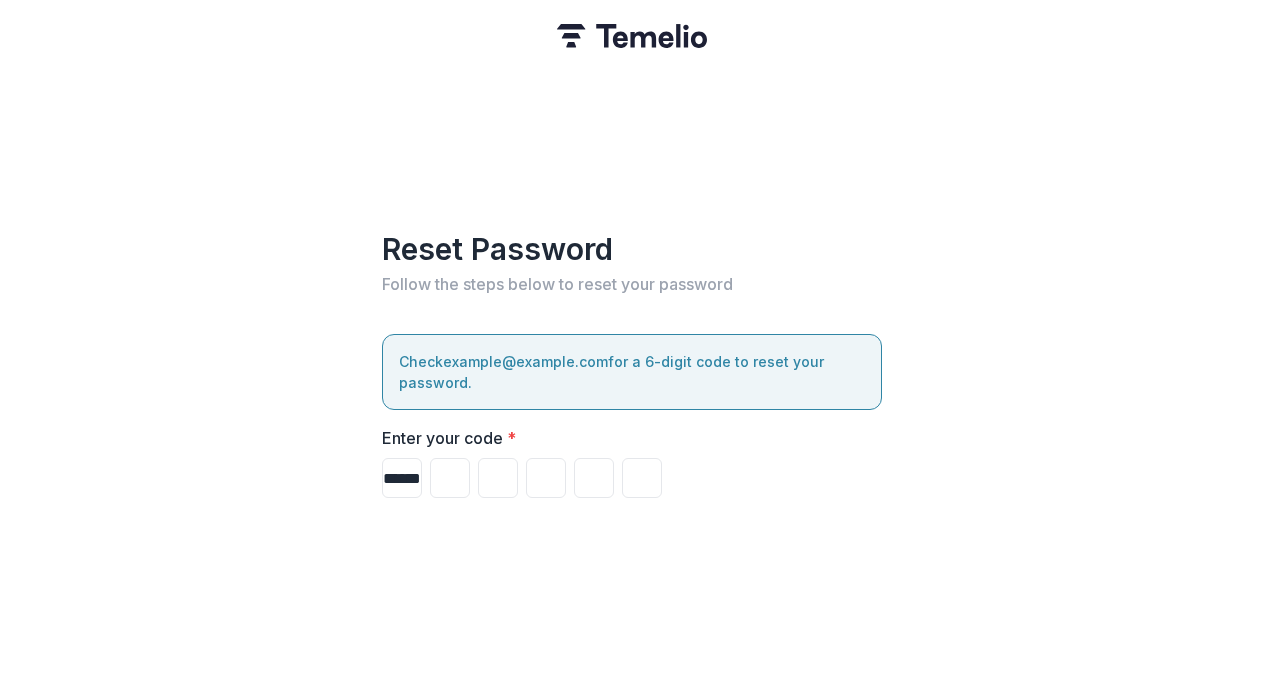 type on "*" 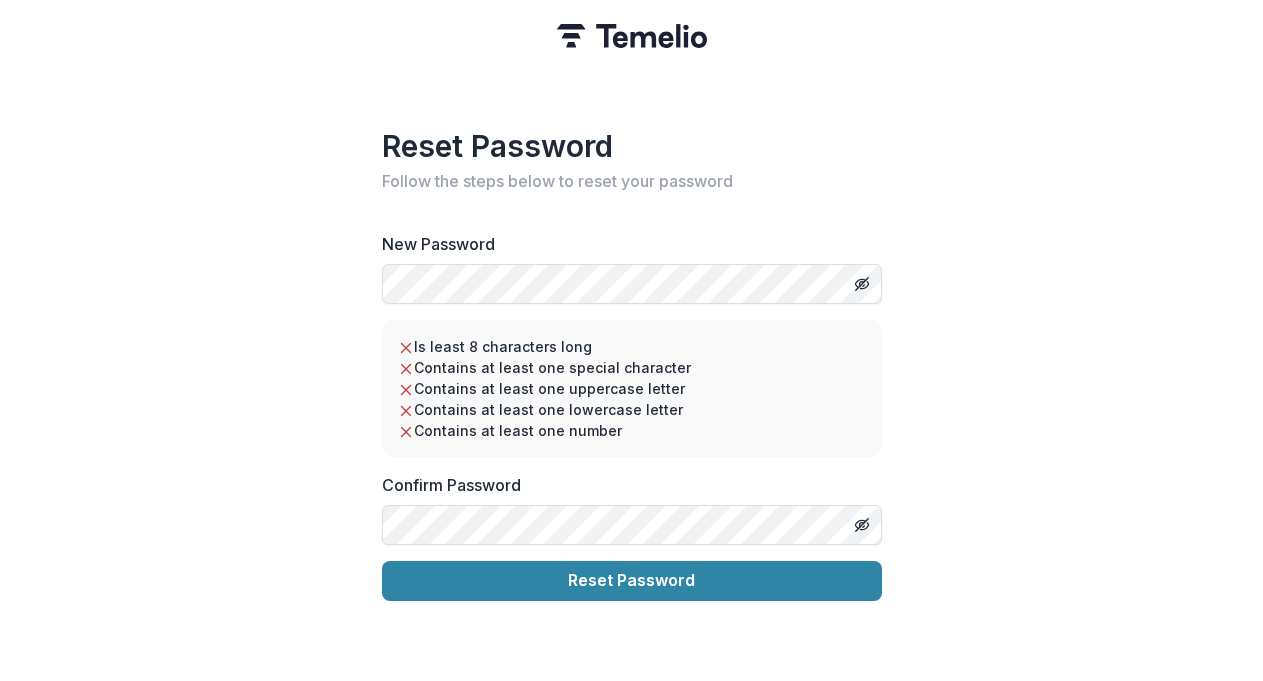 click on "Reset Password Follow the steps below to reset your password New Password Is least 8 characters long Contains at least one special character Contains at least one uppercase letter Contains at least one lowercase letter Contains at least one number Confirm Password Reset Password" at bounding box center [631, 340] 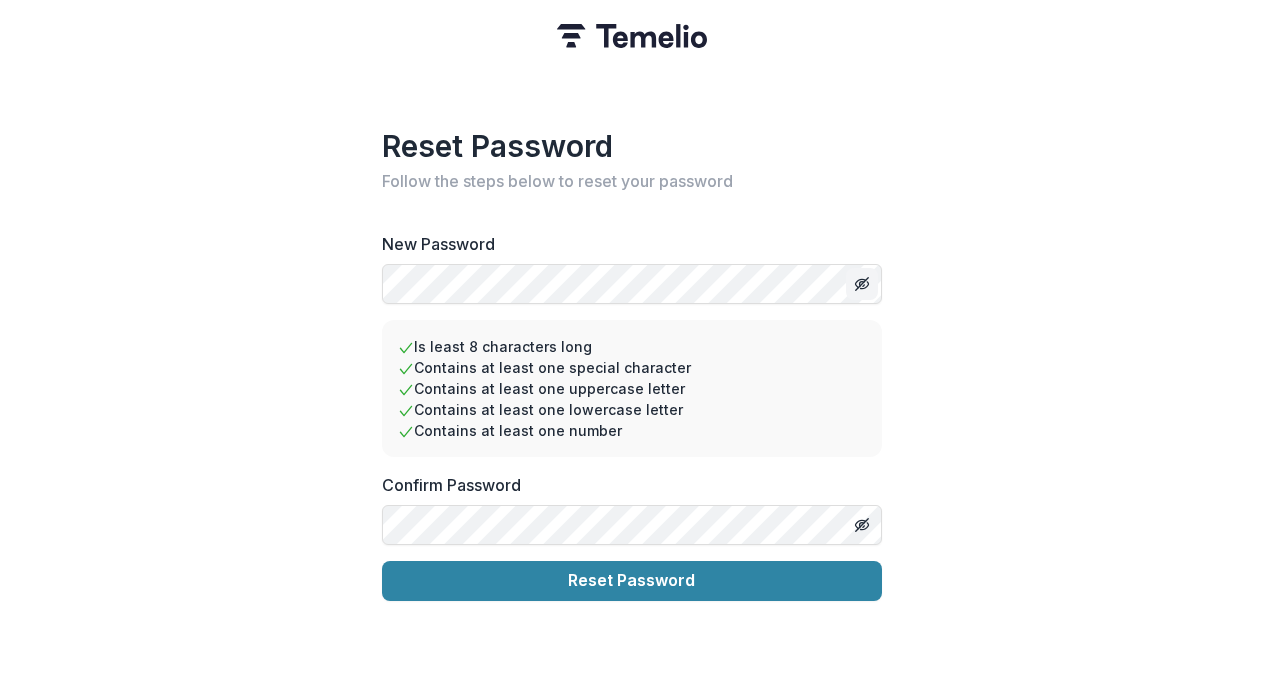 click 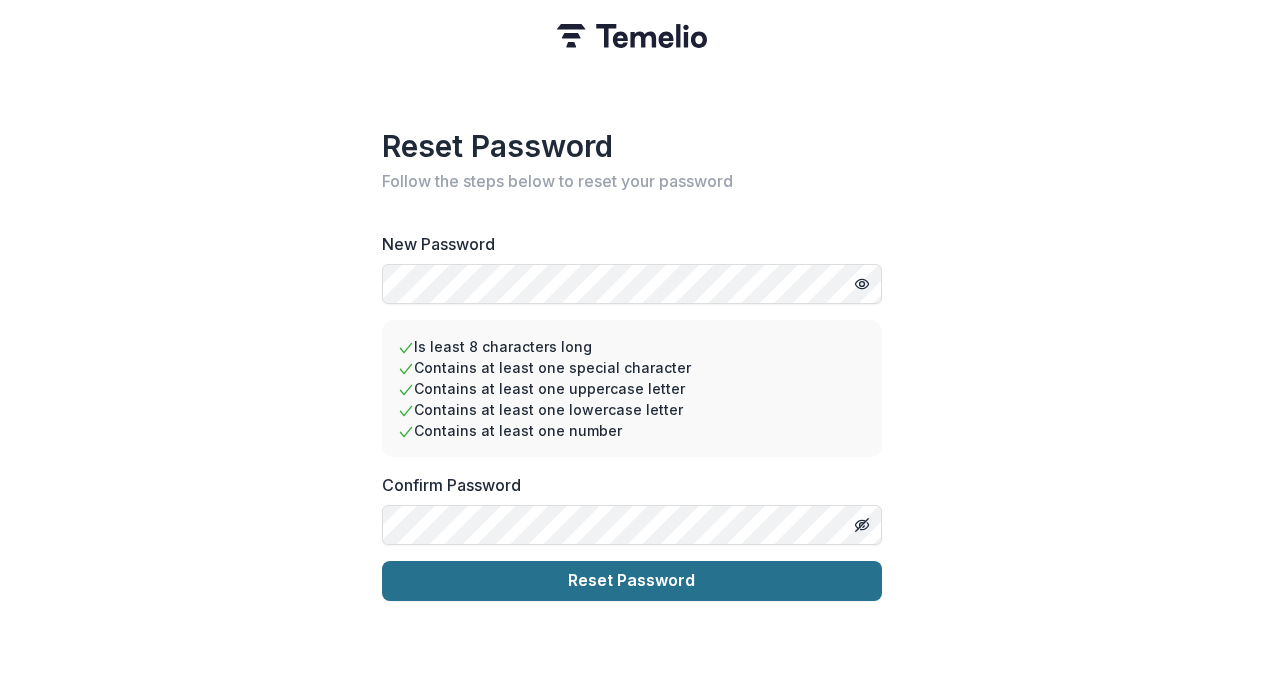 click on "Reset Password" at bounding box center [632, 581] 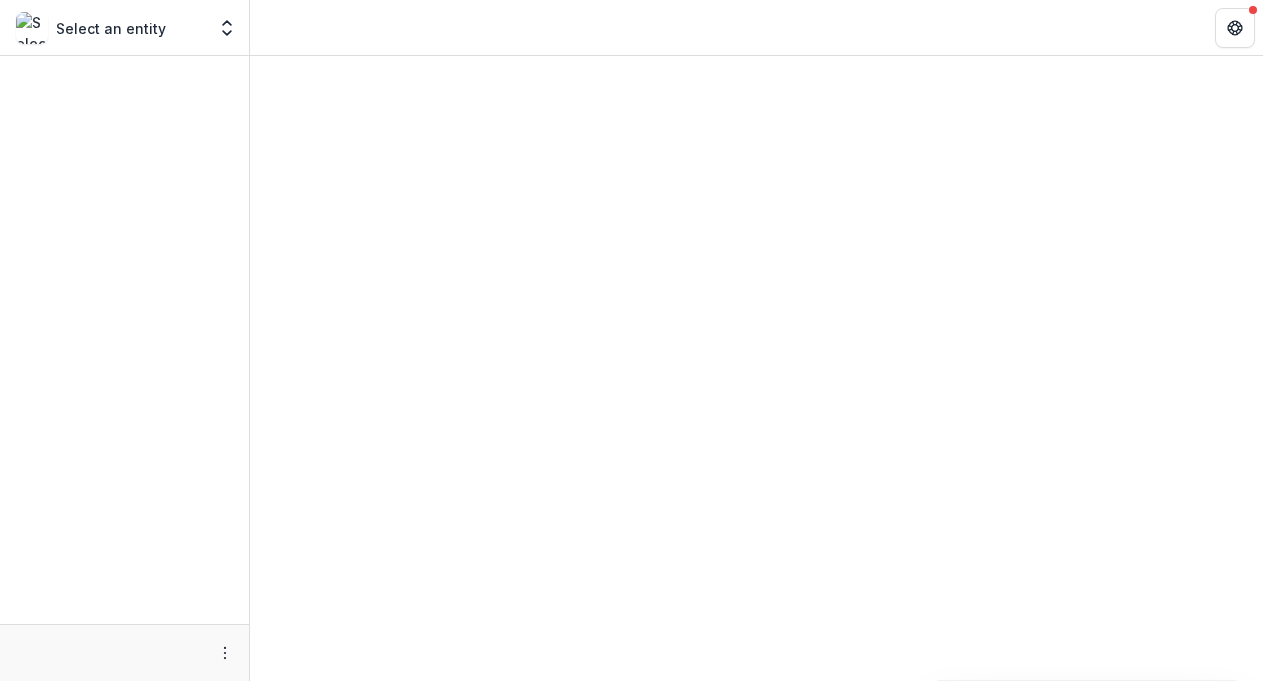 scroll, scrollTop: 0, scrollLeft: 0, axis: both 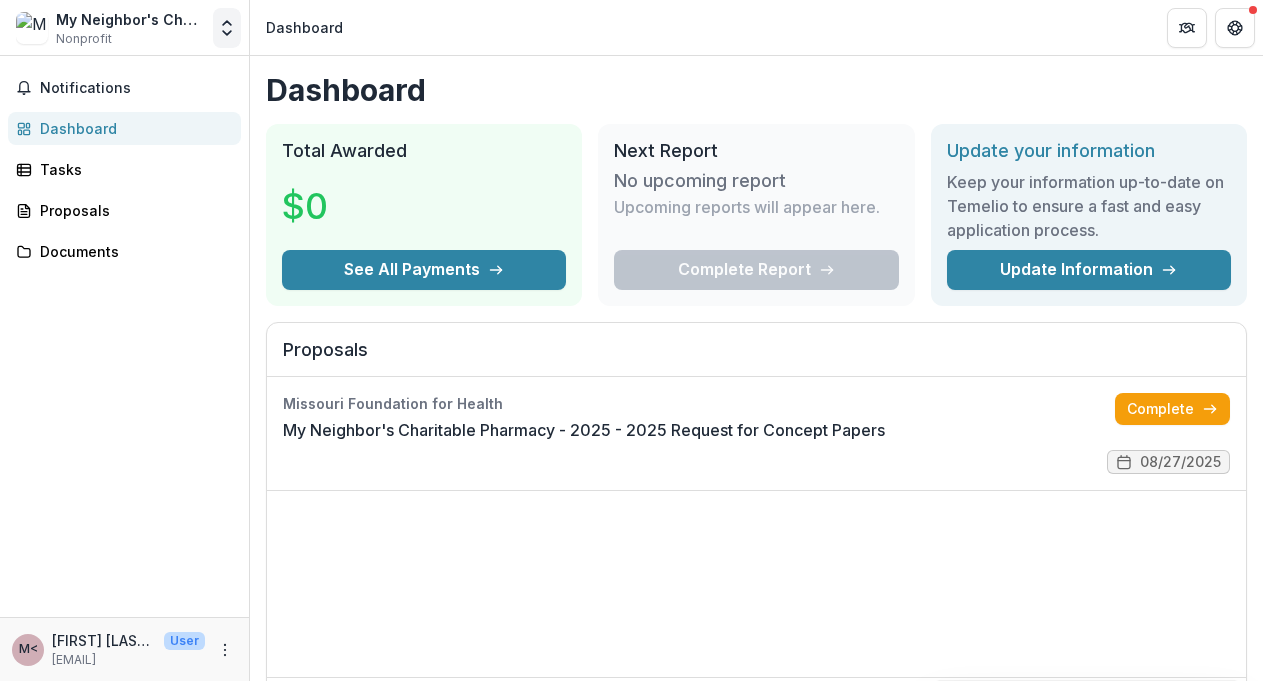 click 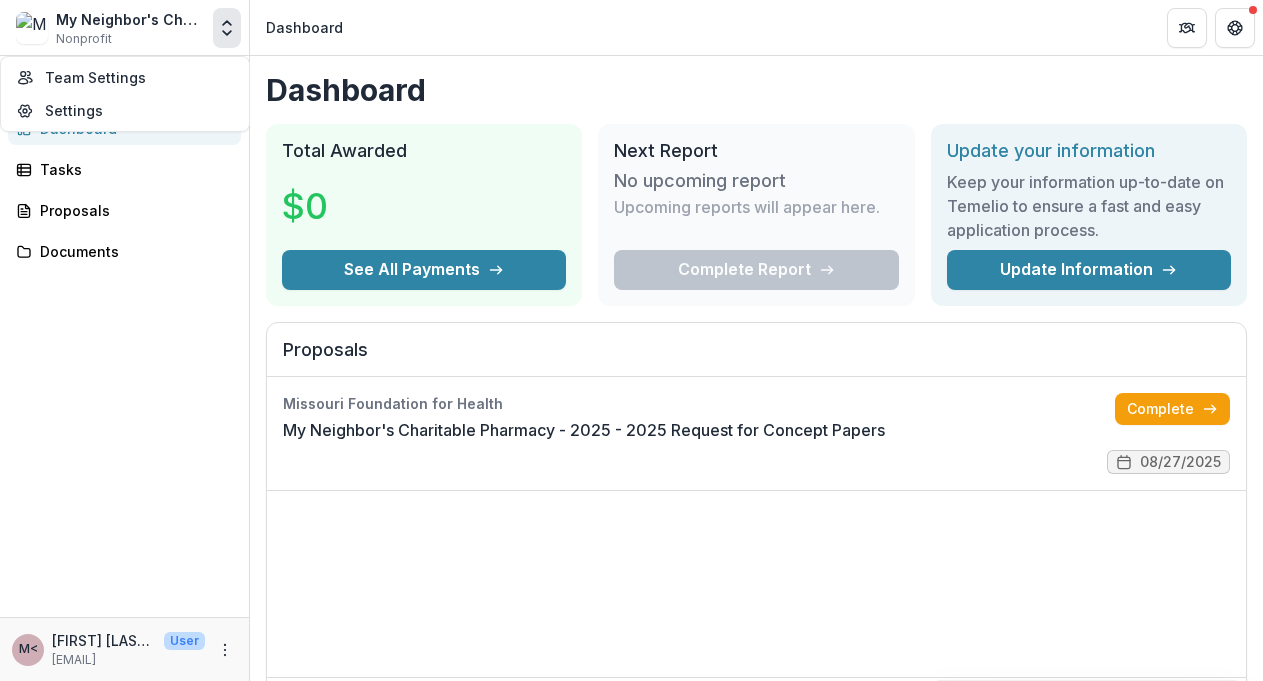 click 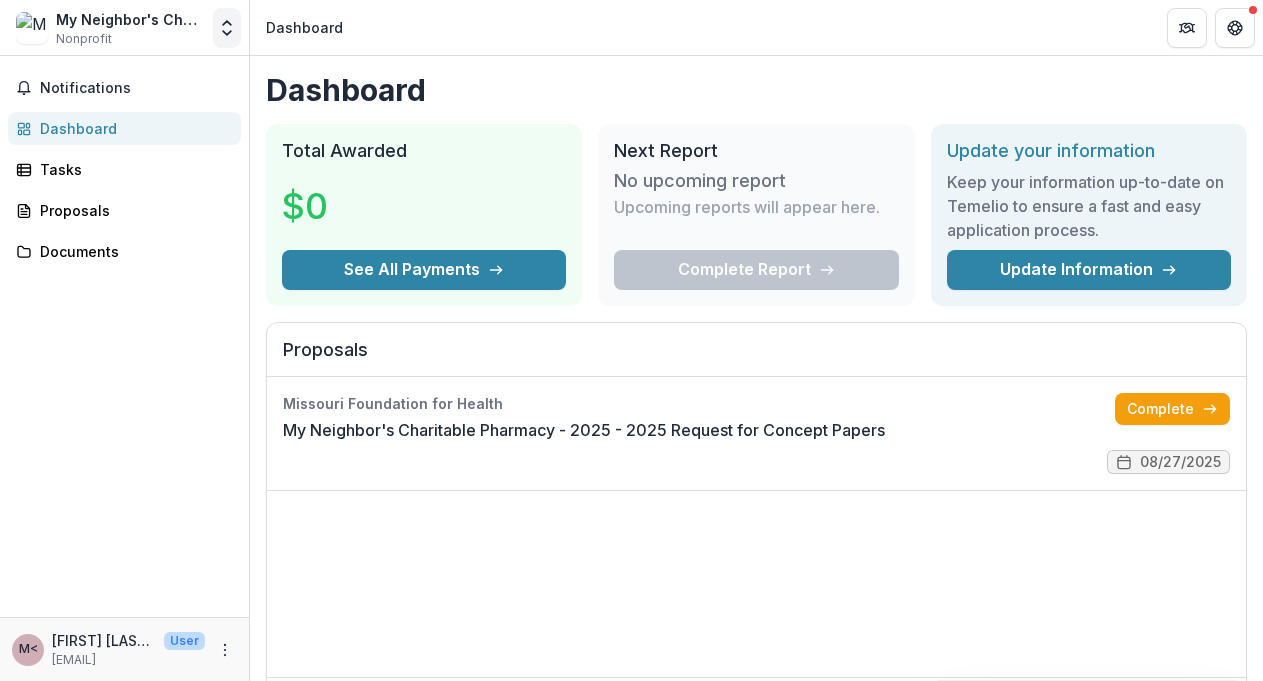 click 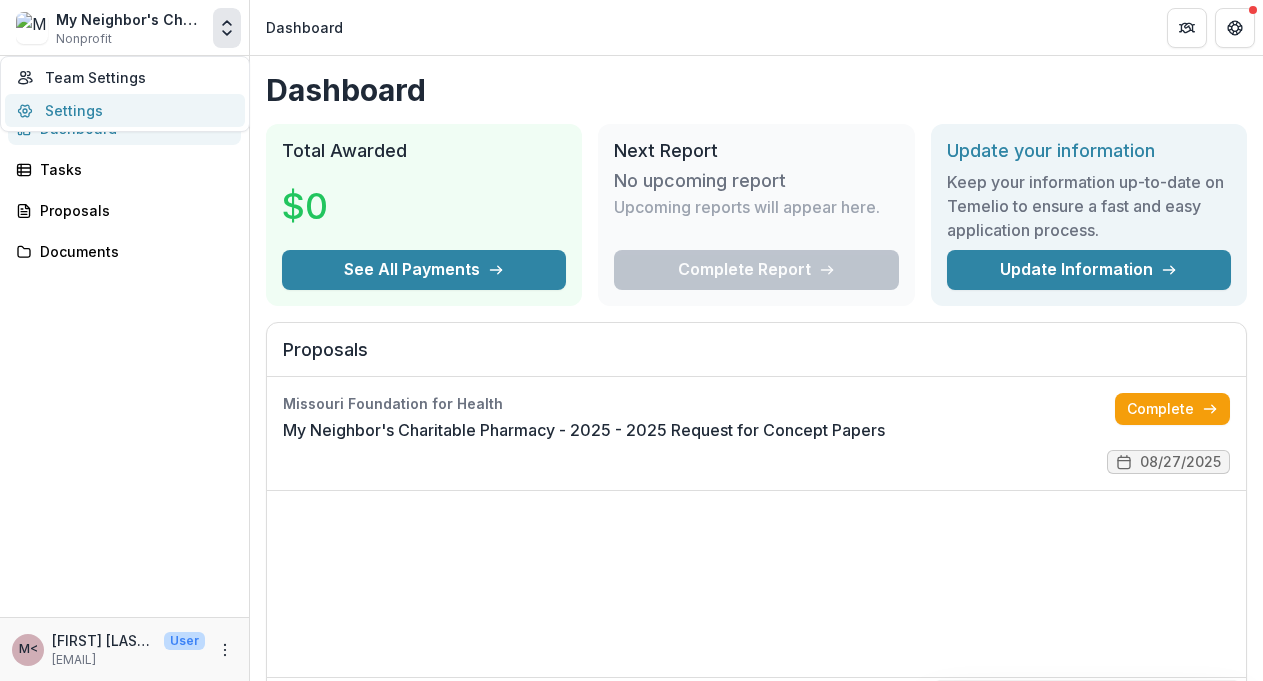 click on "Settings" at bounding box center (125, 110) 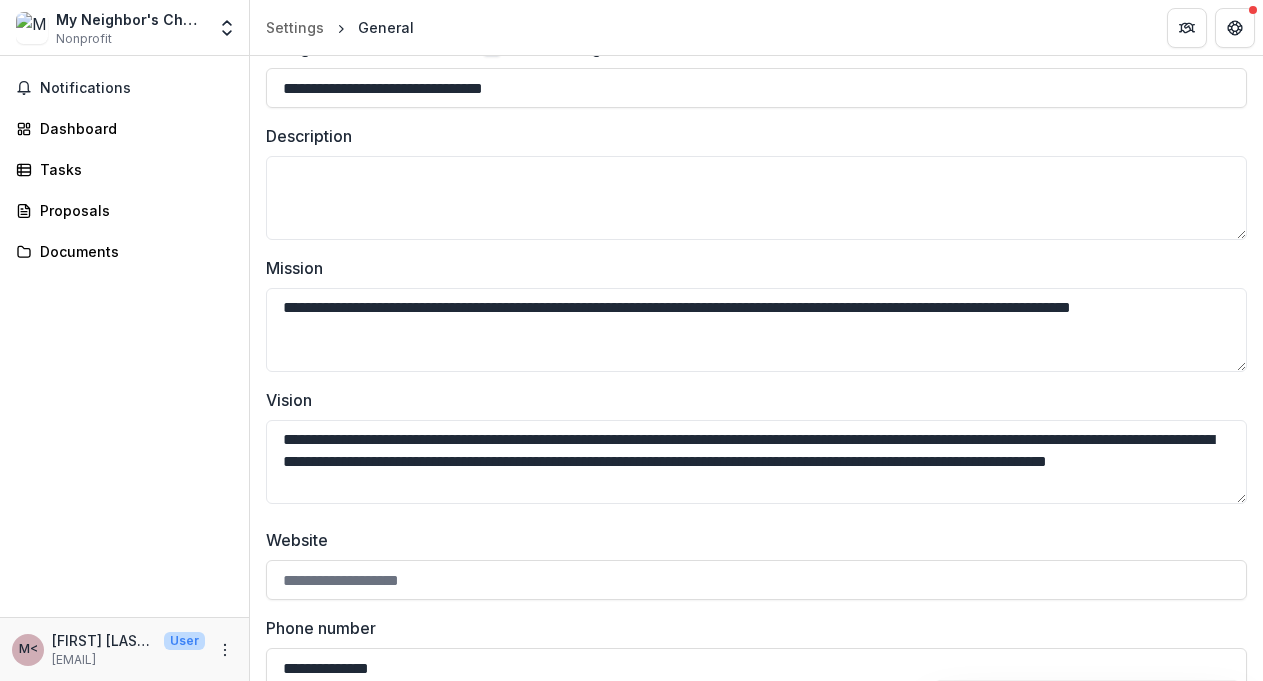 scroll, scrollTop: 305, scrollLeft: 0, axis: vertical 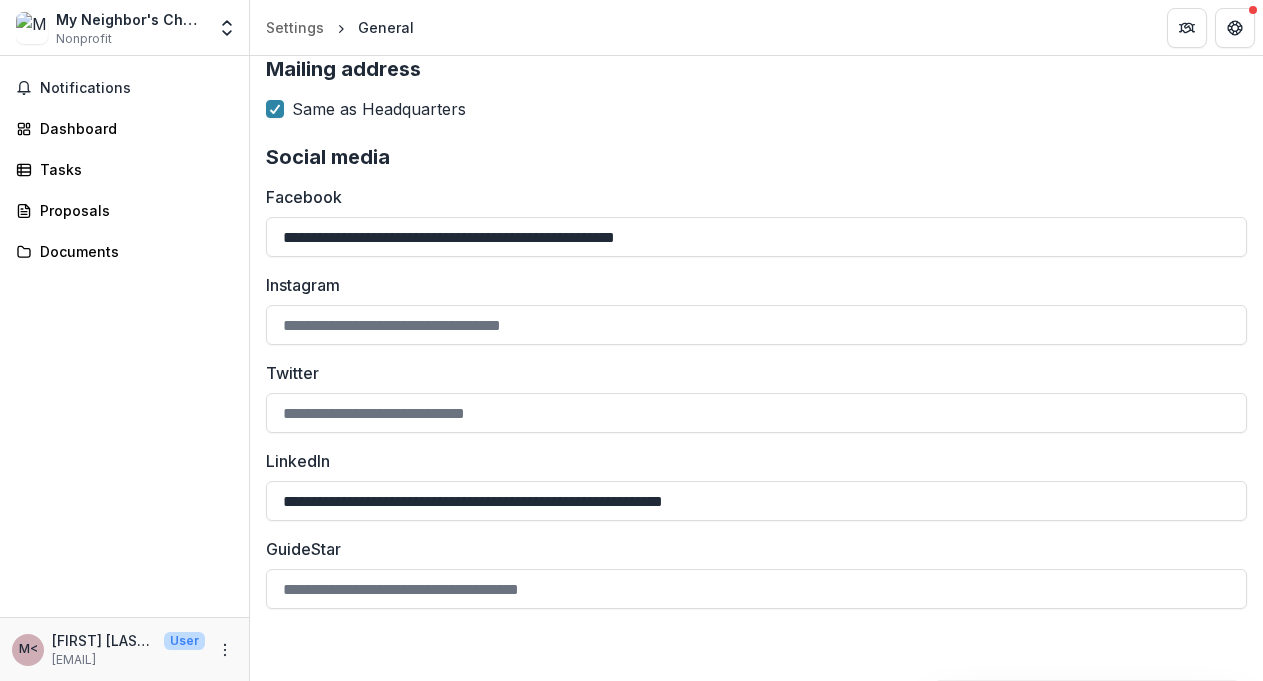 drag, startPoint x: 851, startPoint y: 325, endPoint x: 738, endPoint y: 474, distance: 187.00267 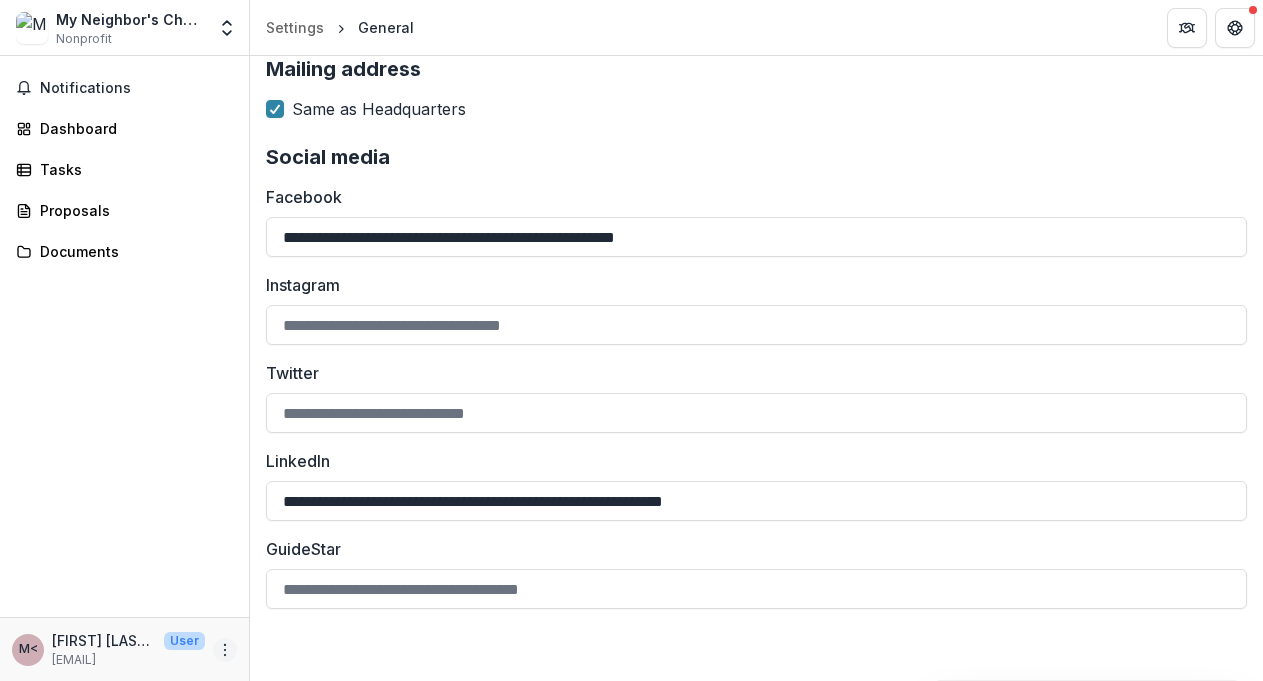 click 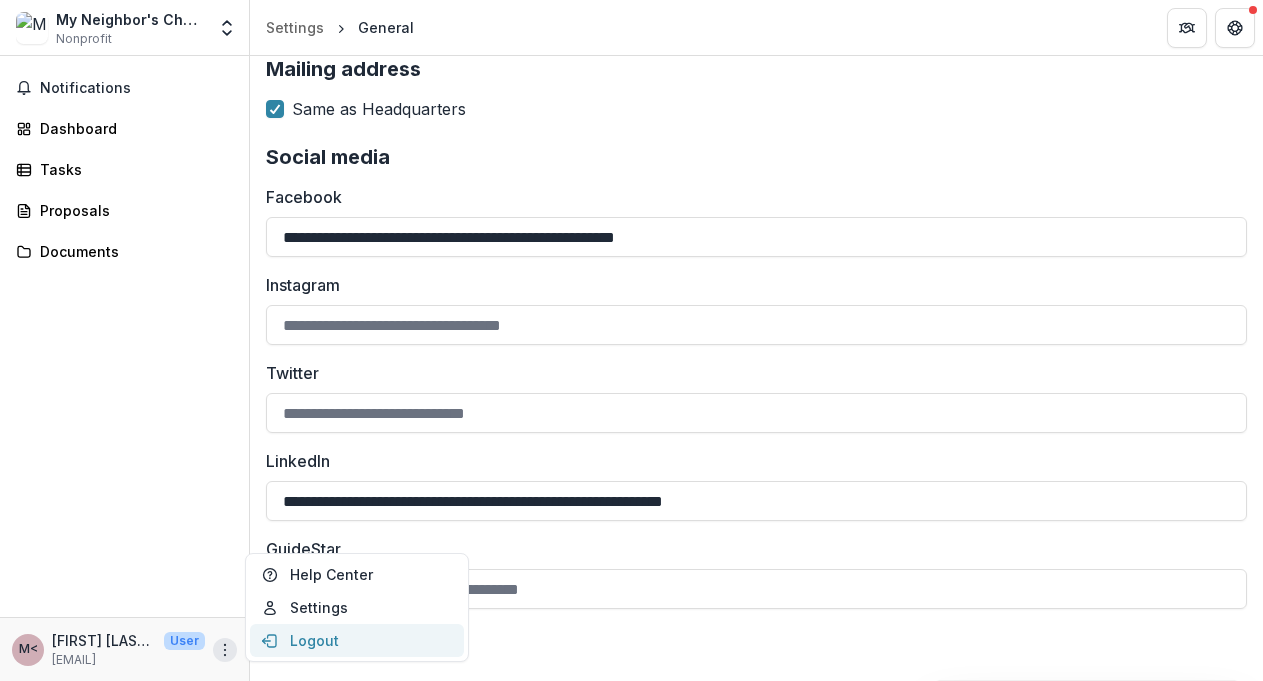 click on "Logout" at bounding box center (357, 640) 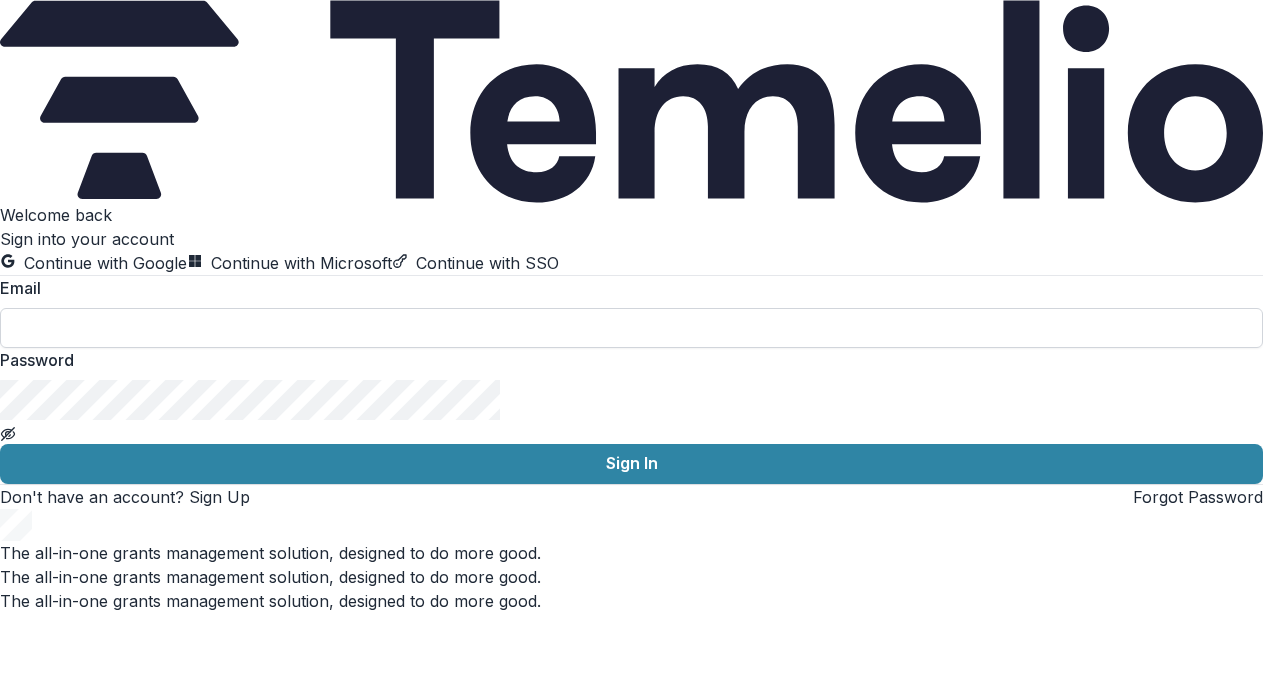 click at bounding box center (631, 328) 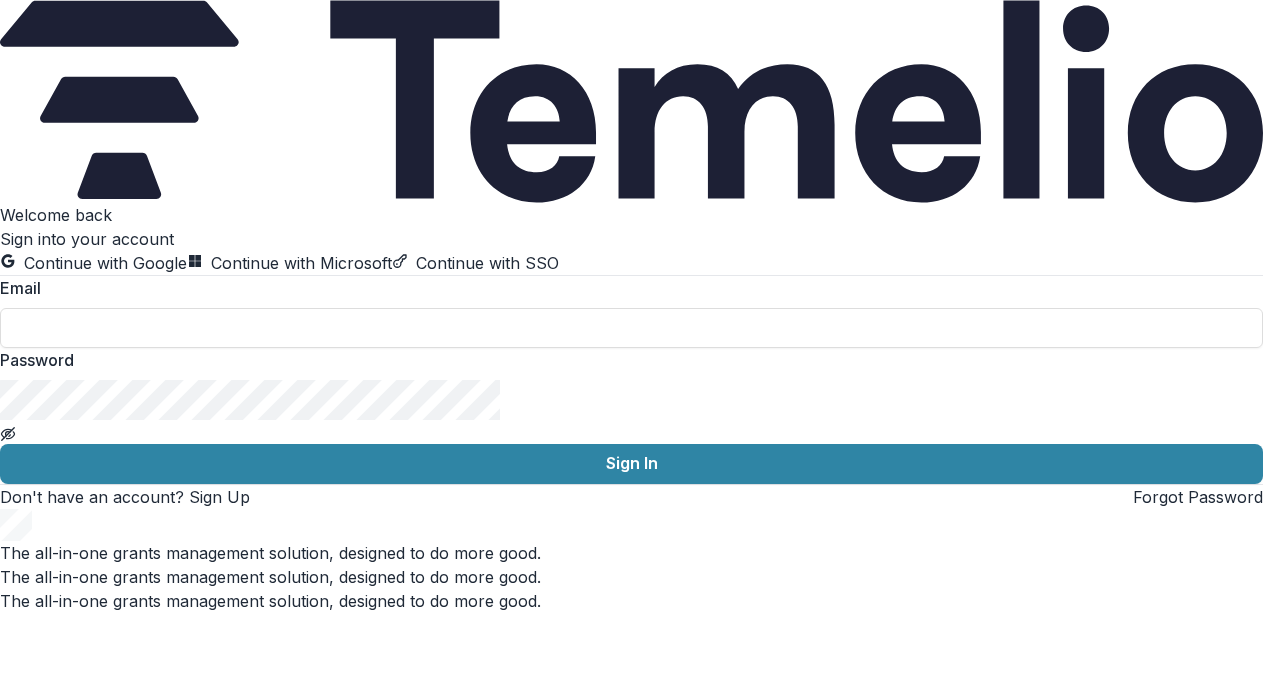 type on "**********" 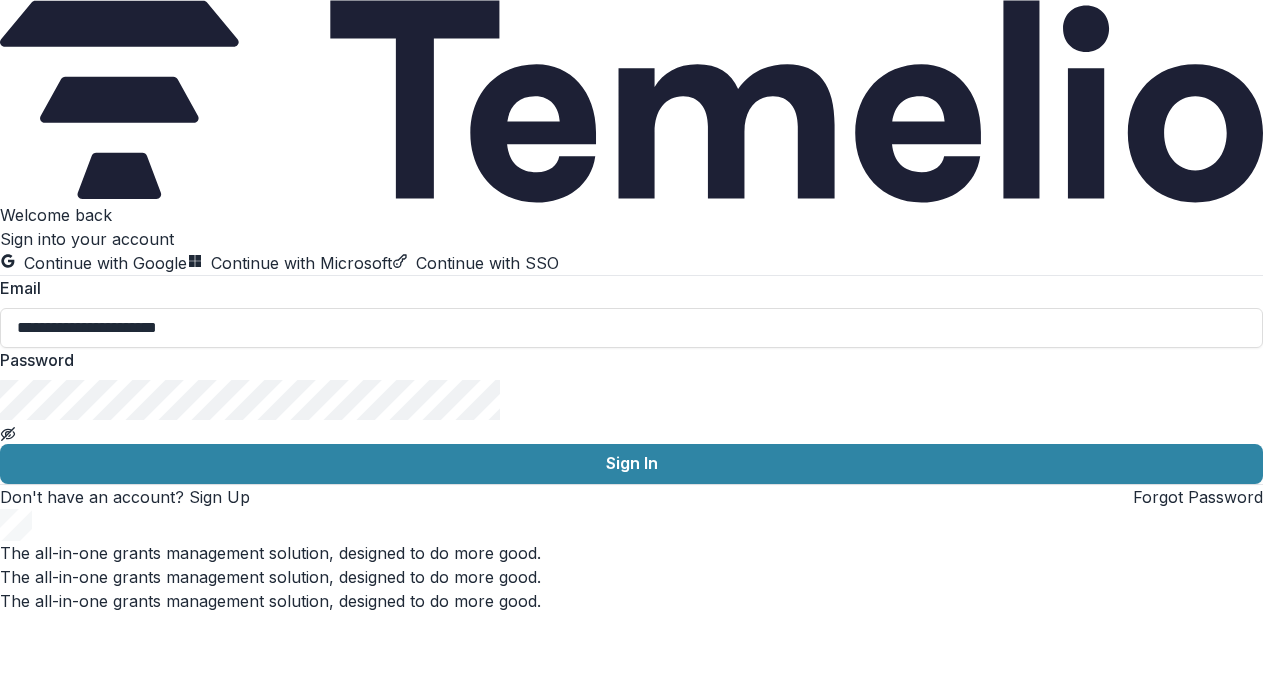 click 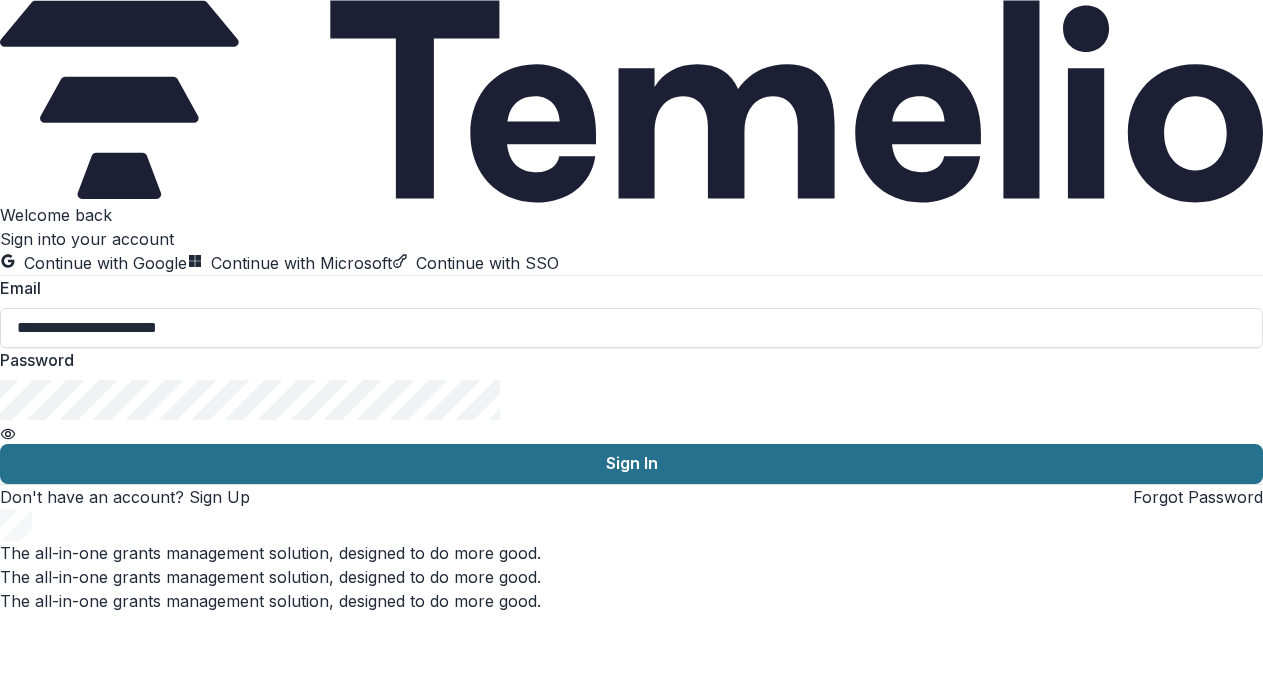 click on "Sign In" at bounding box center (631, 464) 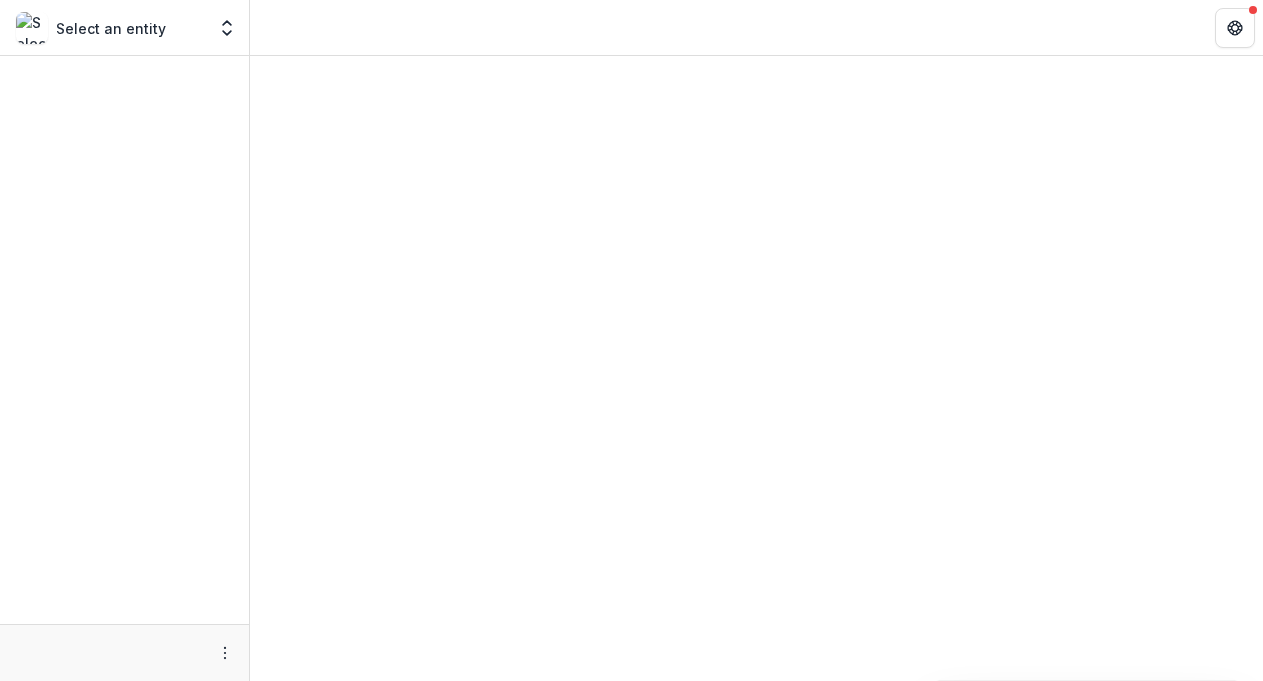 scroll, scrollTop: 0, scrollLeft: 0, axis: both 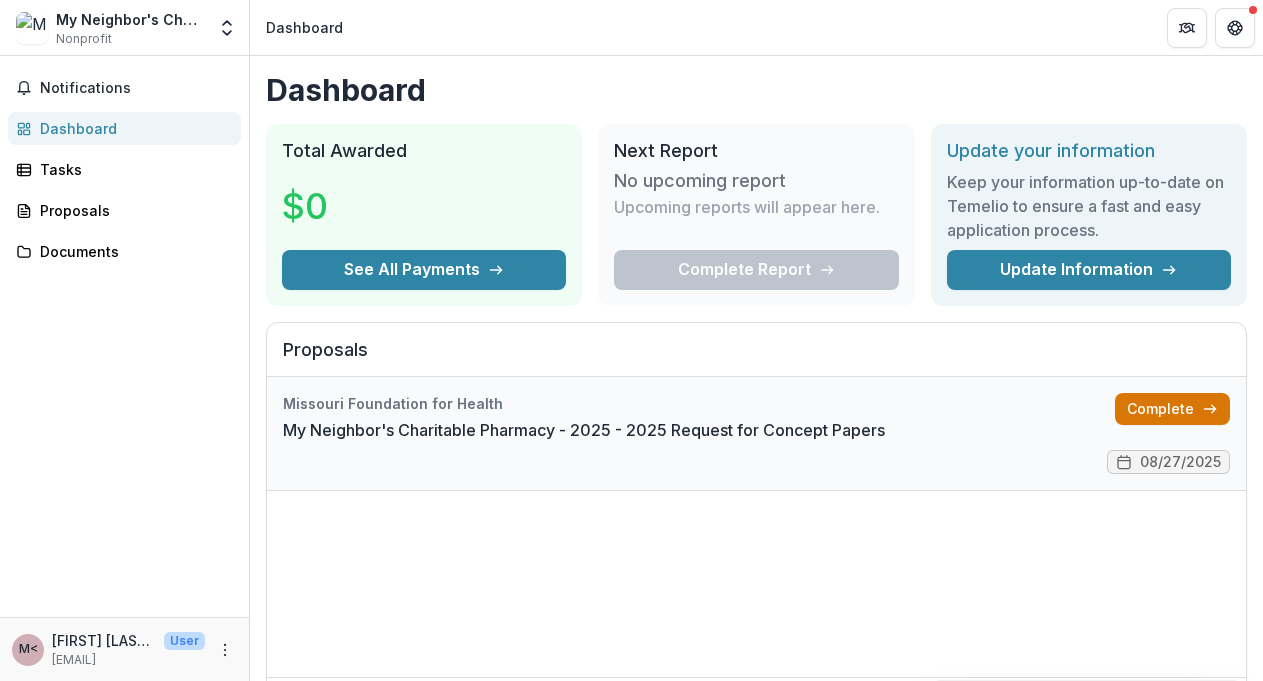 click on "Complete" at bounding box center [1172, 409] 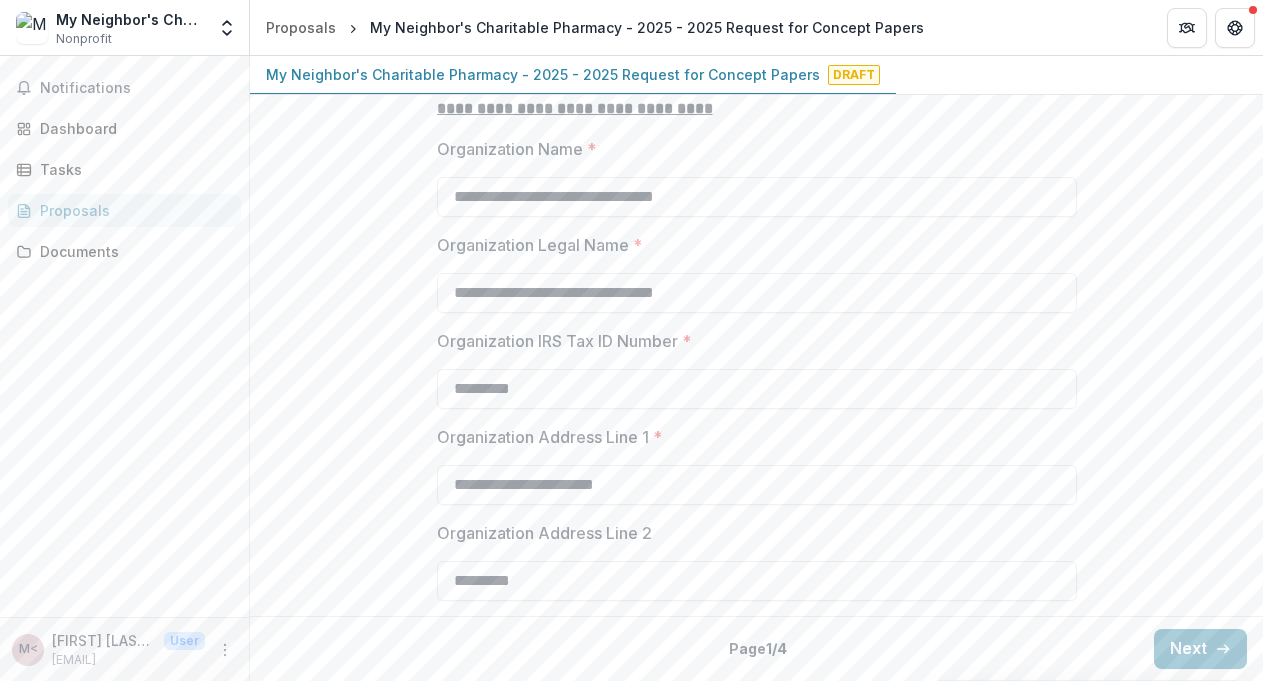 scroll, scrollTop: 720, scrollLeft: 0, axis: vertical 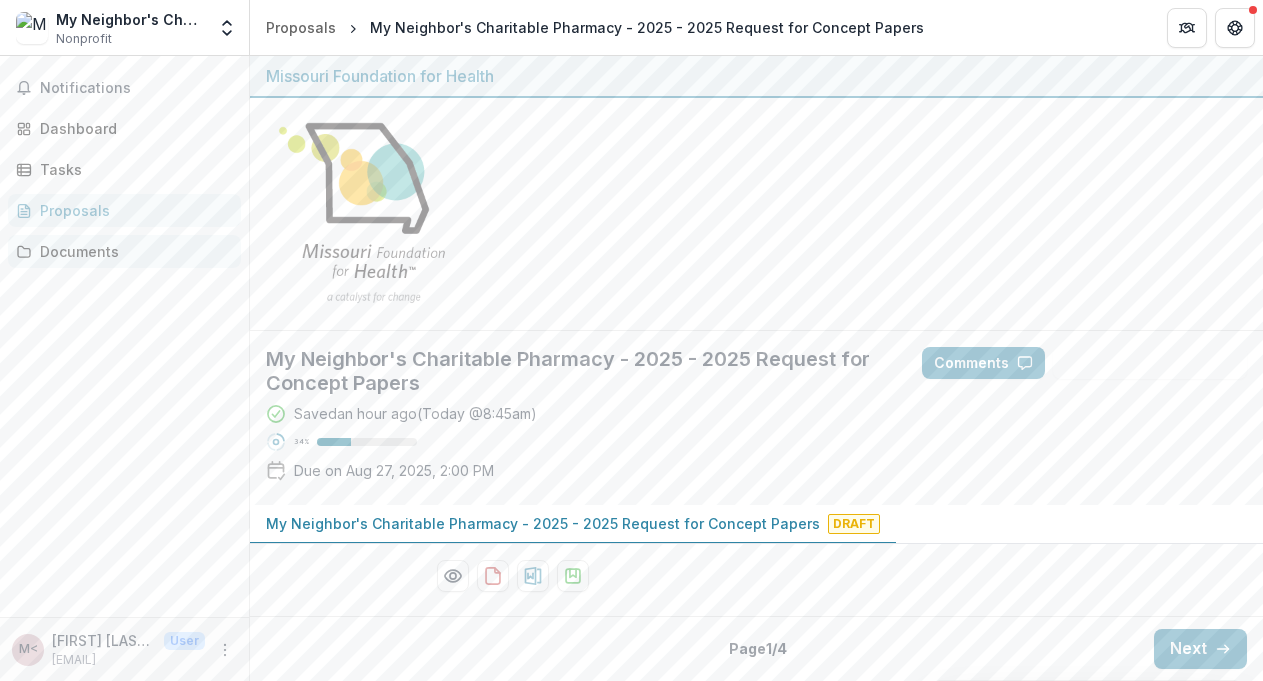 click on "Documents" at bounding box center (132, 251) 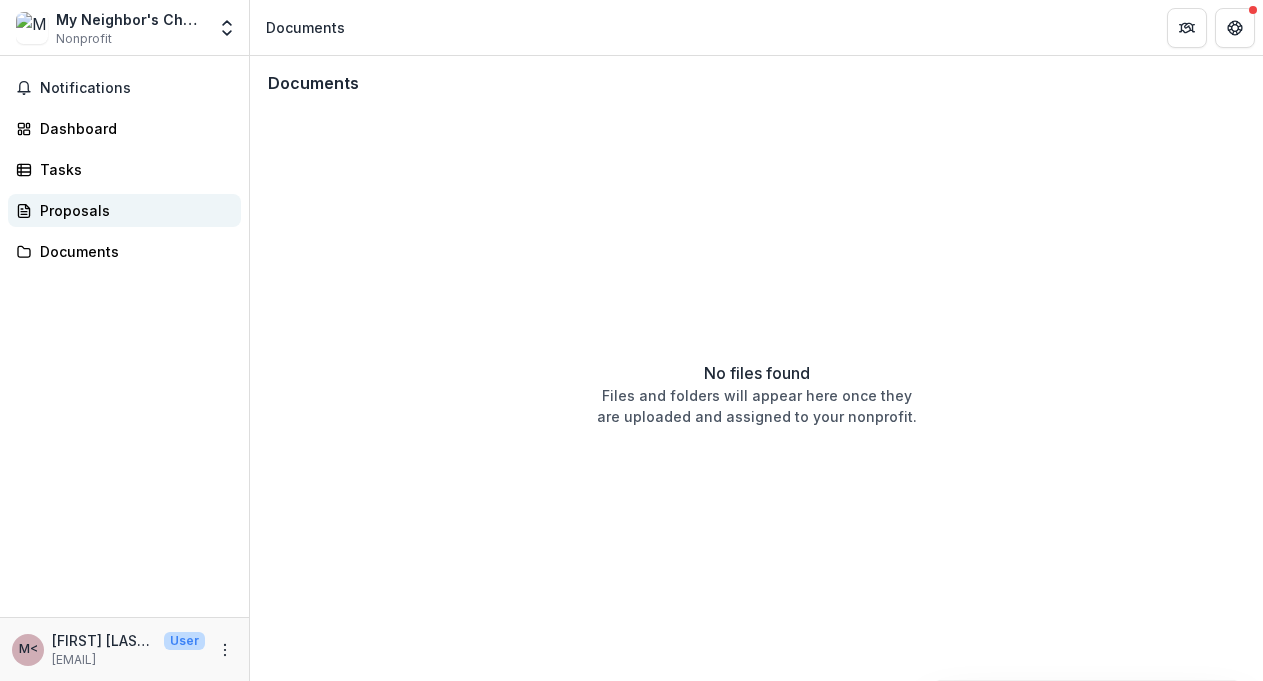 click on "Proposals" at bounding box center [132, 210] 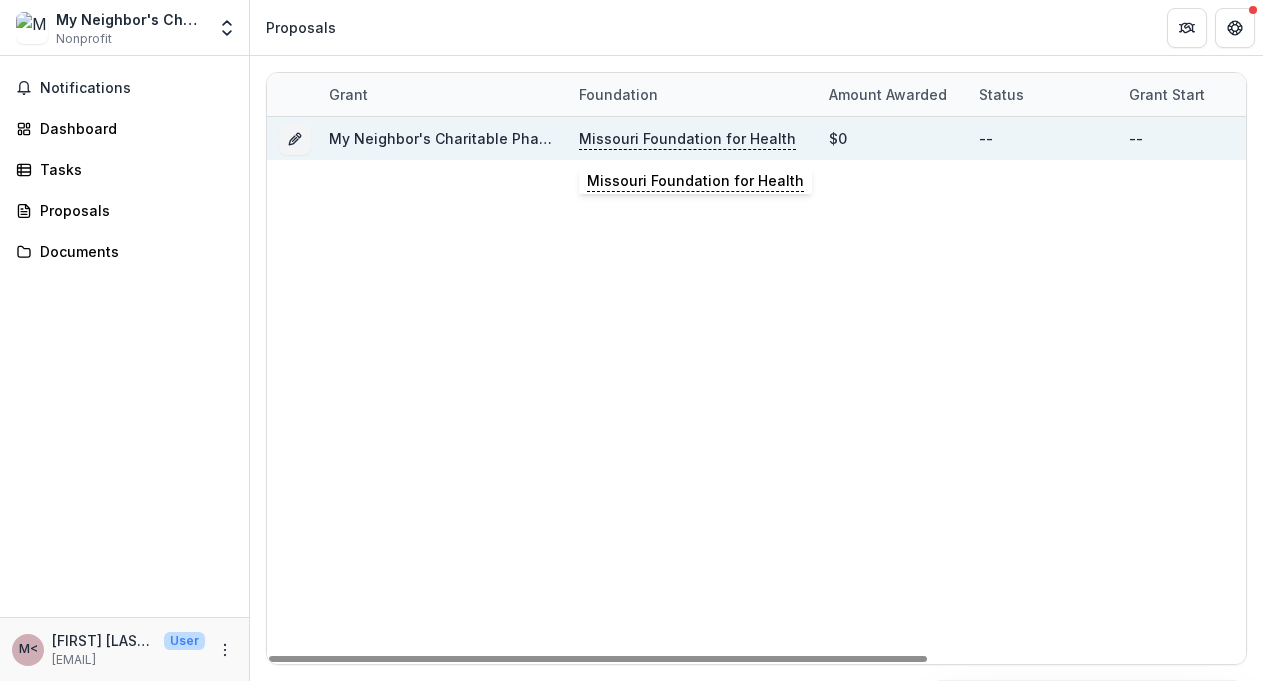 click on "Missouri Foundation for Health" at bounding box center [687, 139] 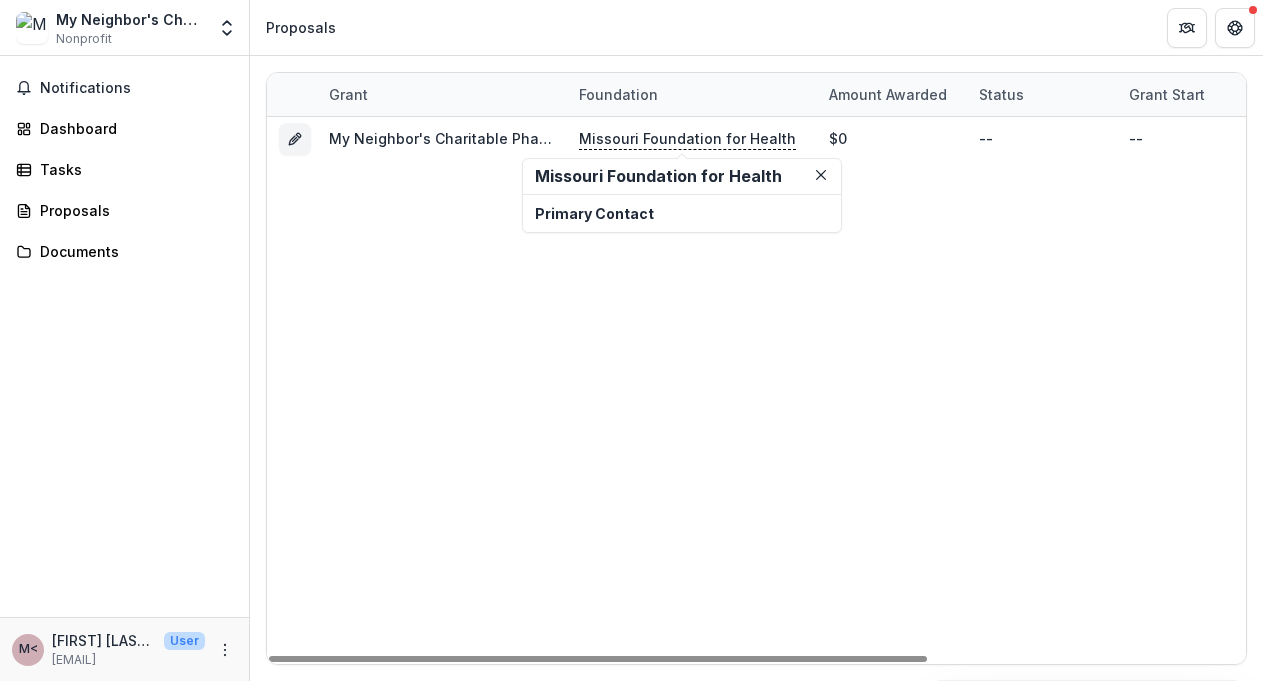 click on "My Neighbor's Charitable Pharmacy - 2025 - 2025 Request for Concept Papers Missouri Foundation for Health $0 -- -- -- 08/27/2025" at bounding box center (992, 390) 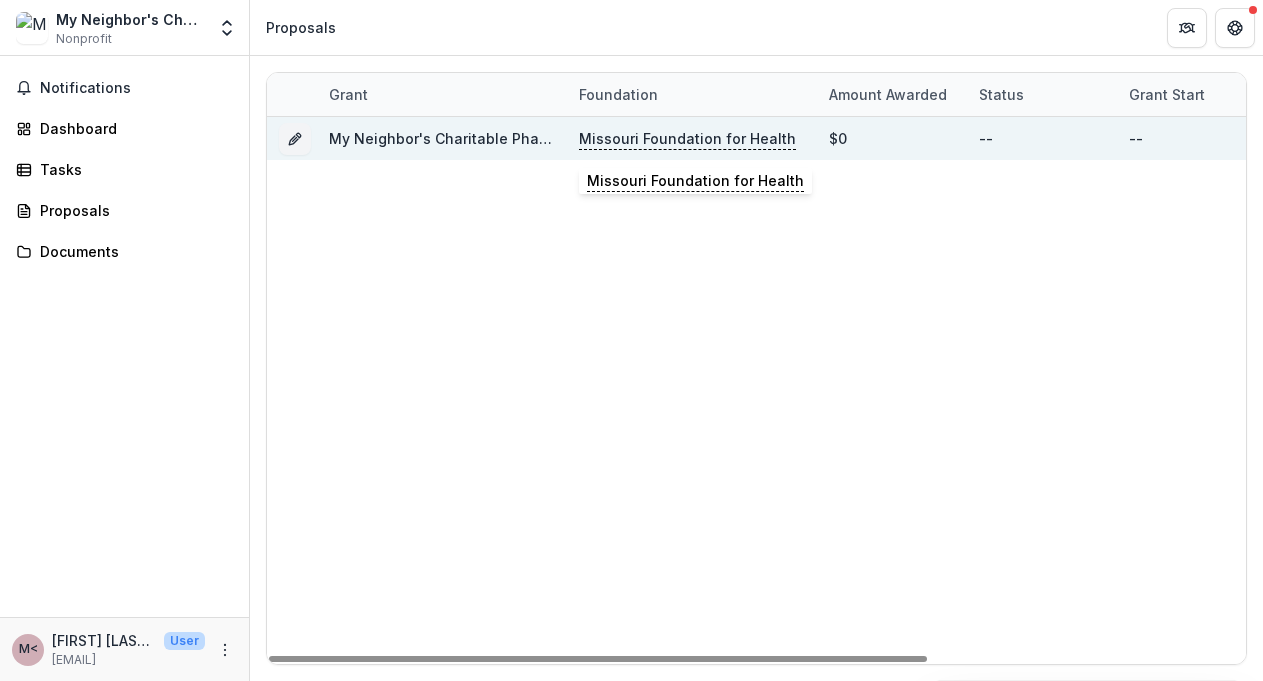 click on "Missouri Foundation for Health" at bounding box center [687, 139] 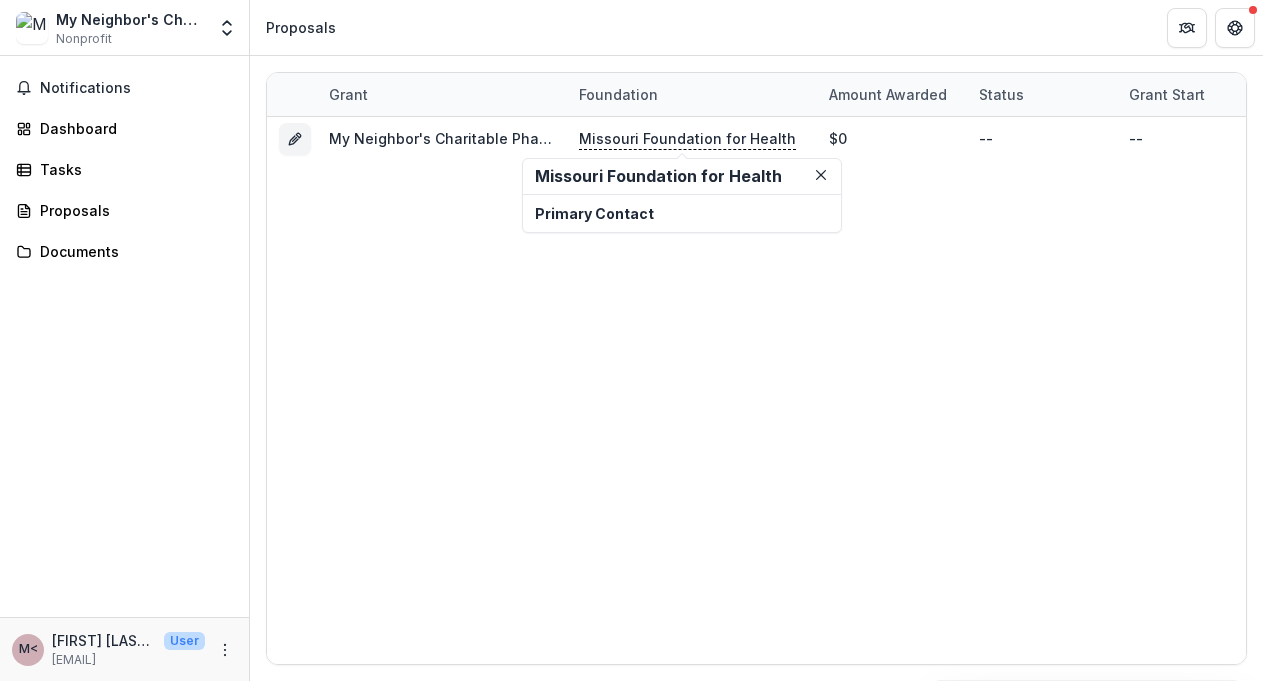 click on "Primary Contact" at bounding box center (682, 213) 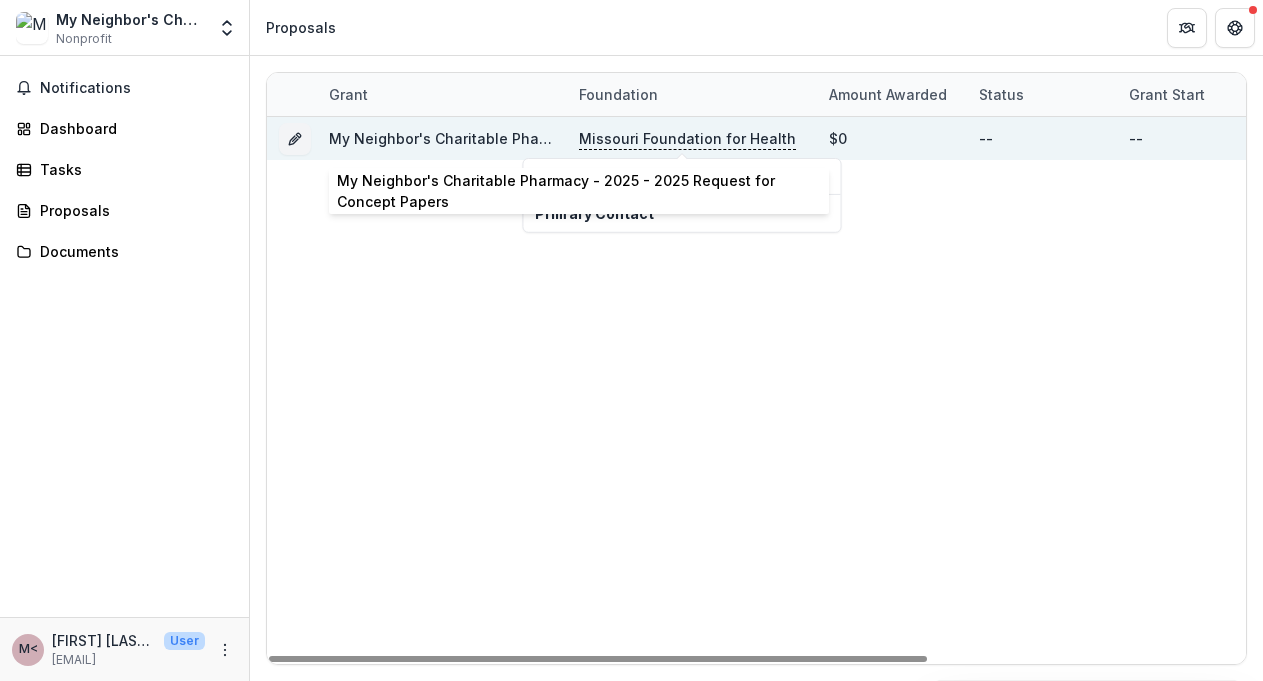 click on "My Neighbor's Charitable Pharmacy - 2025 - 2025 Request for Concept Papers" at bounding box center (606, 138) 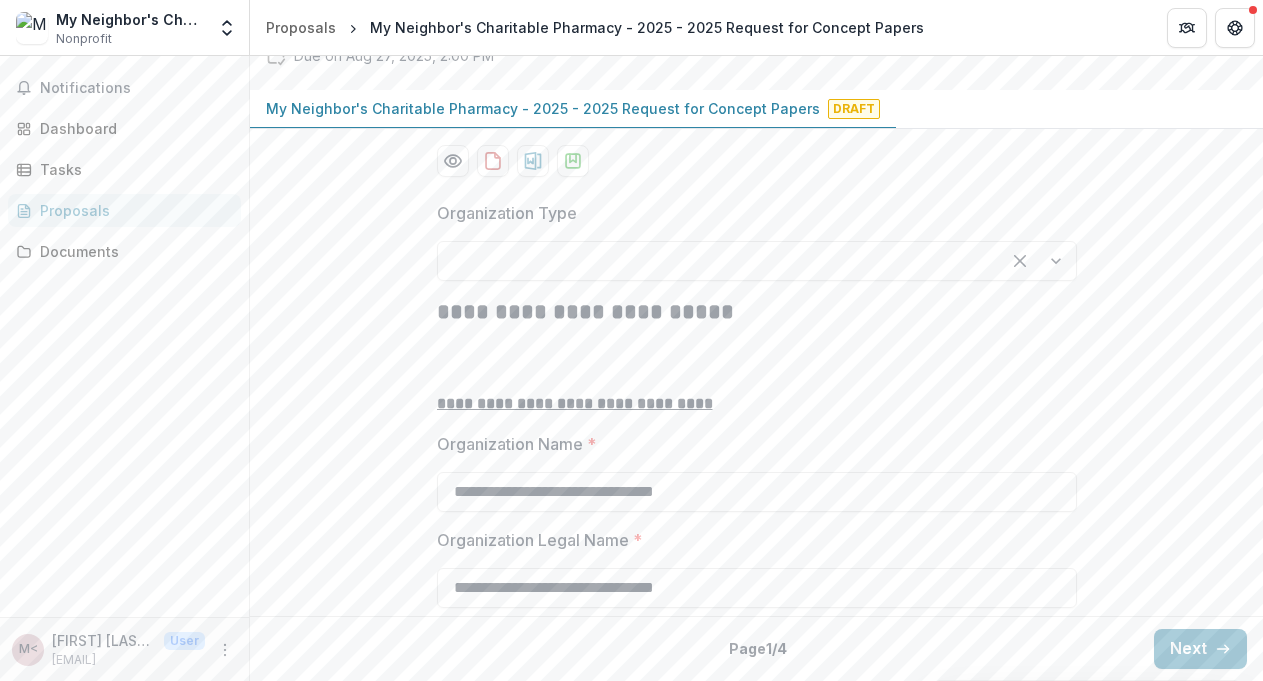 scroll, scrollTop: 430, scrollLeft: 0, axis: vertical 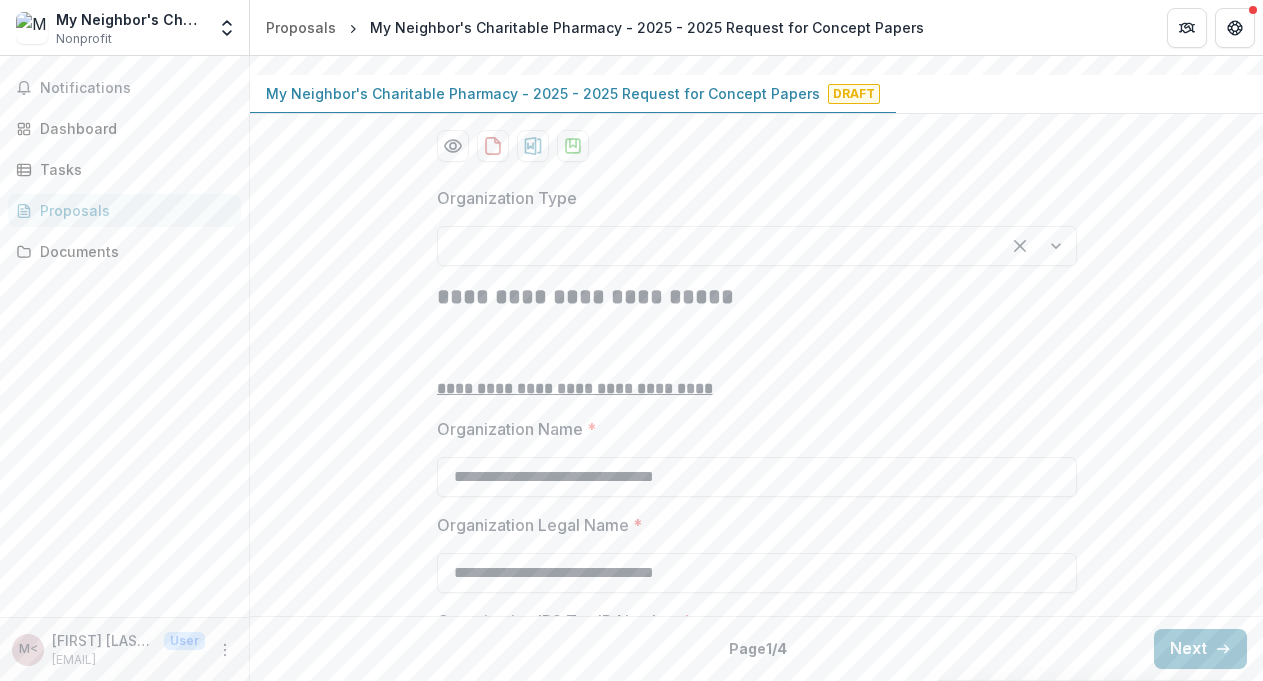 click at bounding box center (1038, 246) 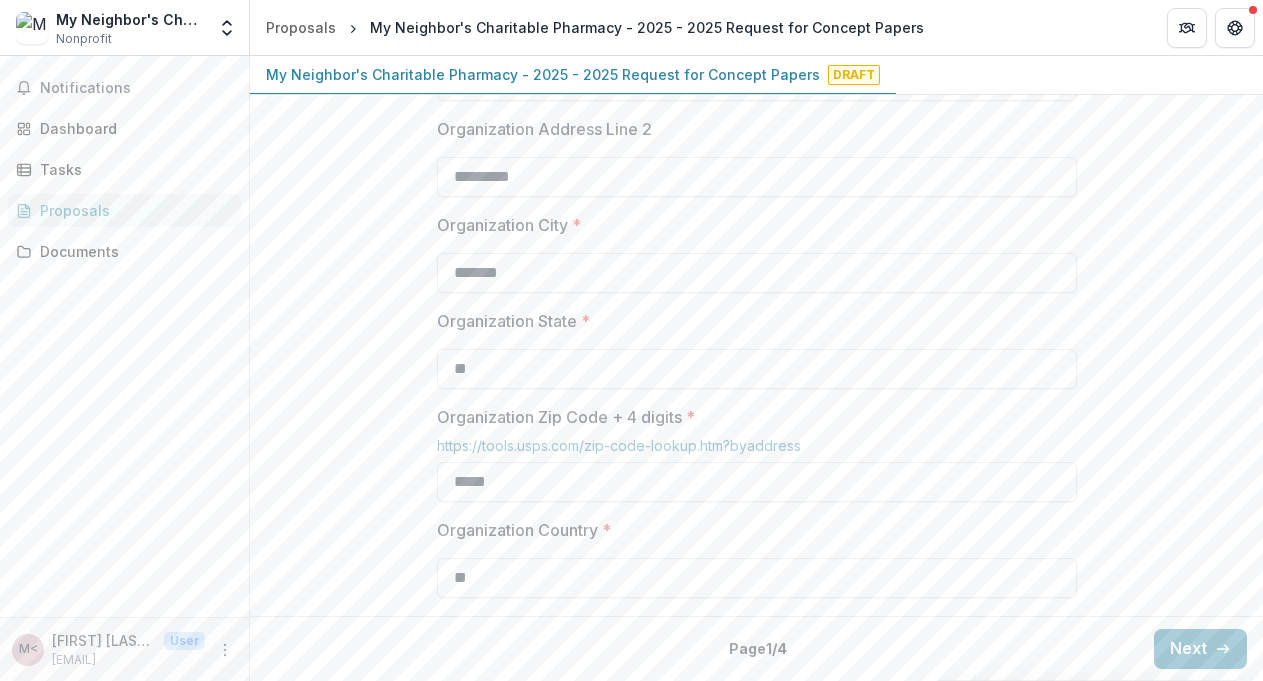 scroll, scrollTop: 1125, scrollLeft: 0, axis: vertical 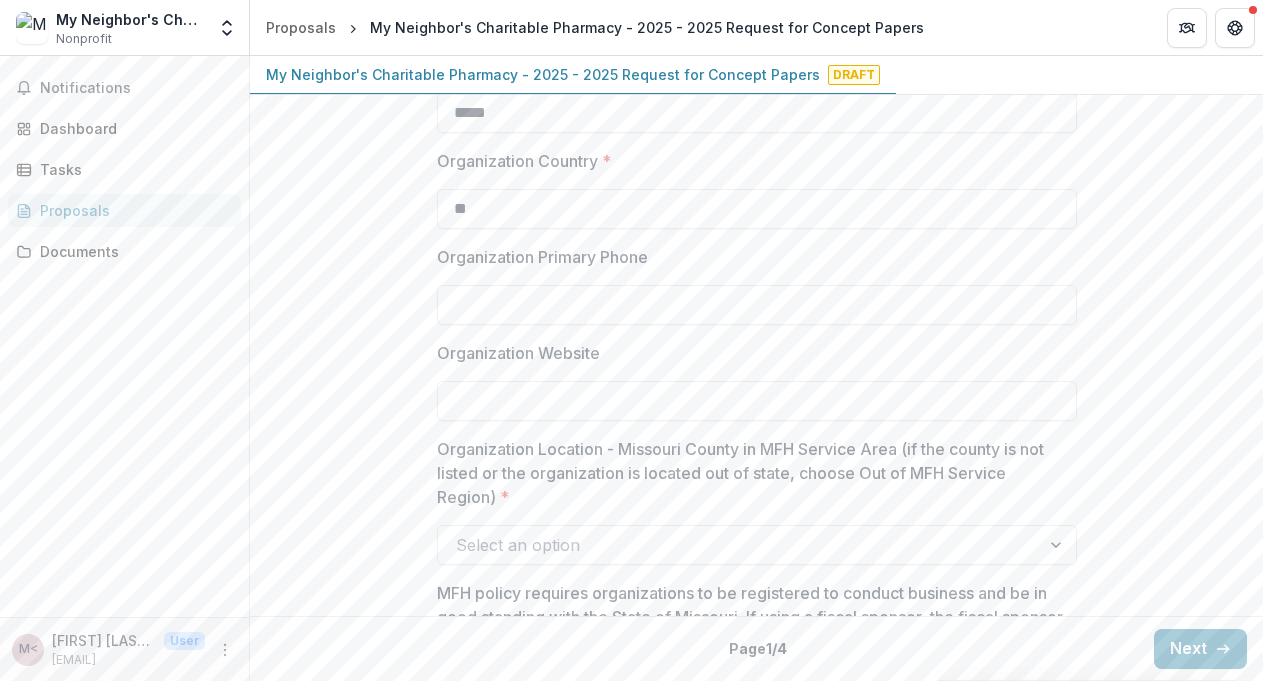 click on "Organization Primary Phone" at bounding box center (757, 305) 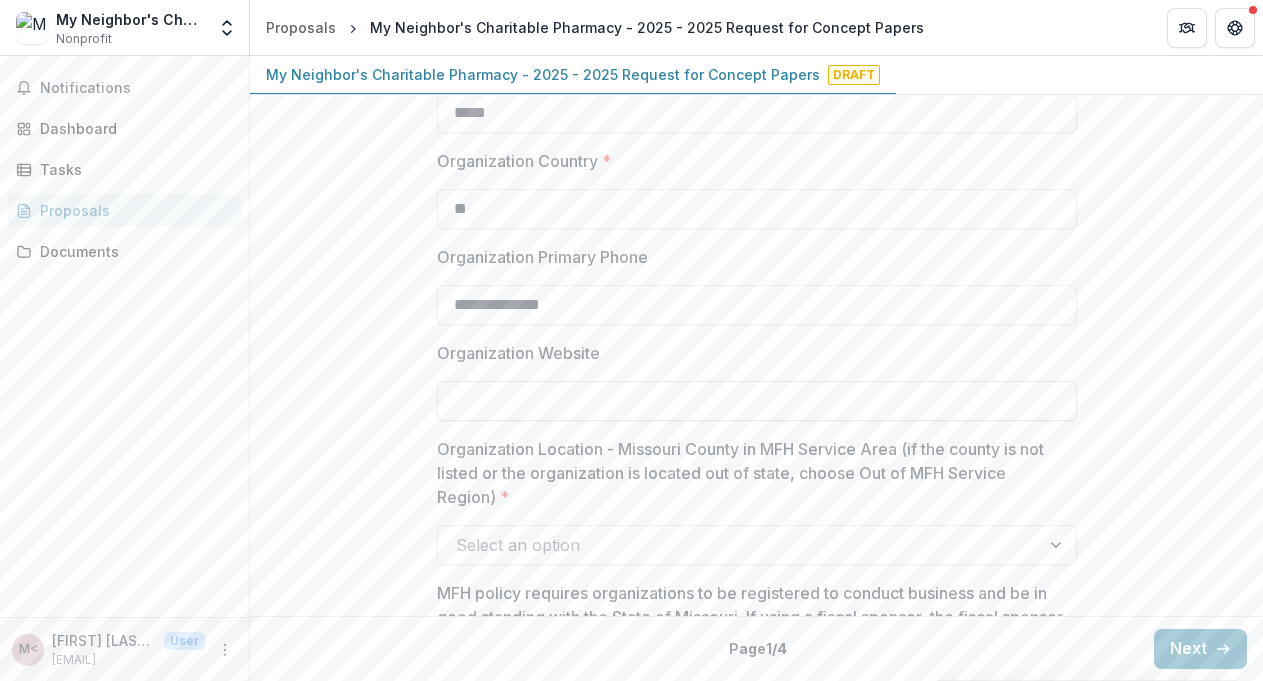 type on "**********" 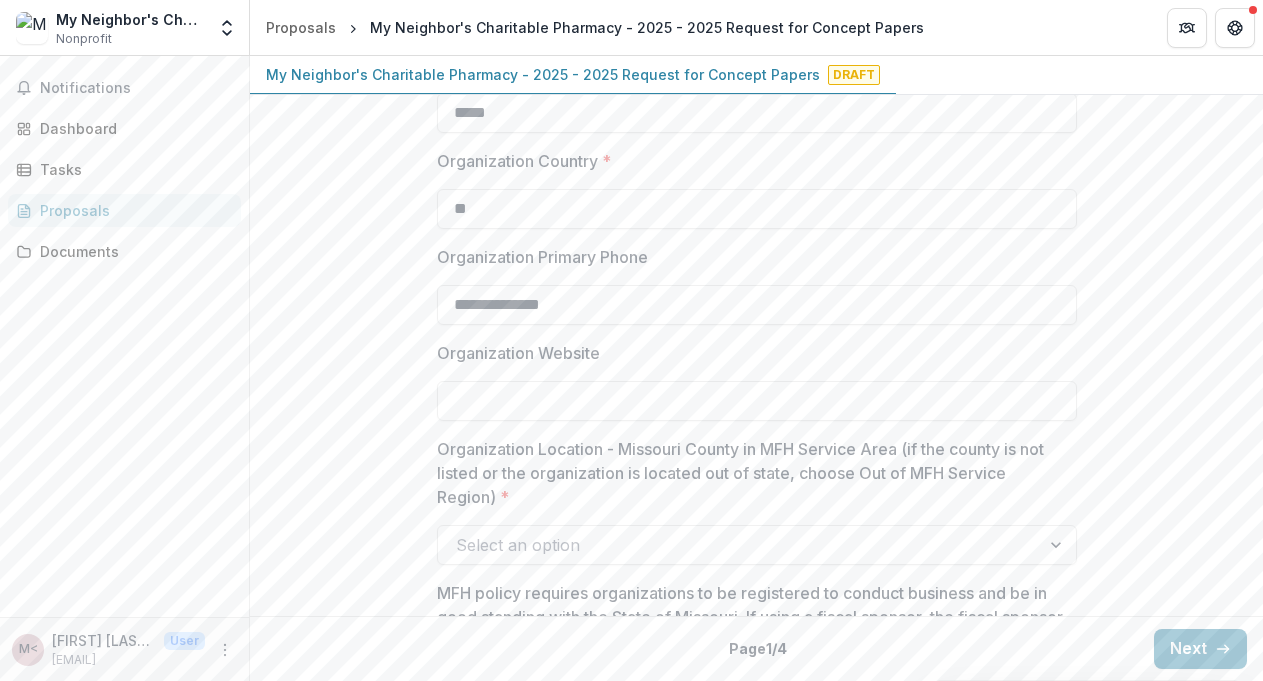 paste on "**********" 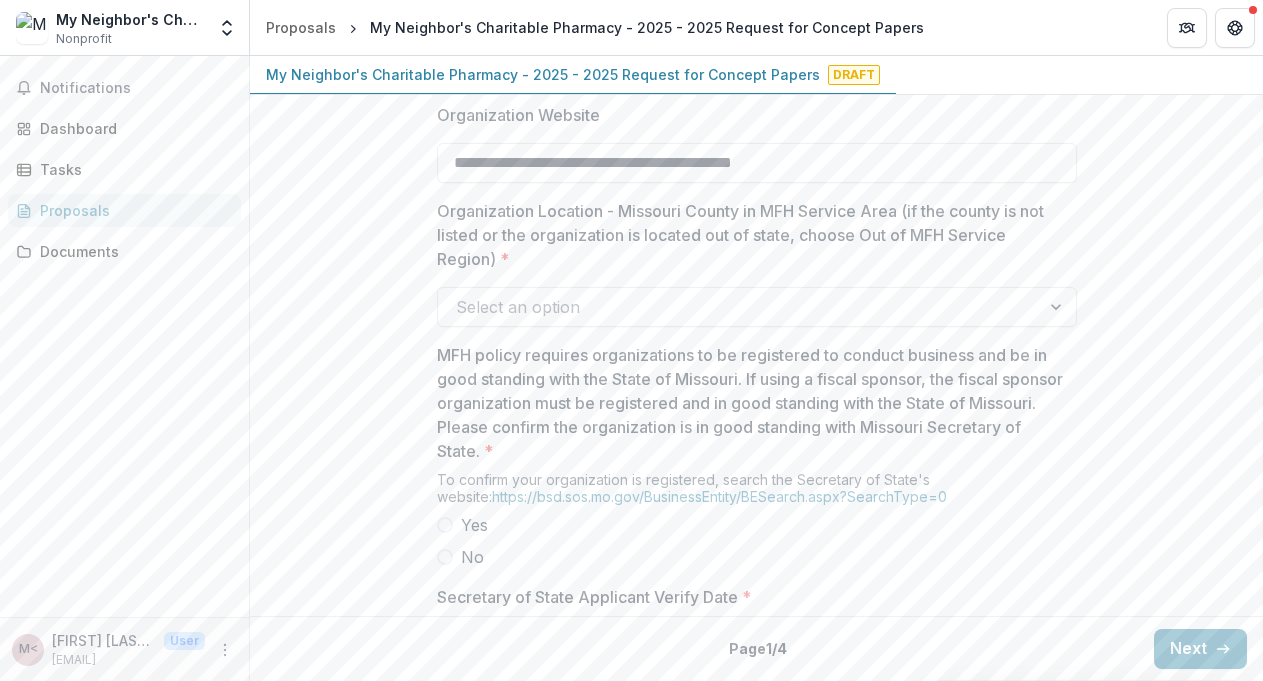 scroll, scrollTop: 1726, scrollLeft: 0, axis: vertical 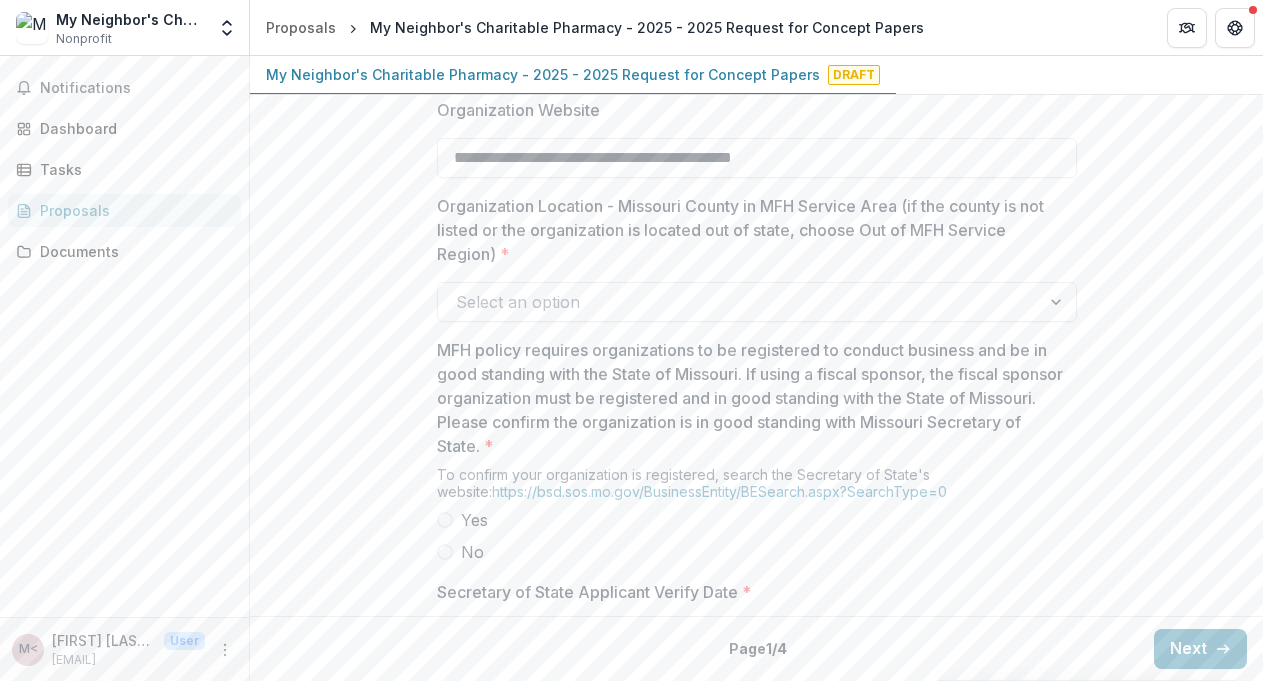 type on "**********" 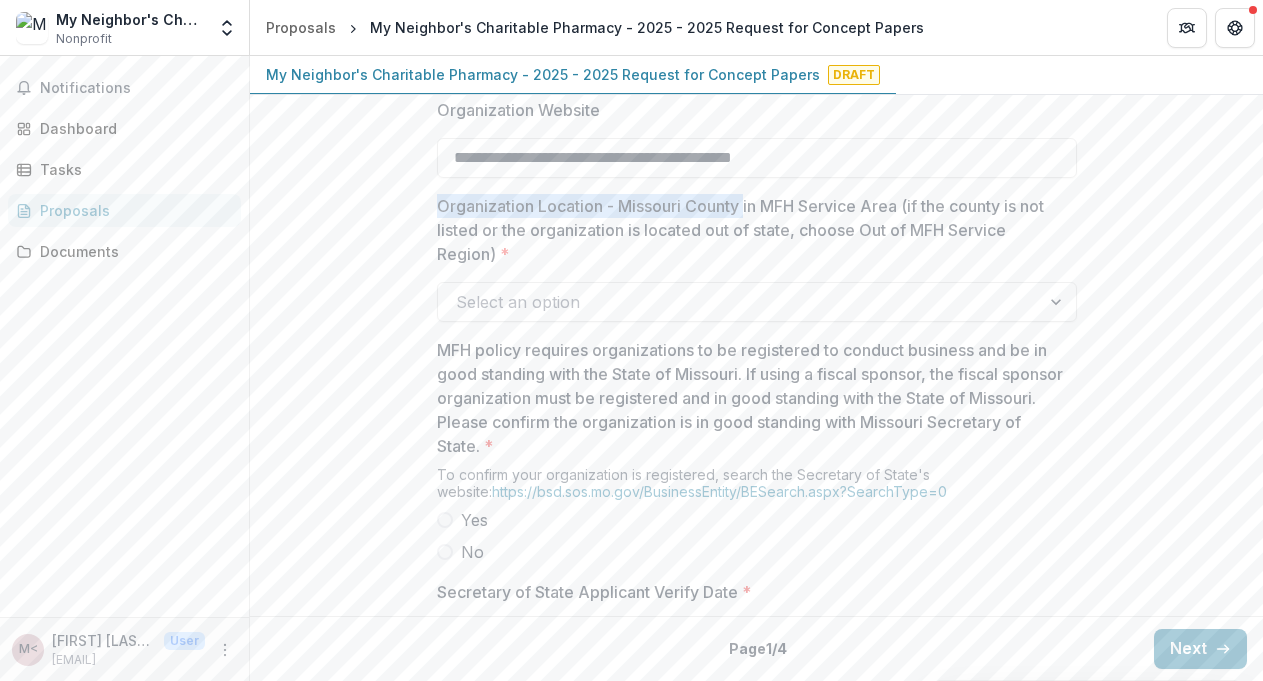drag, startPoint x: 436, startPoint y: 202, endPoint x: 748, endPoint y: 210, distance: 312.10254 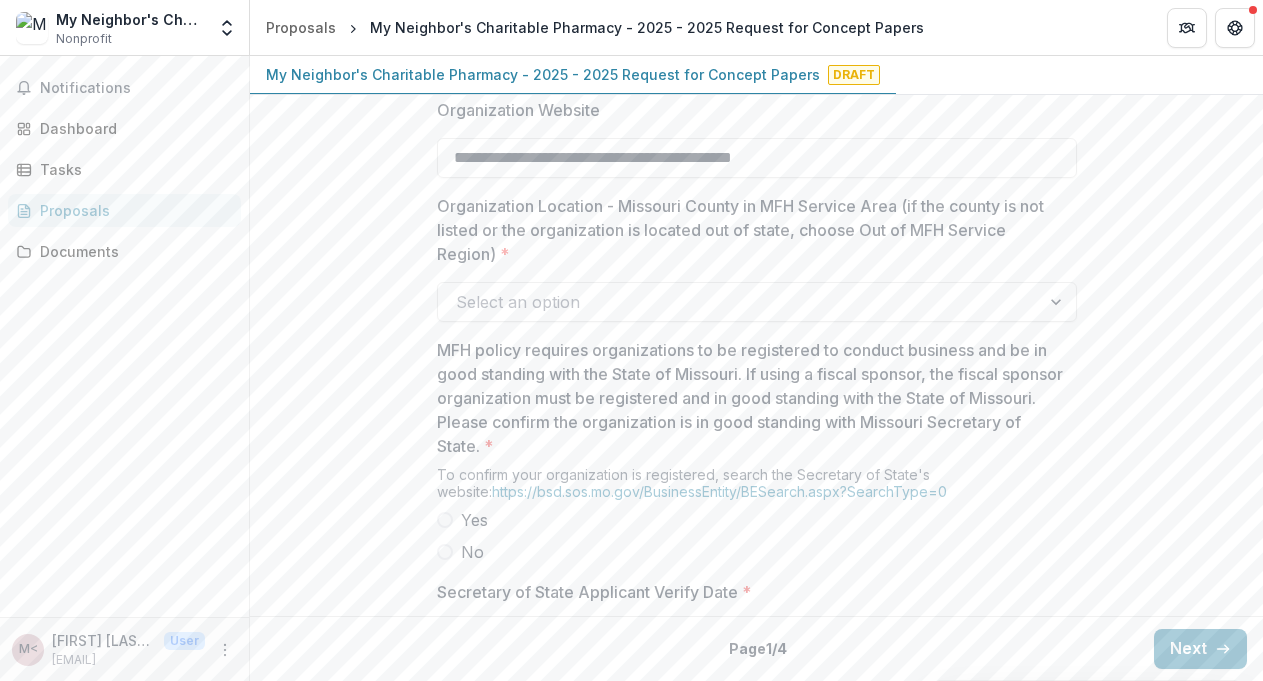 click at bounding box center (739, 302) 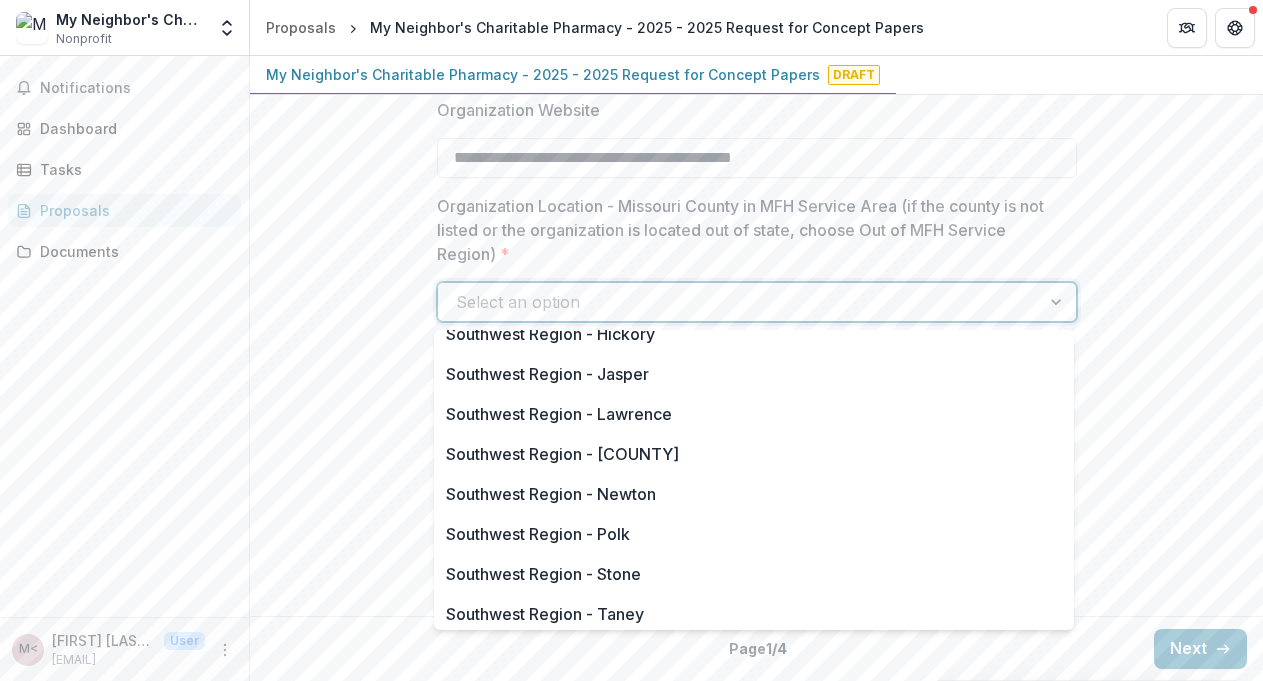 scroll, scrollTop: 3140, scrollLeft: 0, axis: vertical 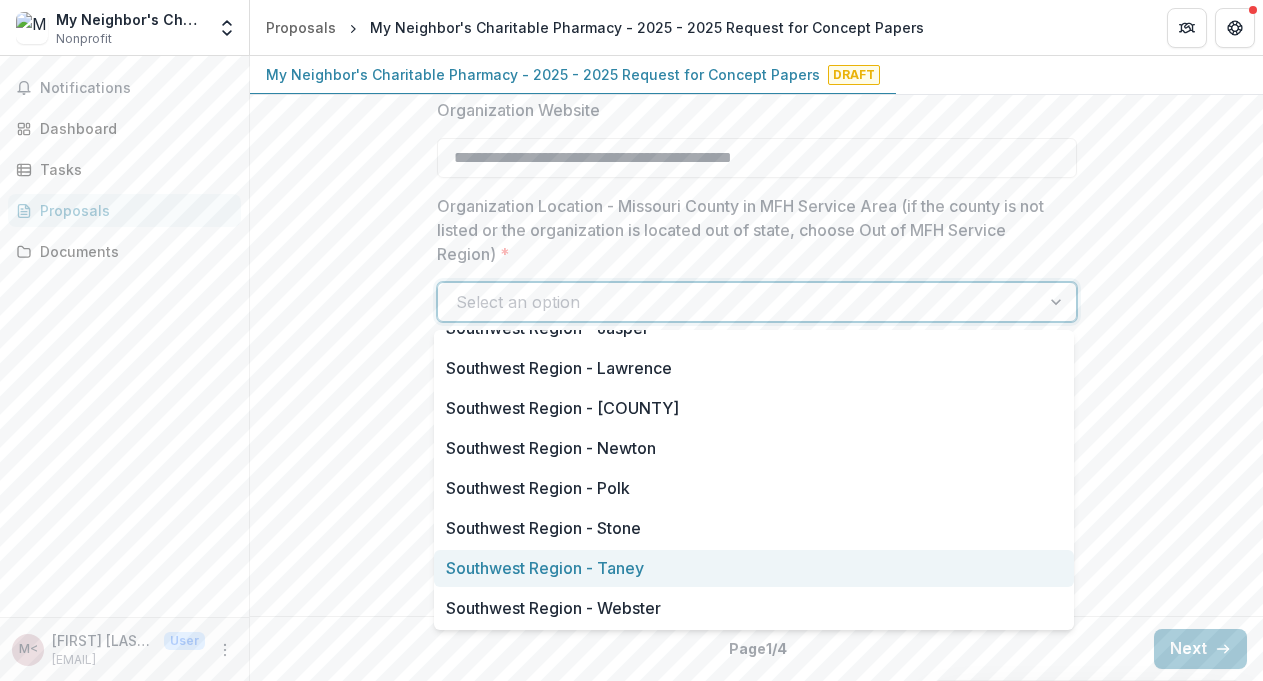 click on "Southwest Region - Taney" at bounding box center (754, 568) 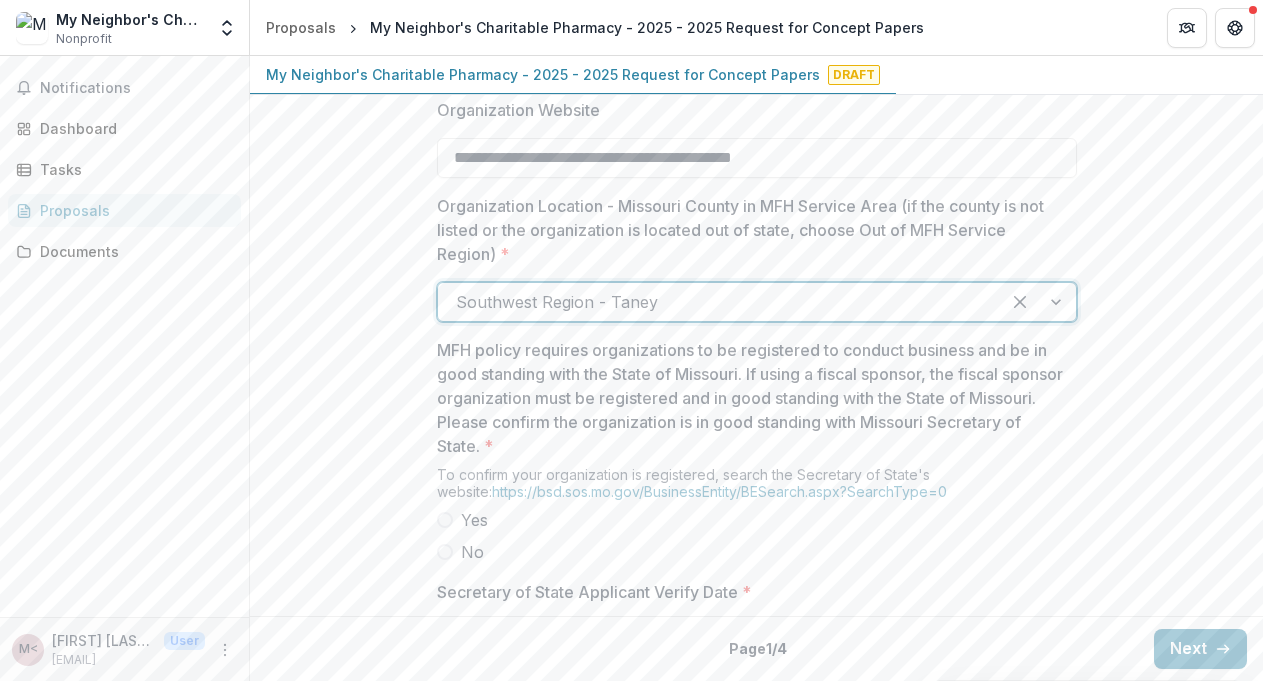 click on "No" at bounding box center (757, 552) 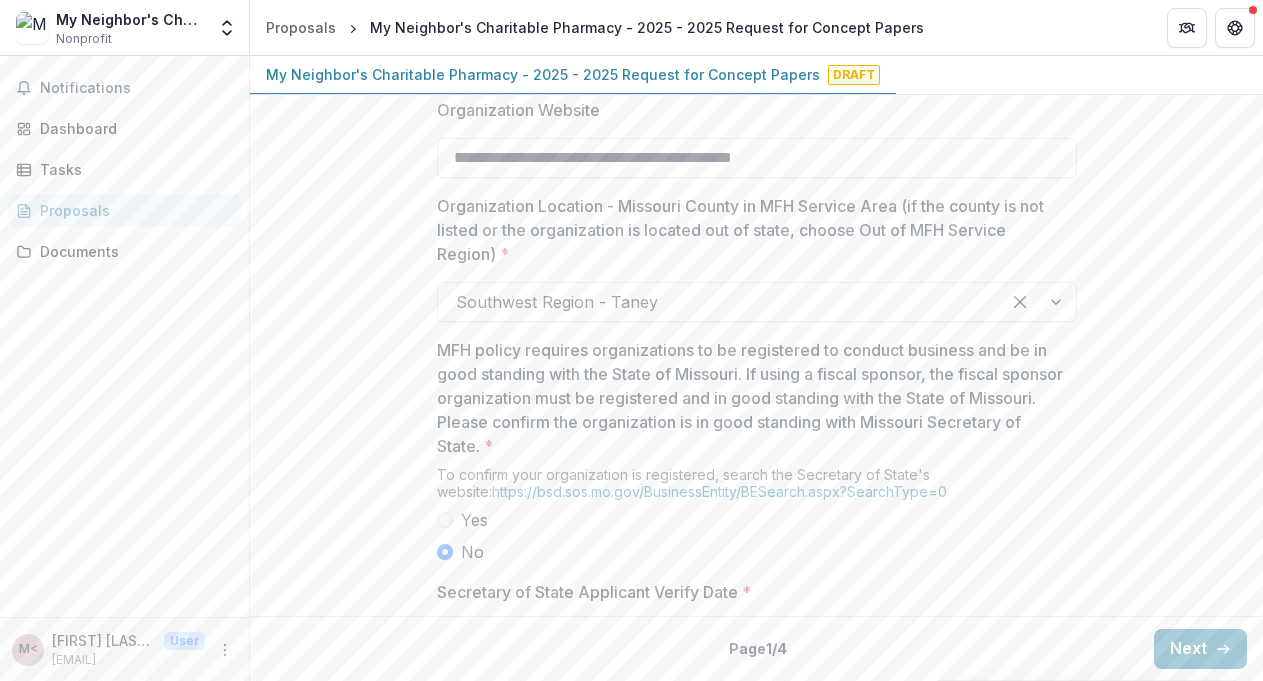 click on "No" at bounding box center (757, 552) 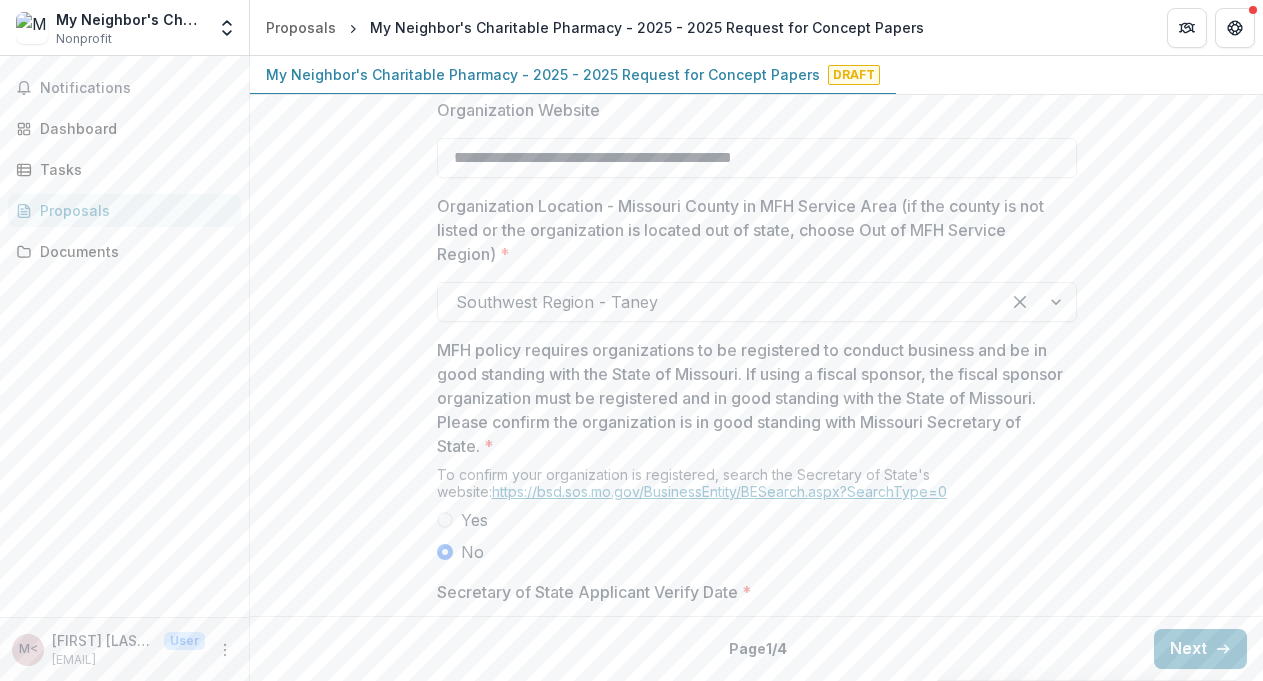 click on "https://bsd.sos.mo.gov/BusinessEntity/BESearch.aspx?SearchType=0" at bounding box center [719, 491] 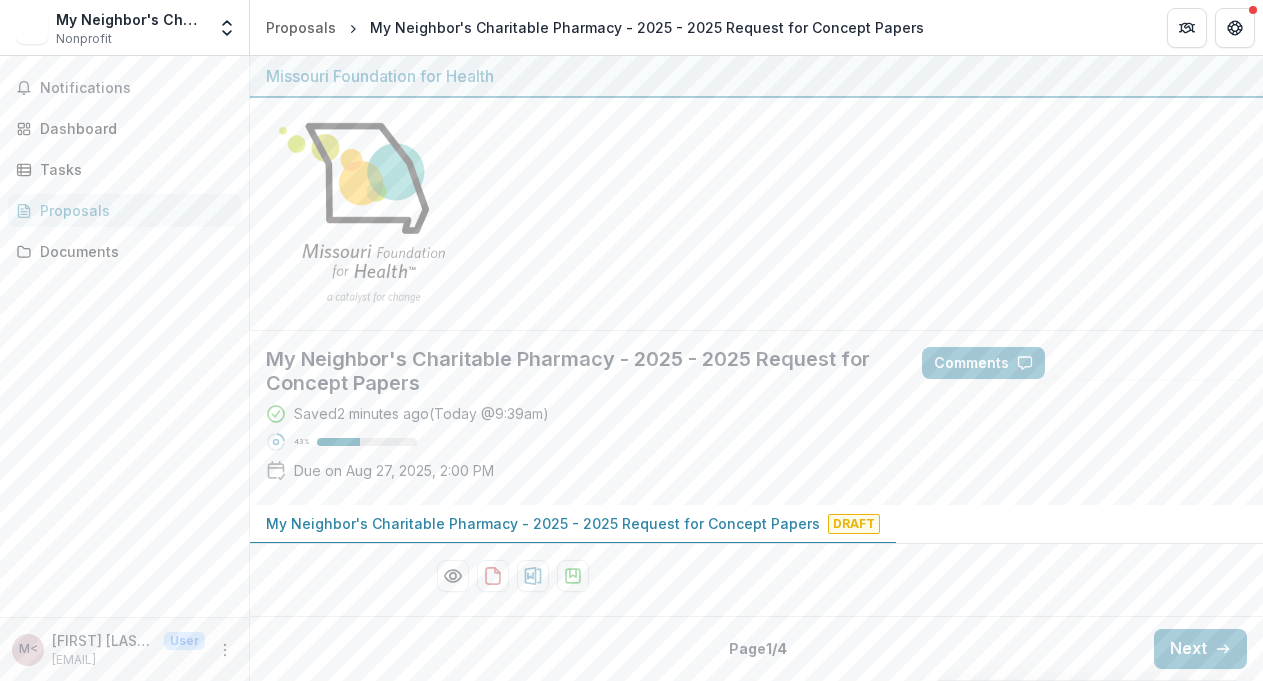 scroll, scrollTop: 0, scrollLeft: 0, axis: both 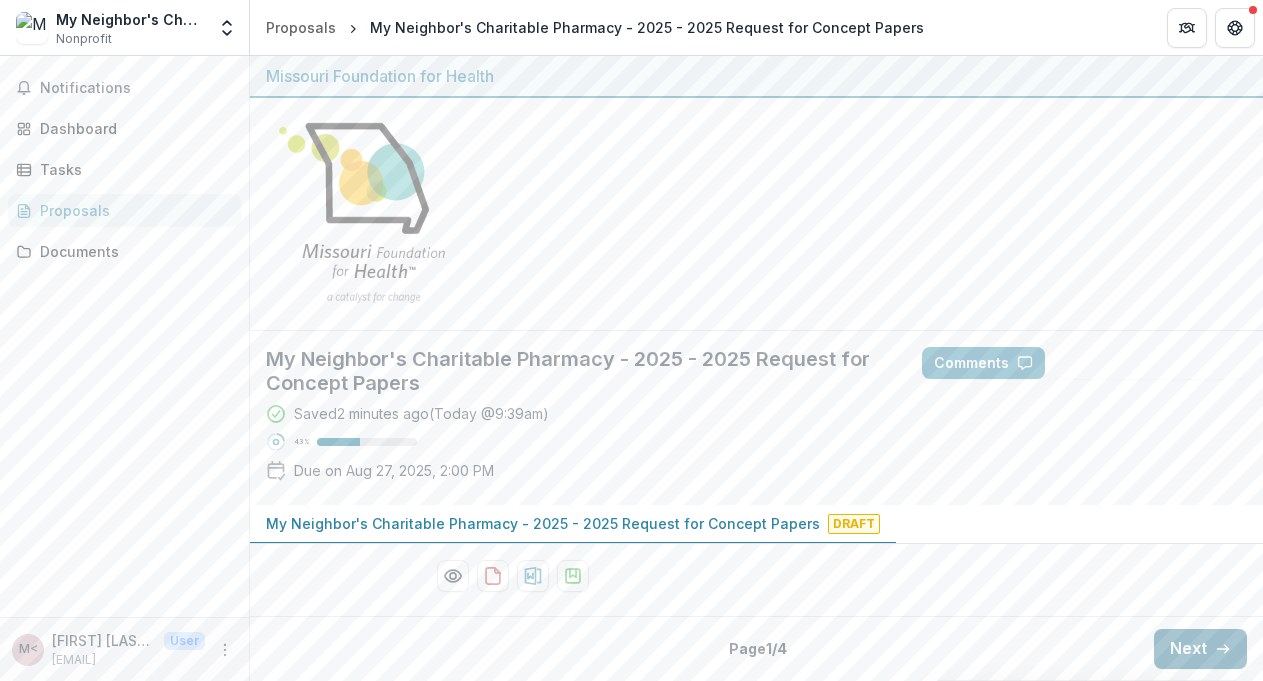 click on "Next" at bounding box center [1200, 649] 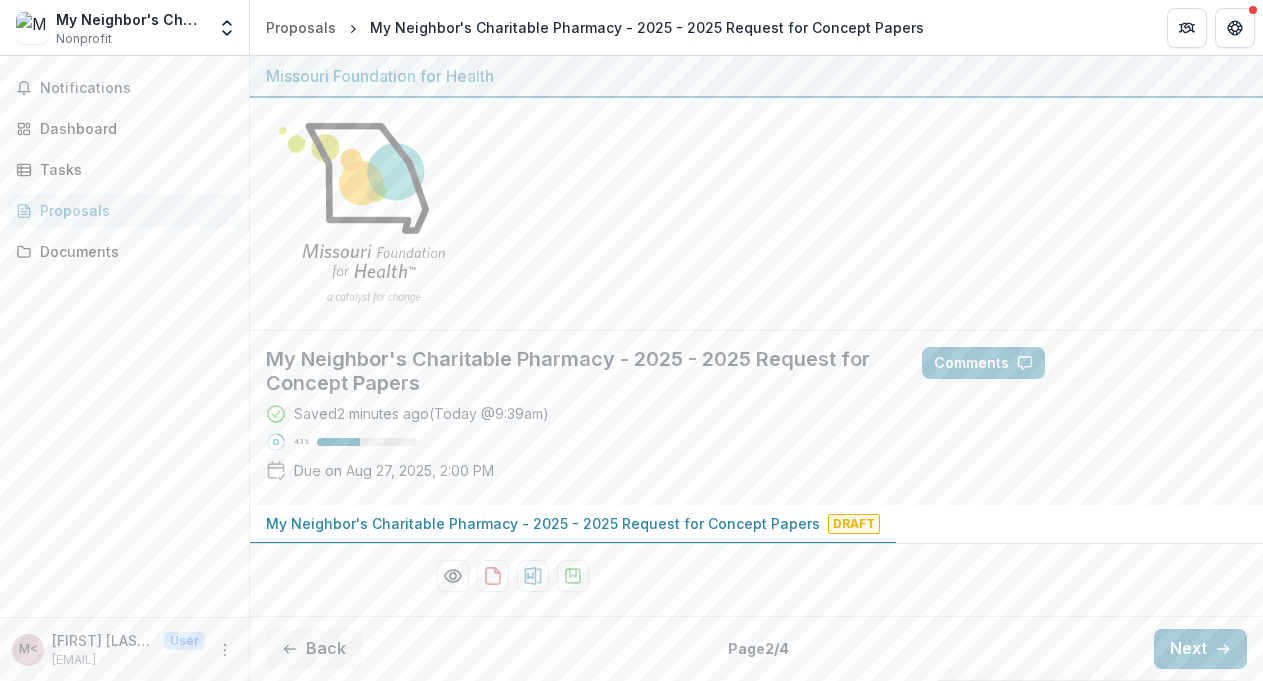 click on "Proposals" at bounding box center [132, 210] 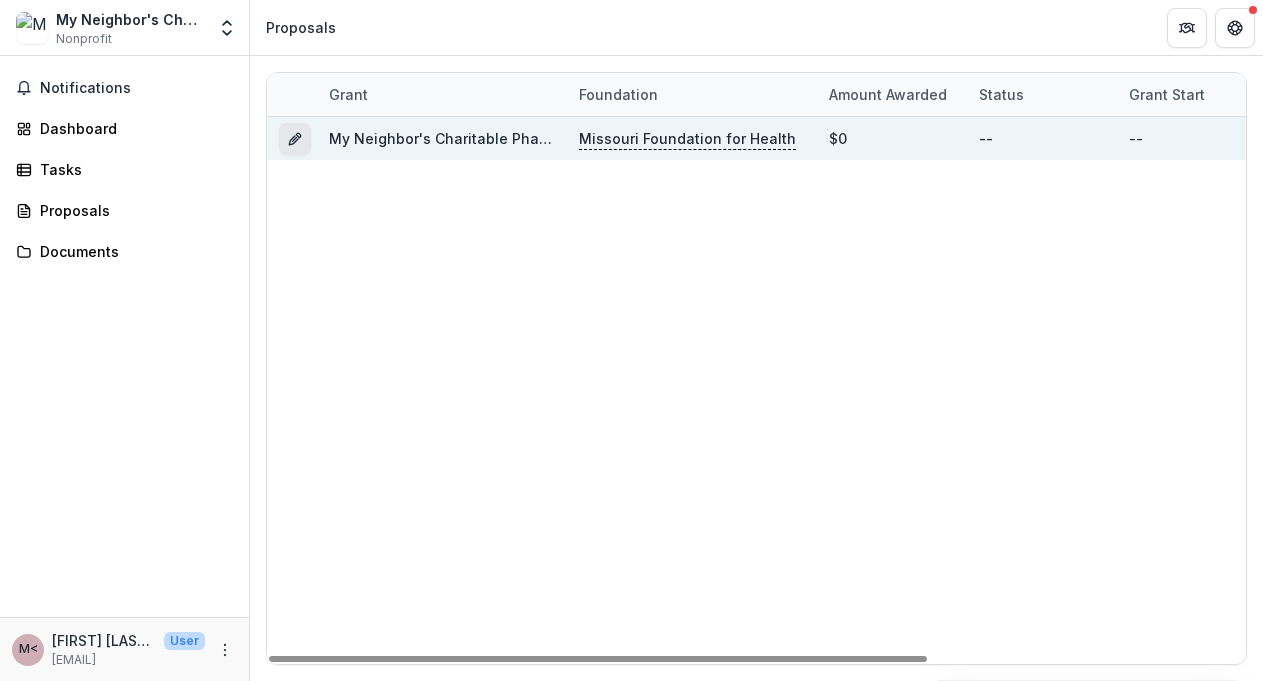 click 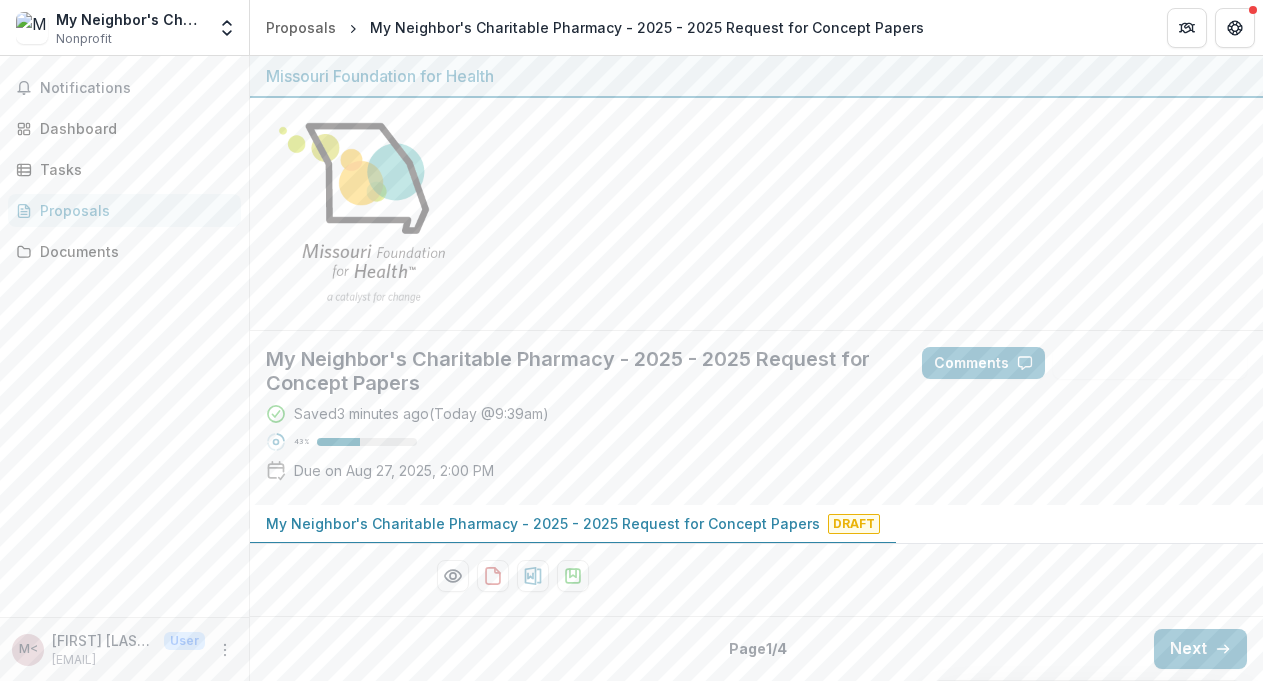 click on "My Neighbor's Charitable Pharmacy - 2025 - 2025 Request for Concept Papers" at bounding box center (543, 523) 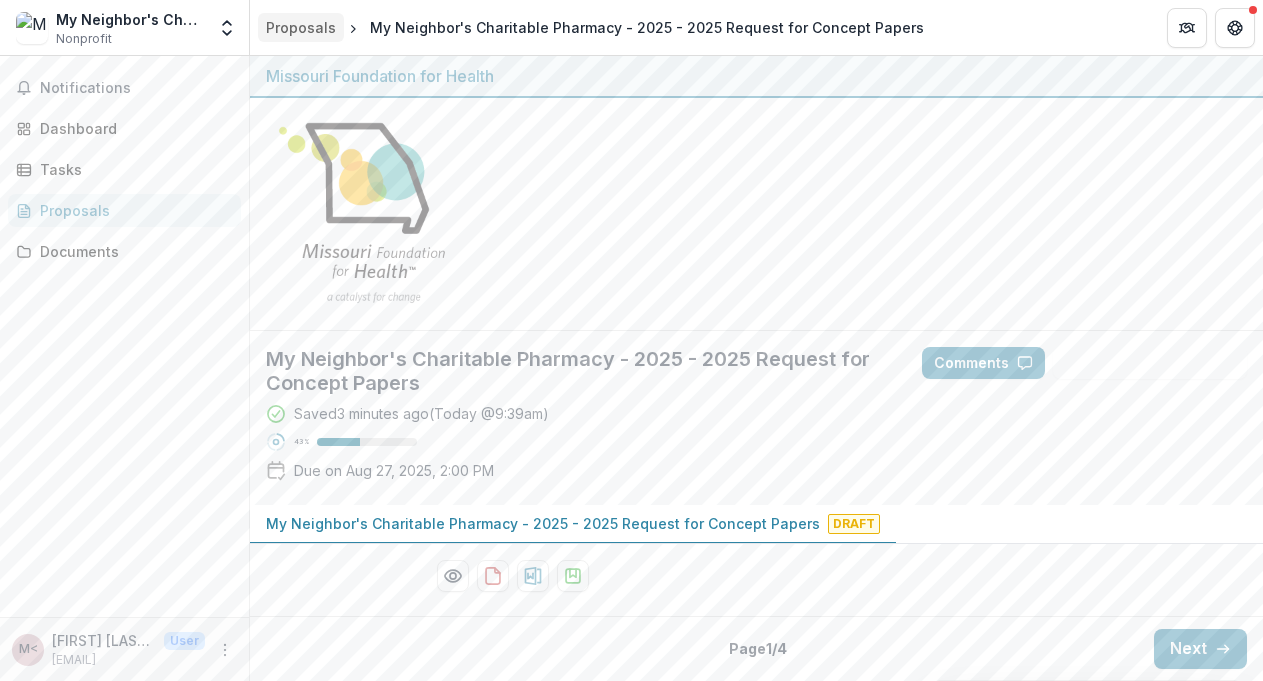 click on "Proposals" at bounding box center [301, 27] 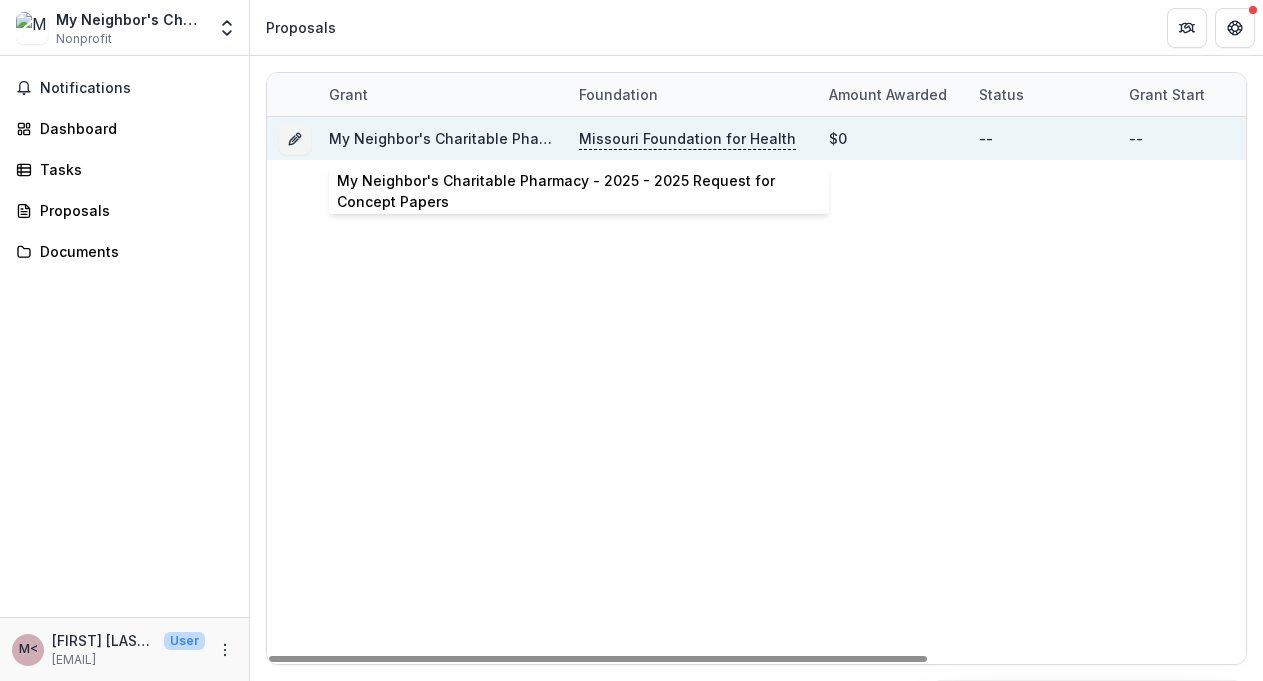 click on "My Neighbor's Charitable Pharmacy - 2025 - 2025 Request for Concept Papers" at bounding box center (606, 138) 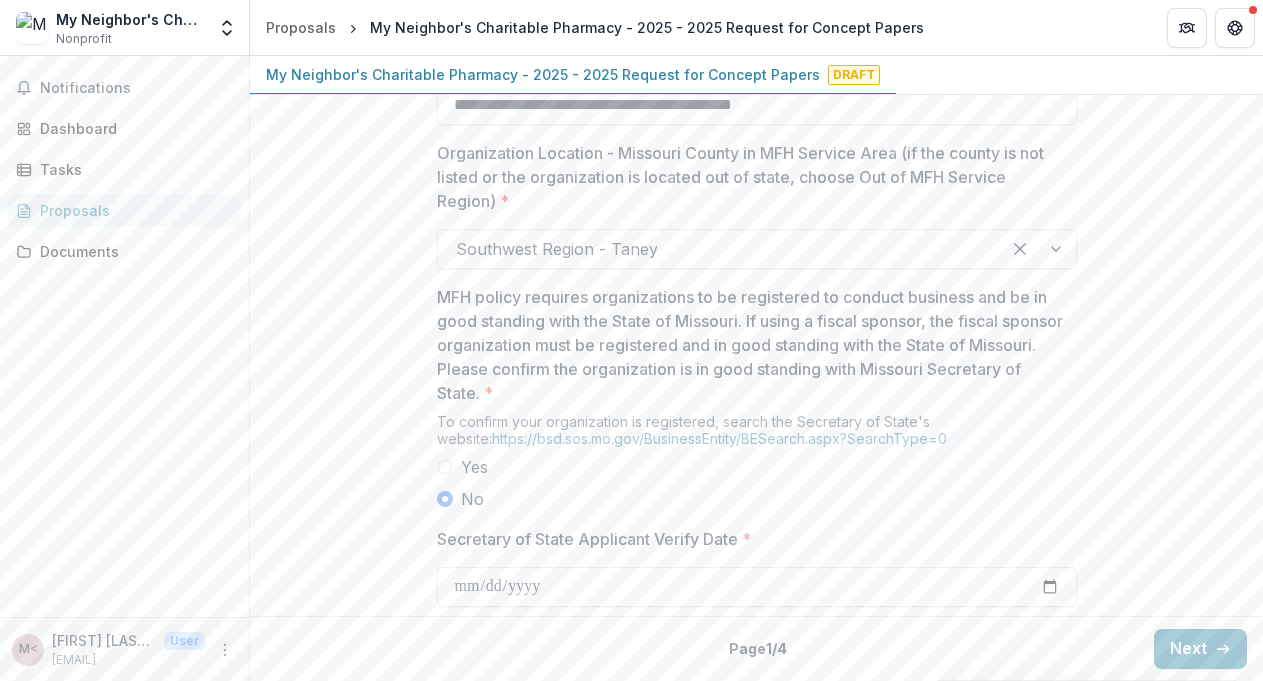 scroll, scrollTop: 1783, scrollLeft: 0, axis: vertical 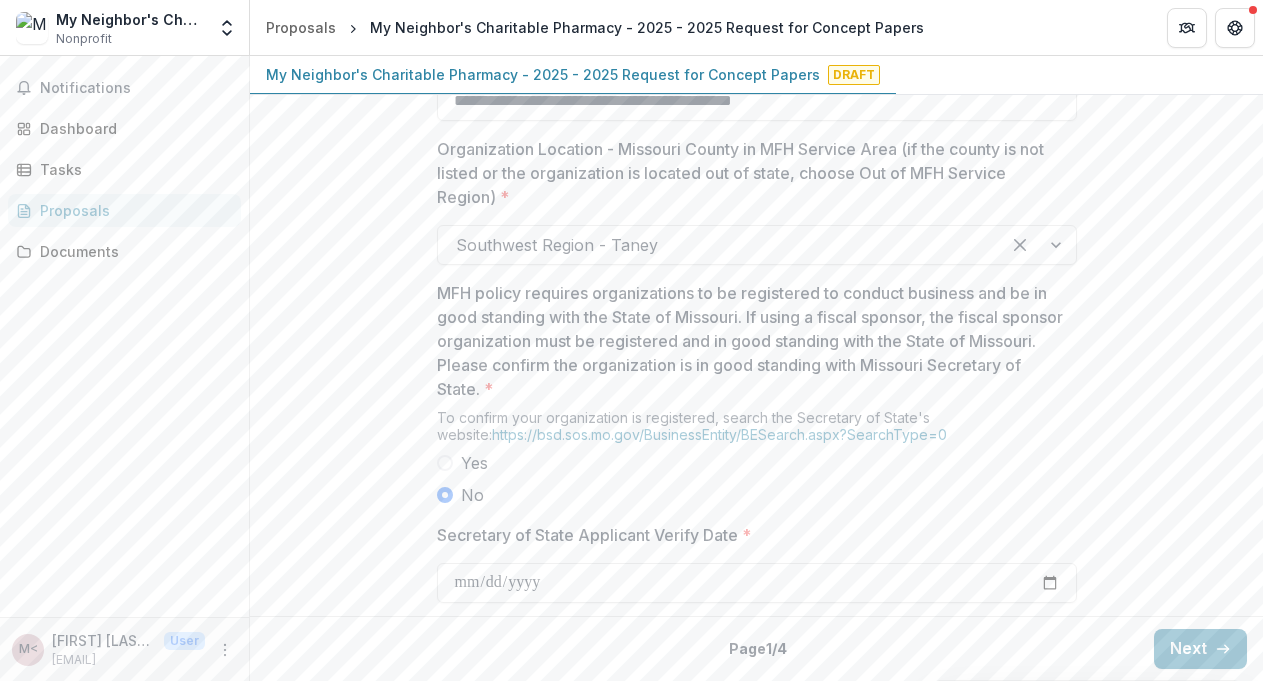 click at bounding box center [445, 463] 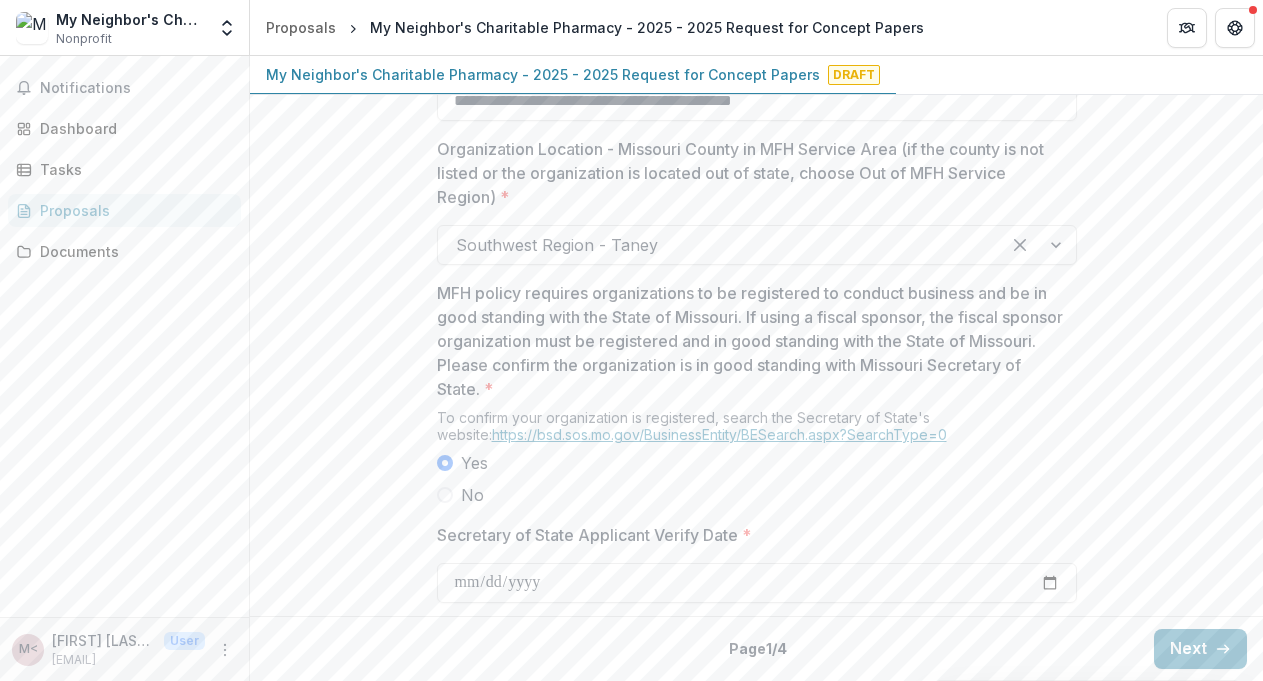 click on "https://bsd.sos.mo.gov/BusinessEntity/BESearch.aspx?SearchType=0" at bounding box center (719, 434) 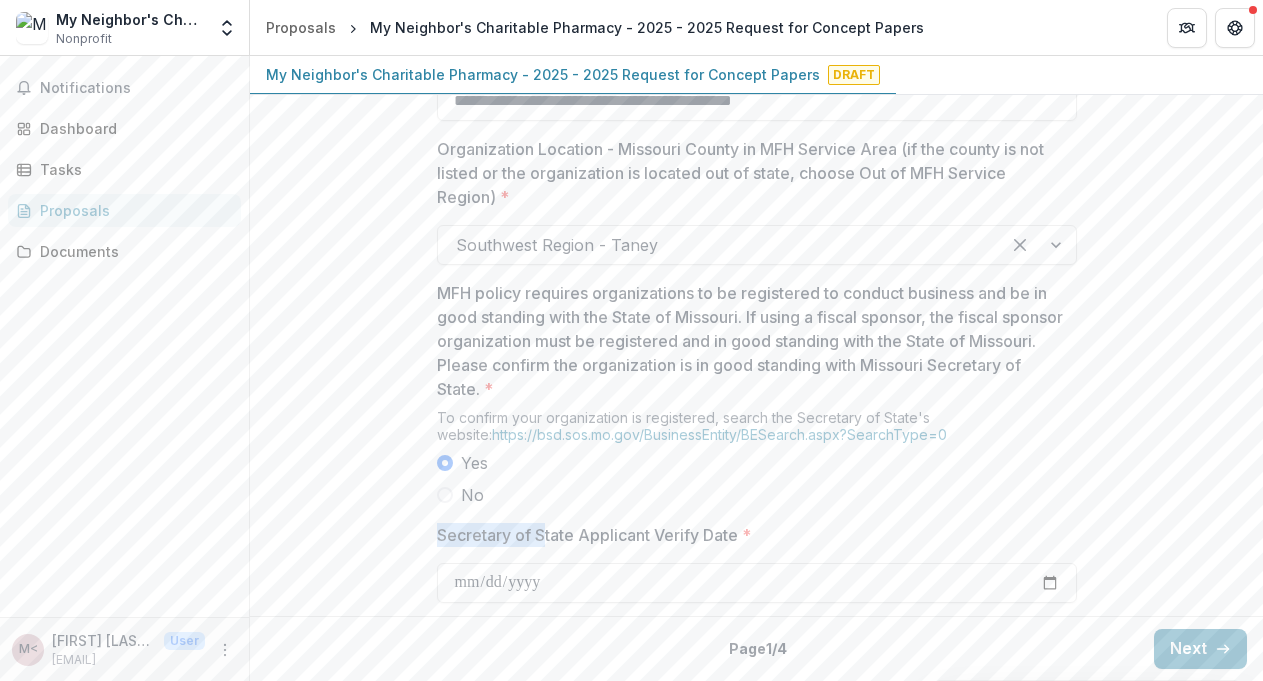 drag, startPoint x: 437, startPoint y: 534, endPoint x: 579, endPoint y: 531, distance: 142.0317 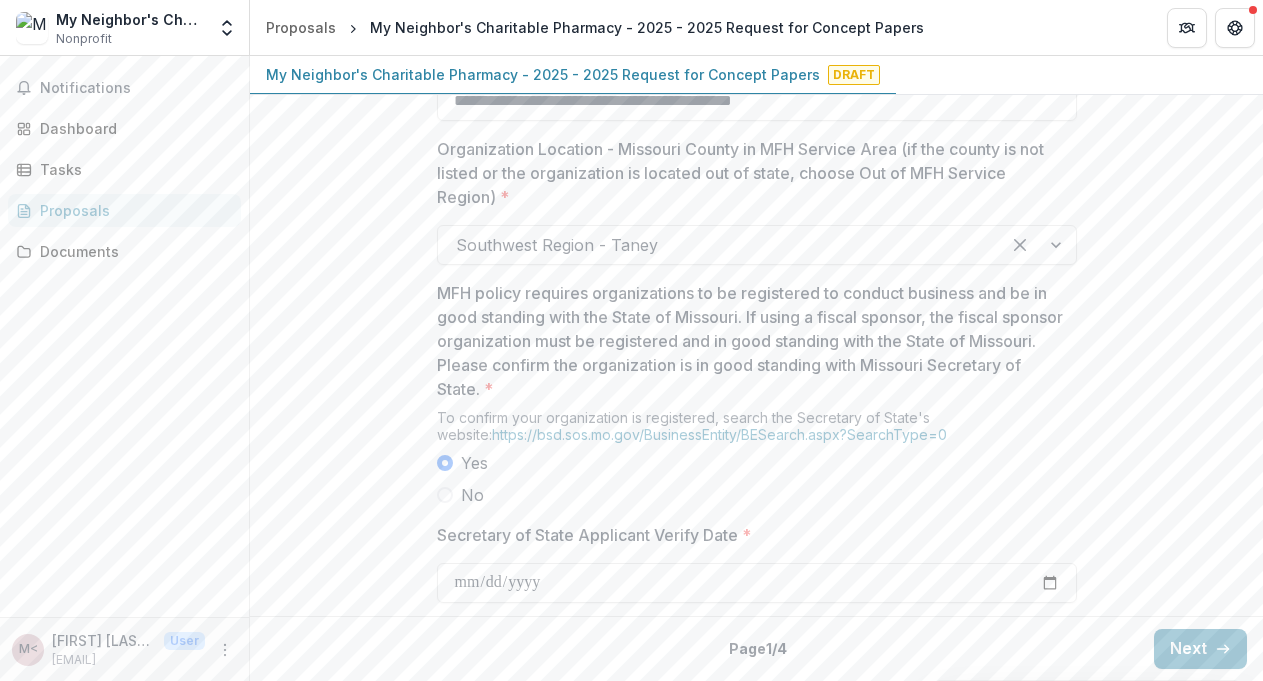 click on "**********" at bounding box center [757, 130] 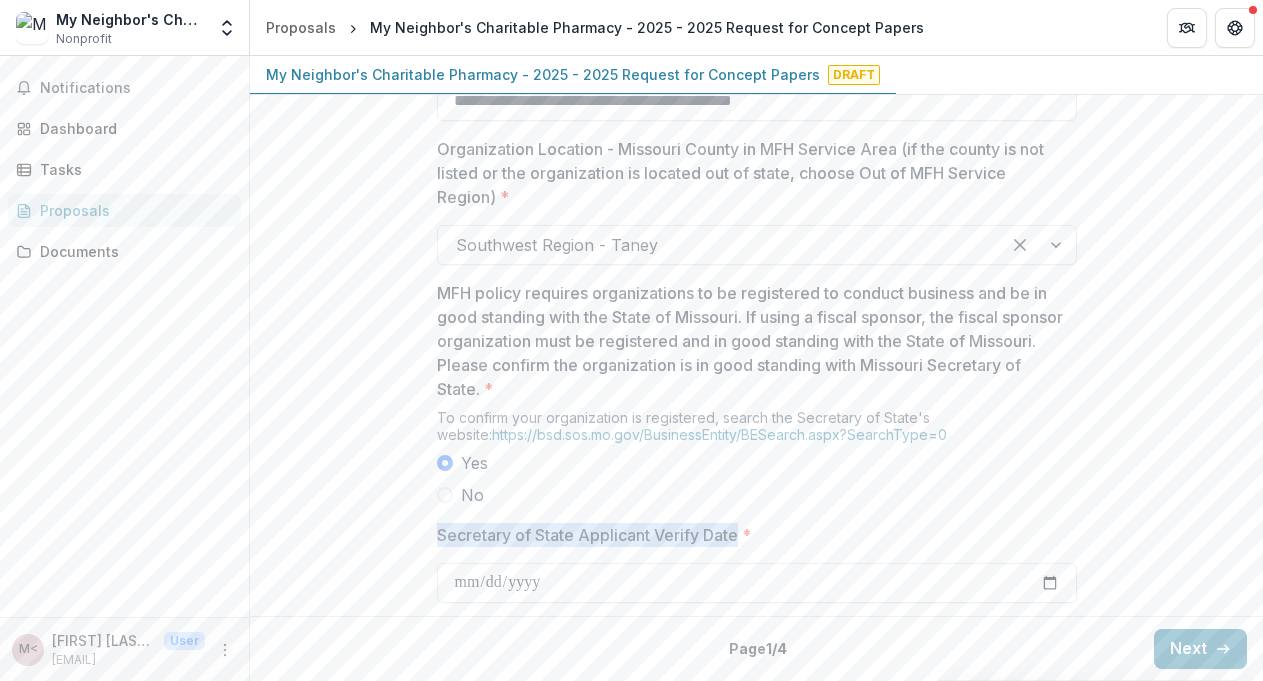 drag, startPoint x: 435, startPoint y: 534, endPoint x: 735, endPoint y: 530, distance: 300.02667 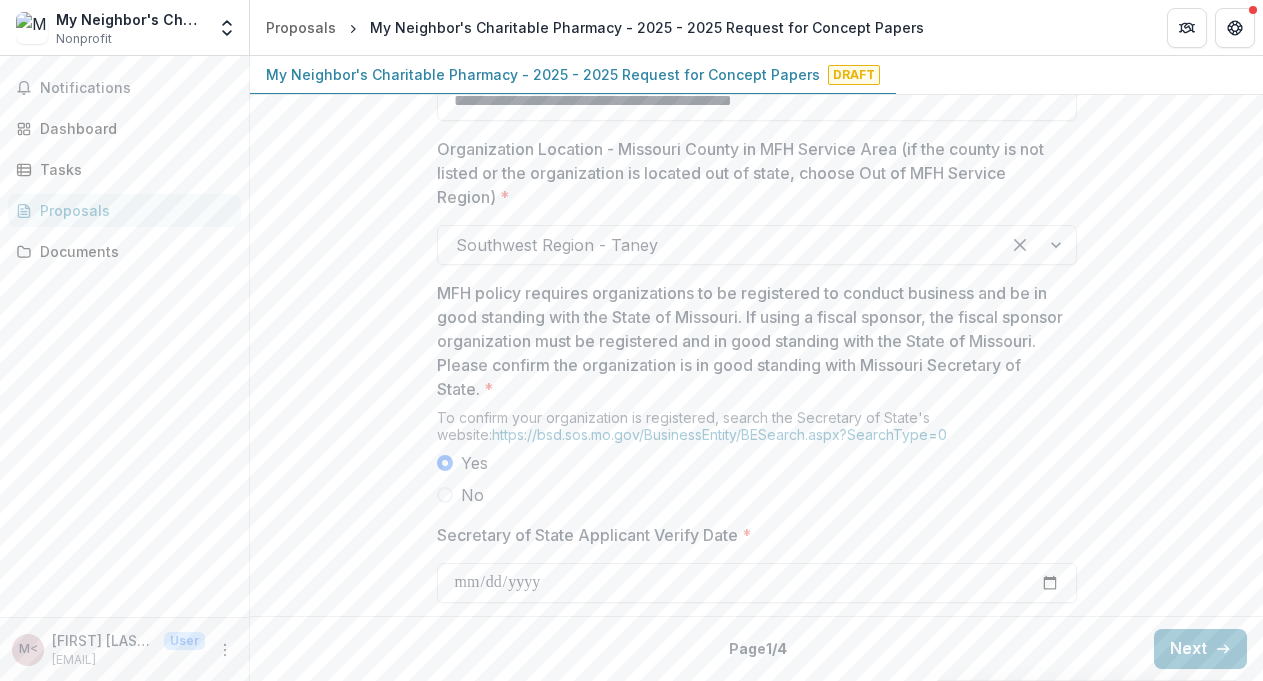 click on "MFH policy requires organizations to be registered to conduct business and be in good standing with the State of Missouri. If using a fiscal sponsor, the fiscal sponsor organization must be registered and in good standing with the State of Missouri. Please confirm the organization is in good standing with Missouri Secretary of State. *" at bounding box center [751, 341] 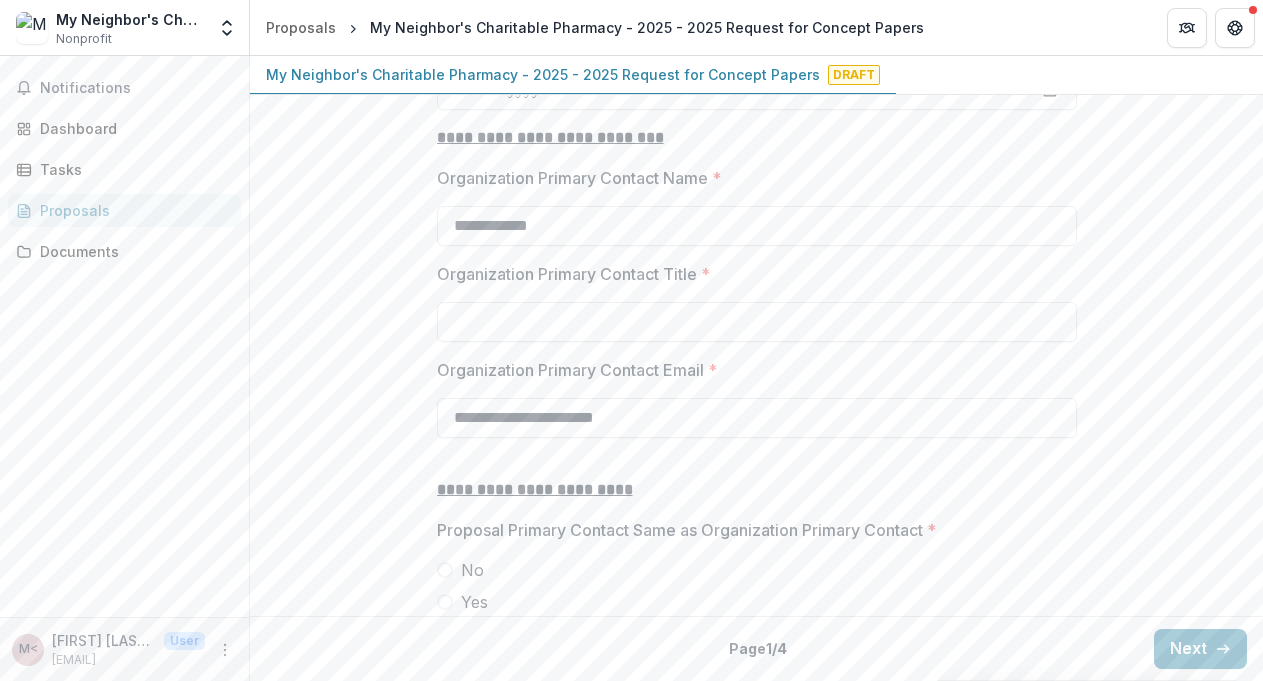 scroll, scrollTop: 2281, scrollLeft: 0, axis: vertical 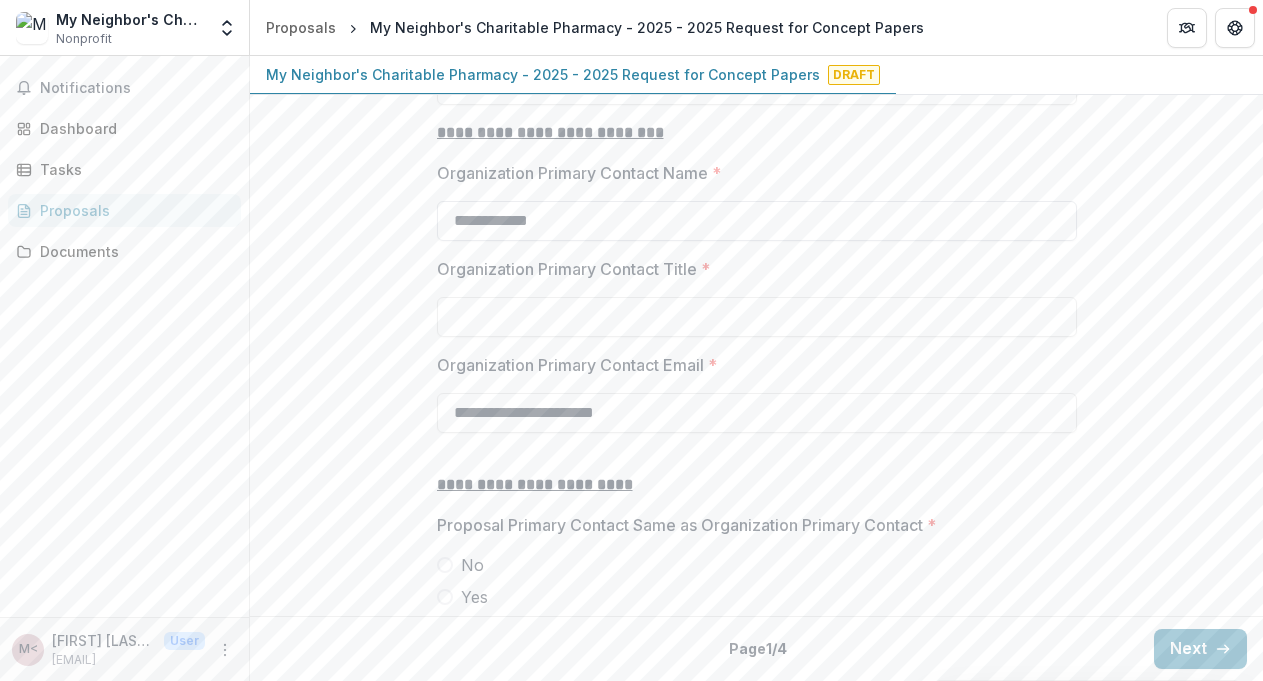 click on "**********" at bounding box center [757, 221] 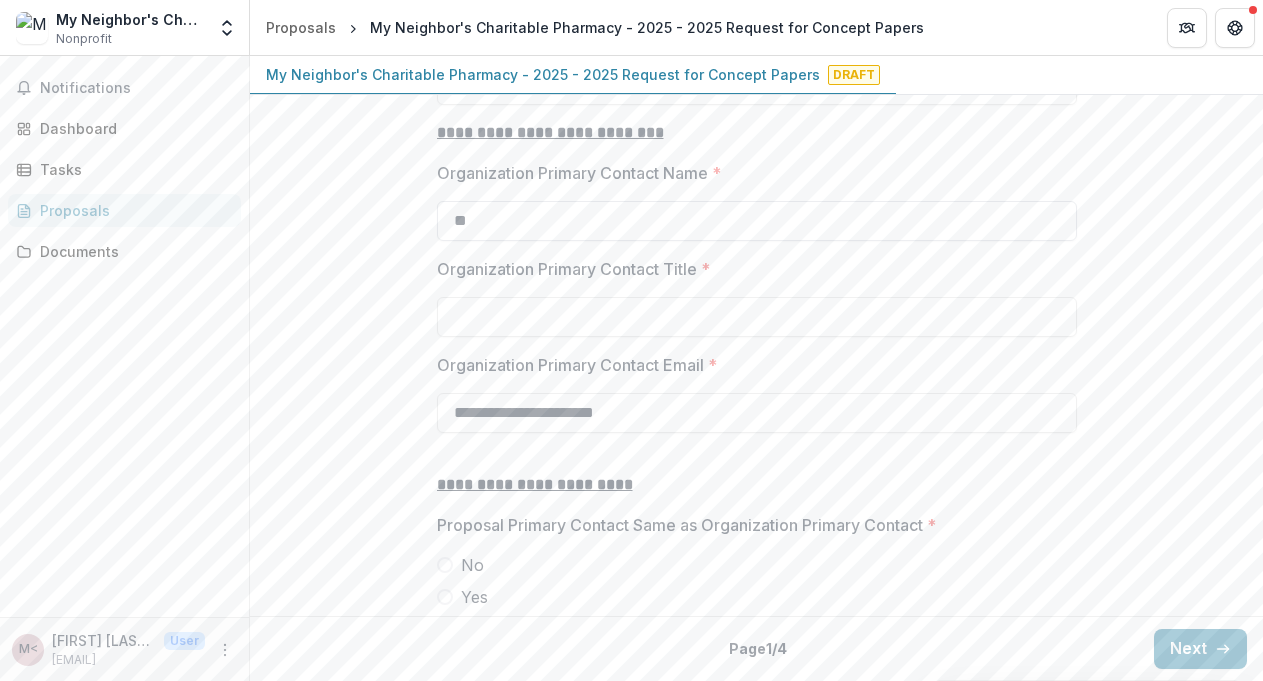 type on "*" 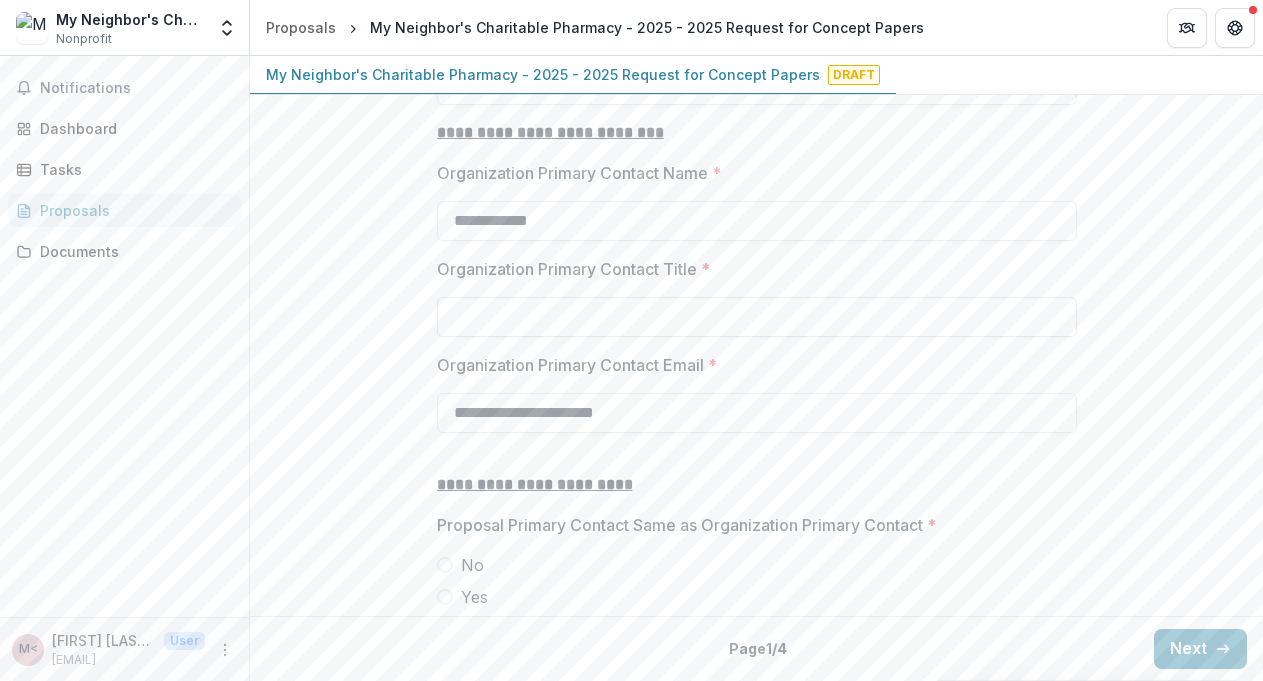 type on "**********" 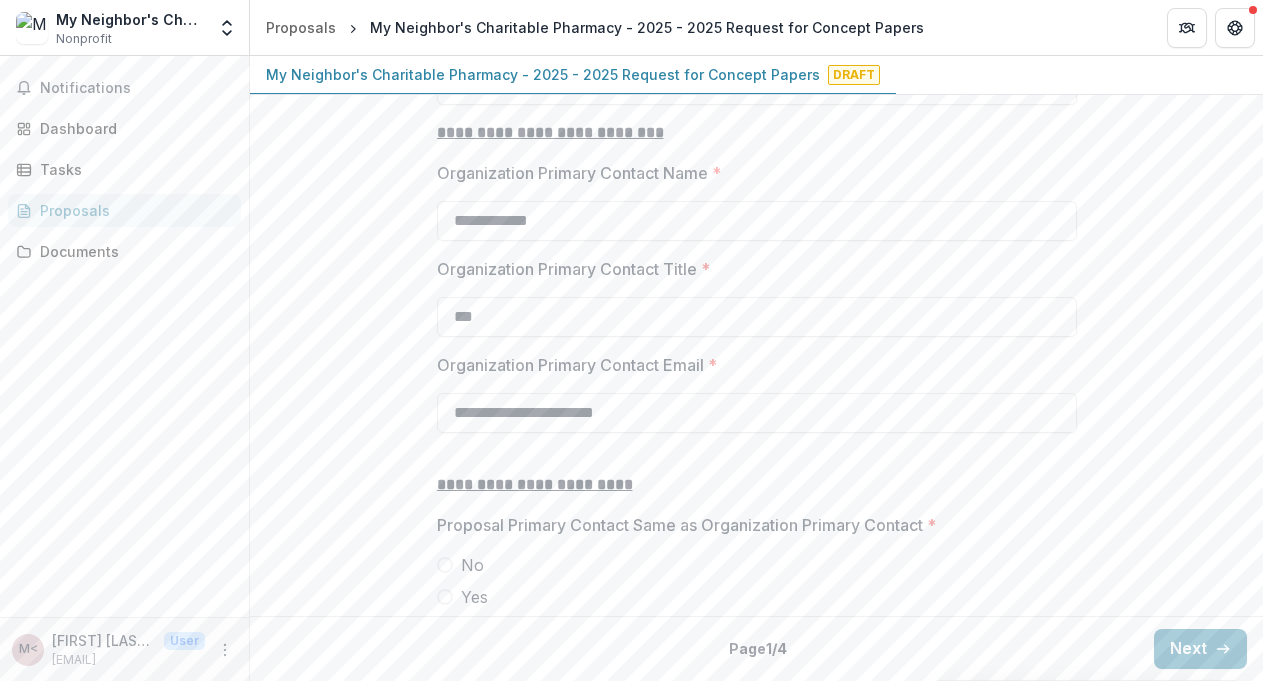type on "***" 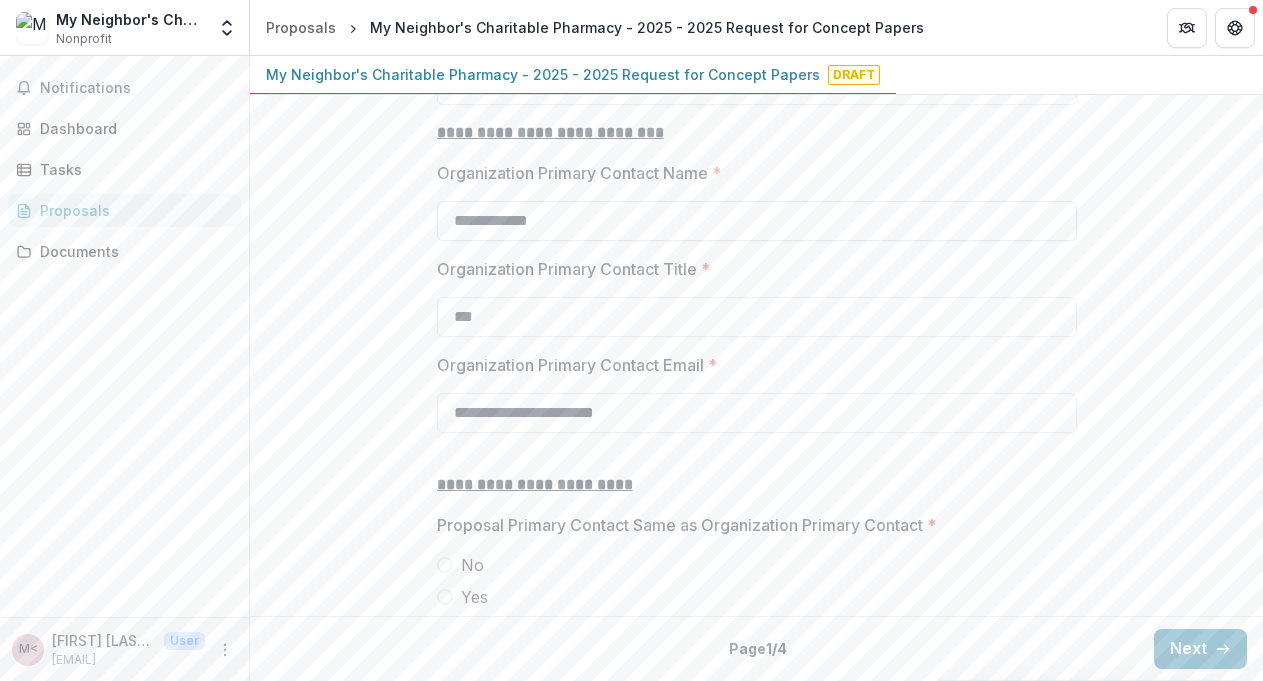 click on "**********" at bounding box center [757, 221] 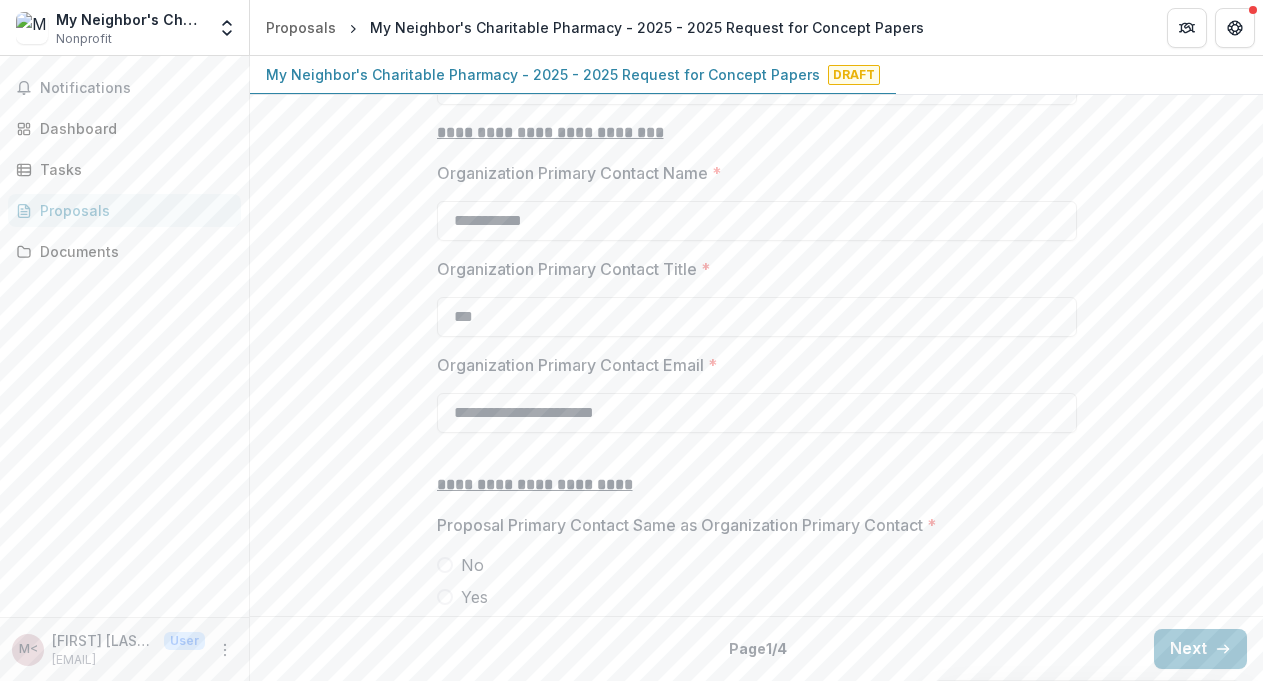 click on "Yes" at bounding box center [474, 597] 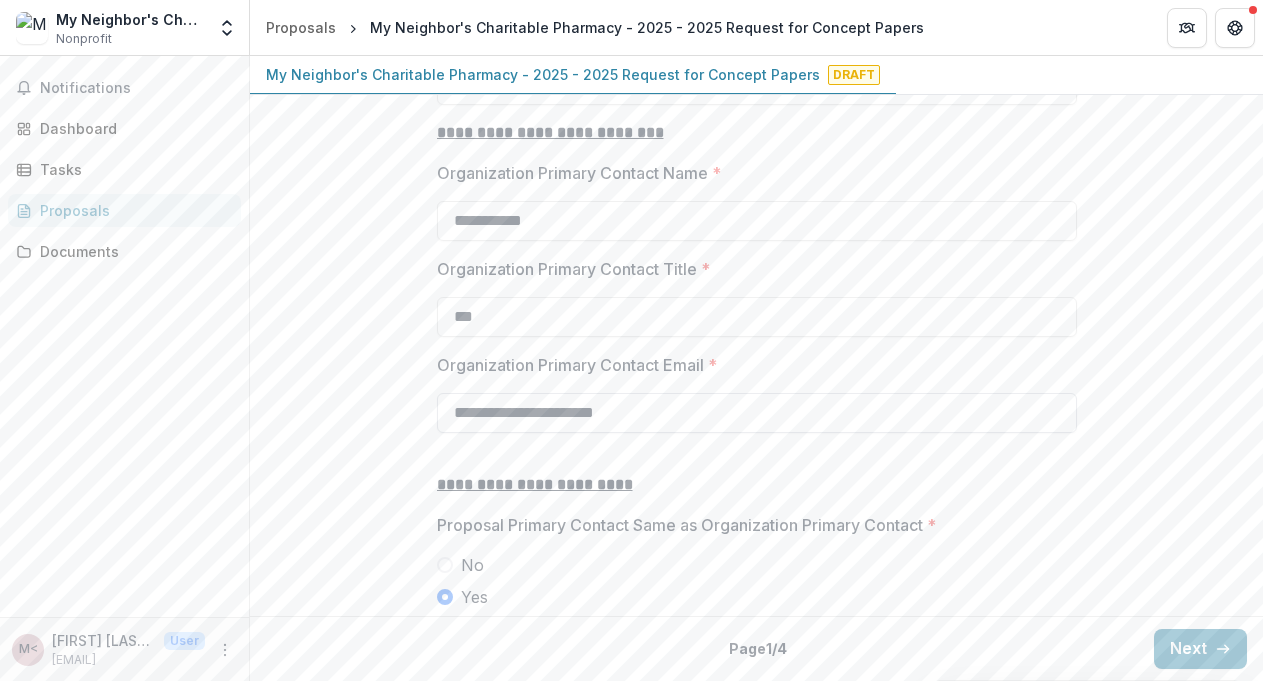 click on "**********" at bounding box center (757, 413) 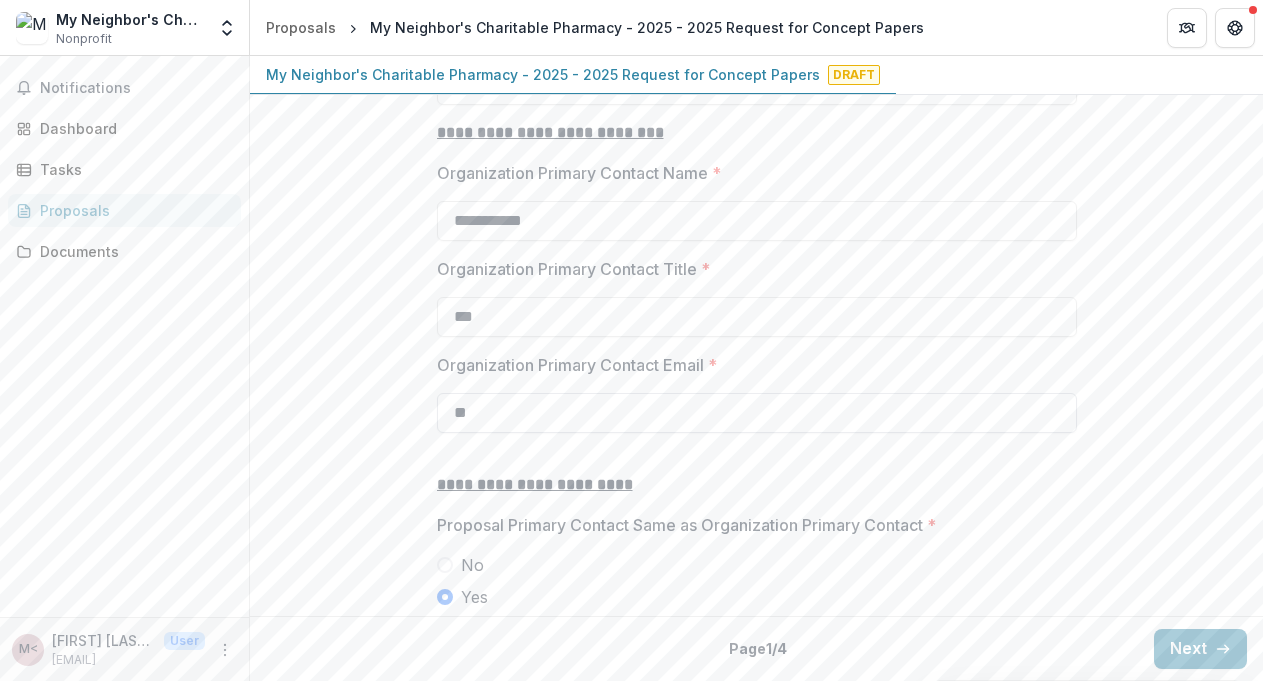 type on "*" 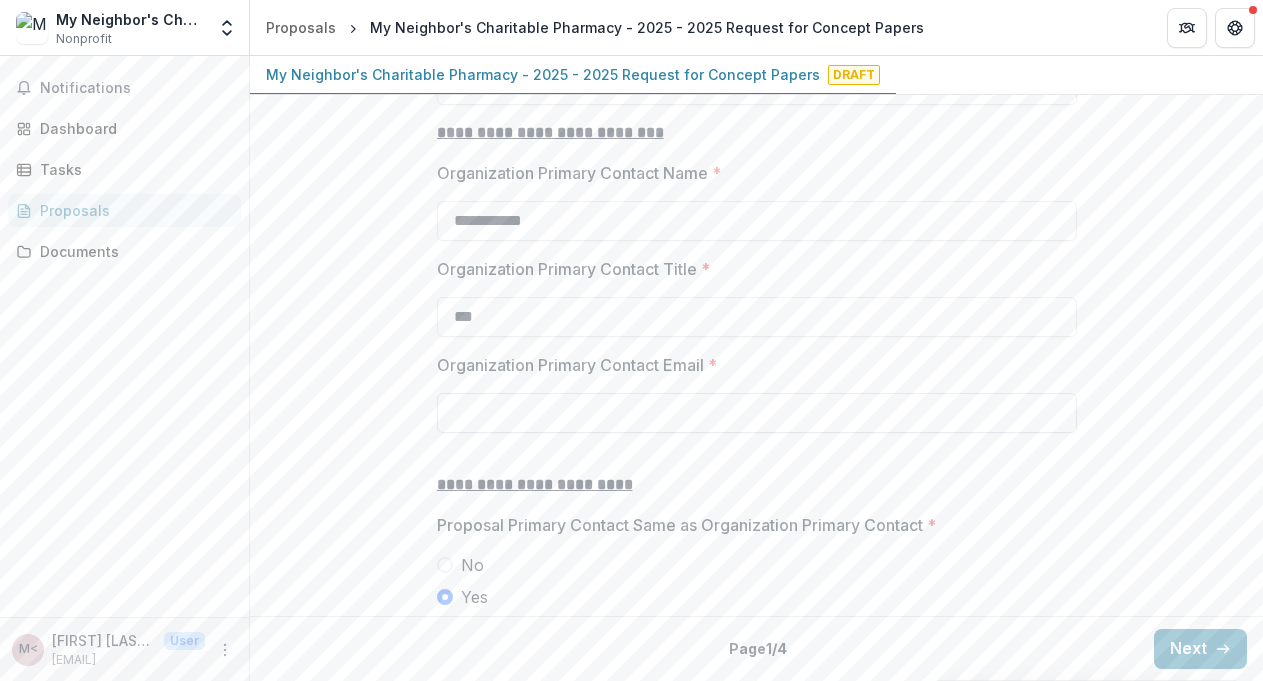 paste on "**********" 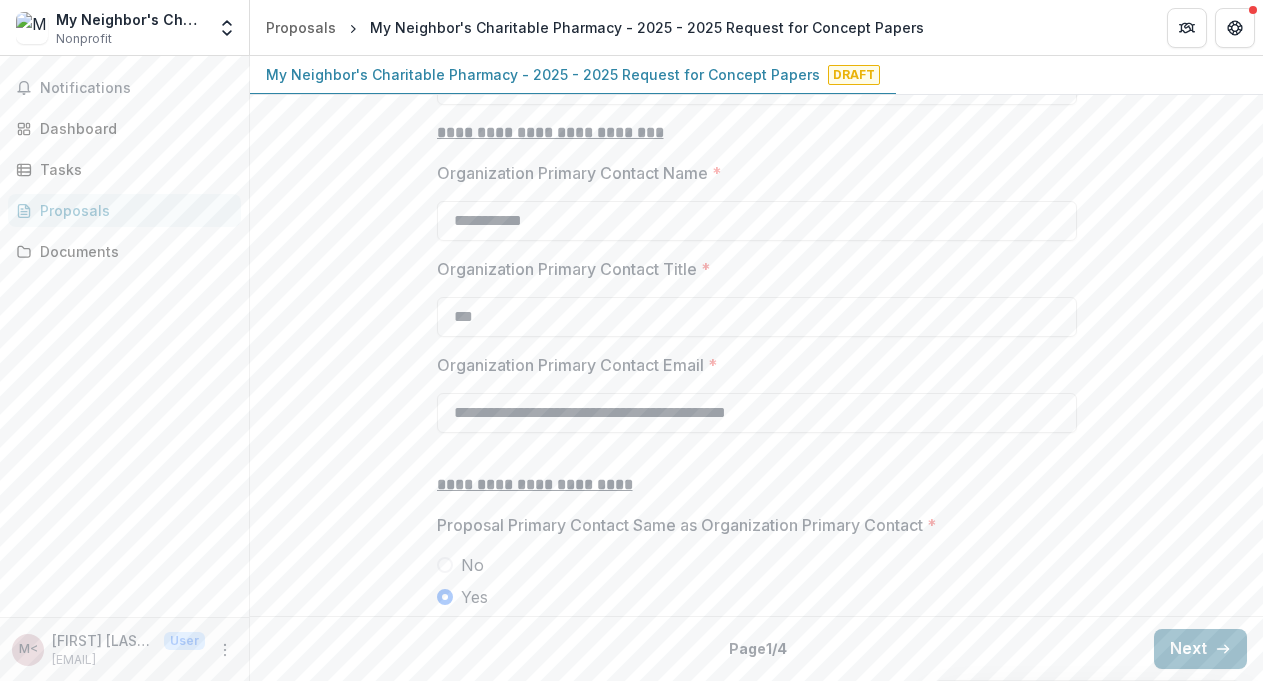 type on "**********" 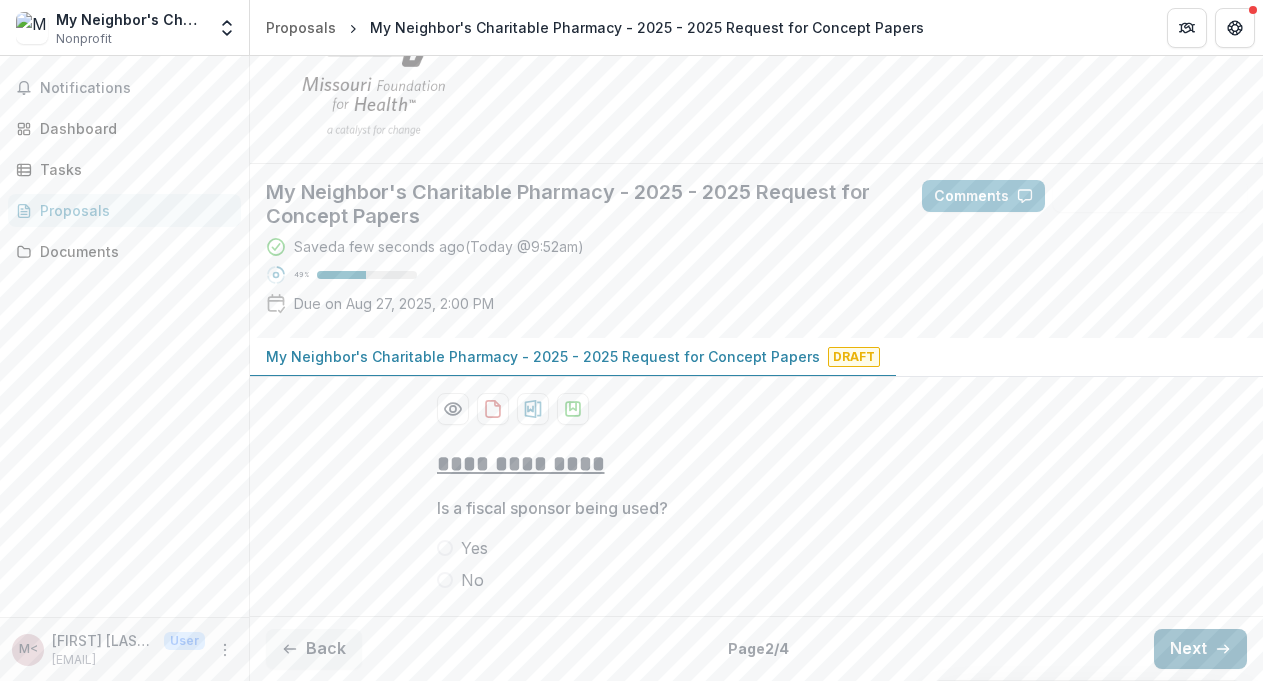 scroll, scrollTop: 0, scrollLeft: 0, axis: both 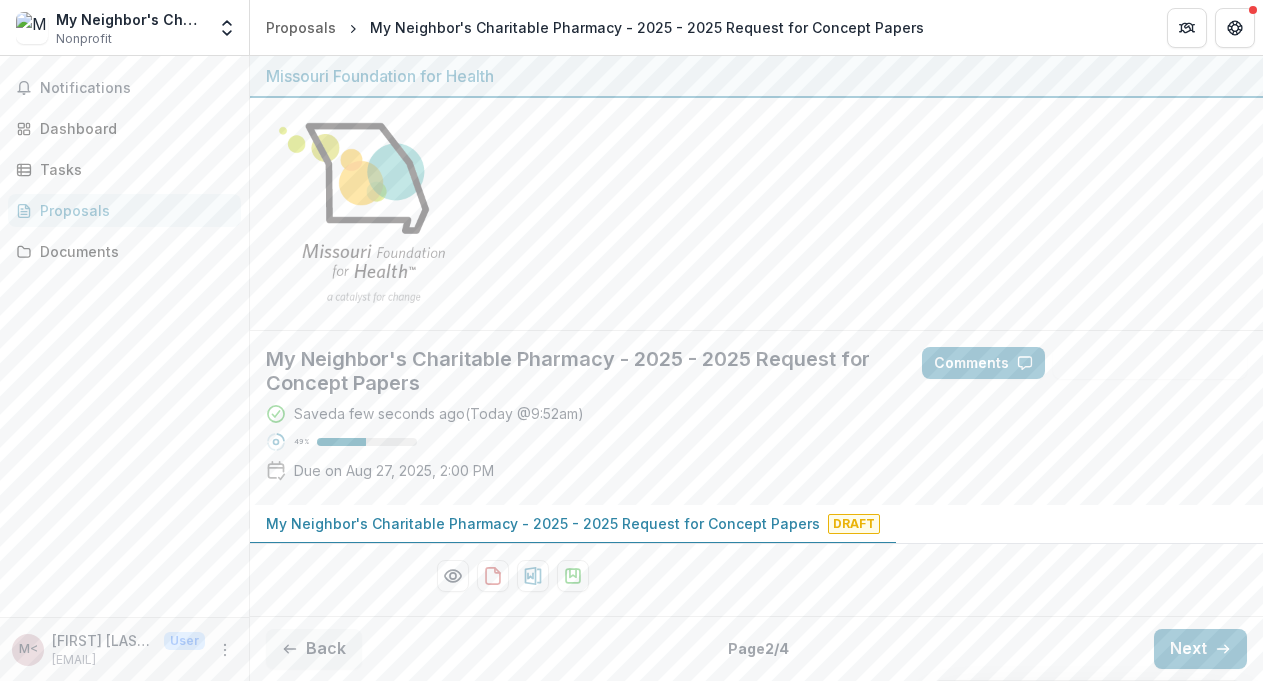 click on "My Neighbor's Charitable Pharmacy - 2025 - 2025 Request for Concept Papers" at bounding box center [543, 523] 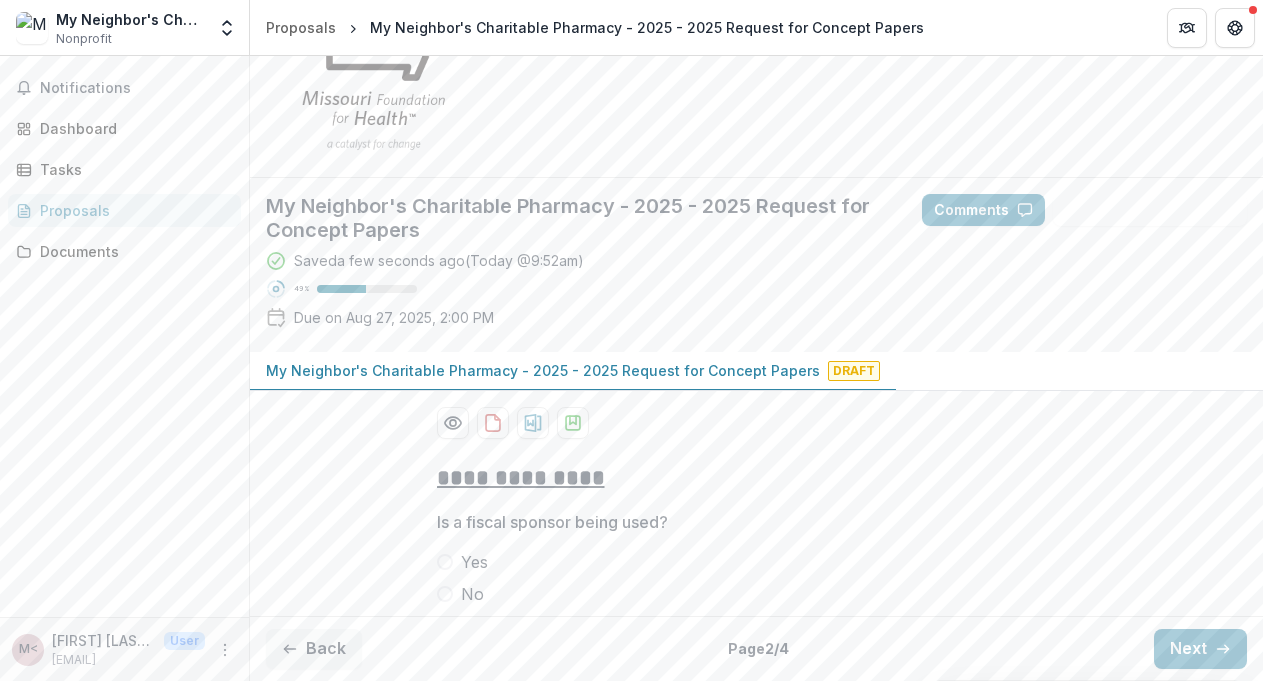scroll, scrollTop: 167, scrollLeft: 0, axis: vertical 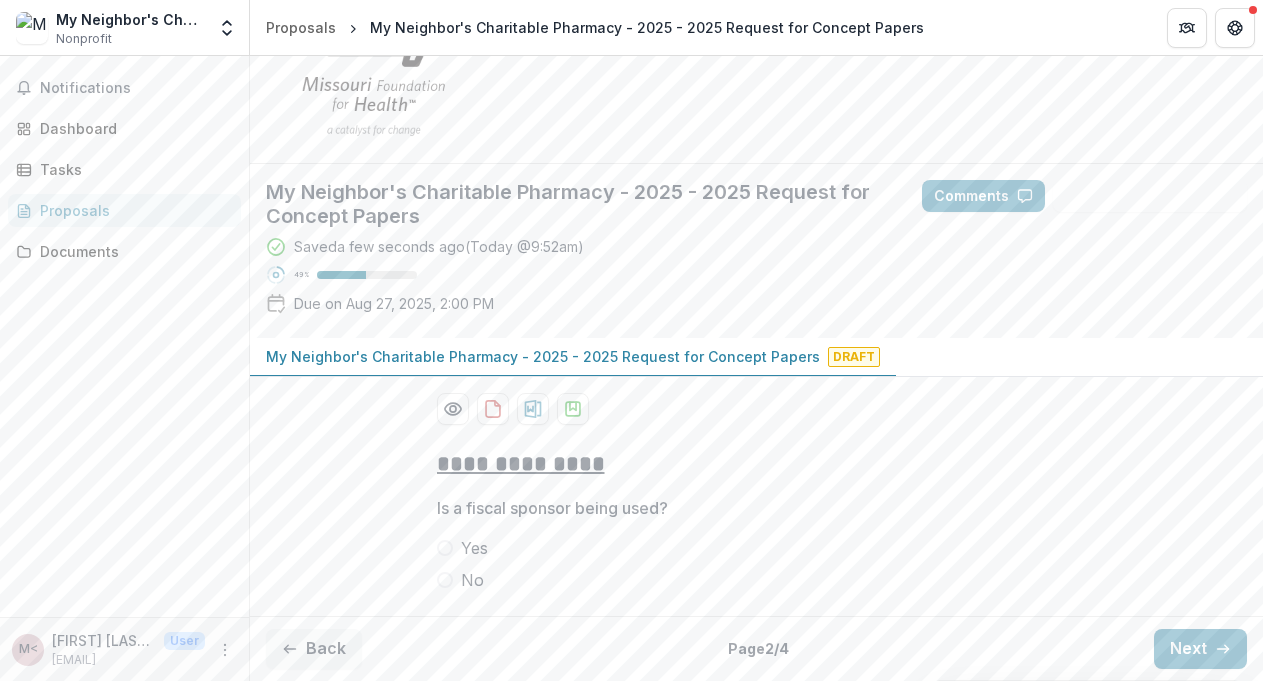 click at bounding box center (445, 580) 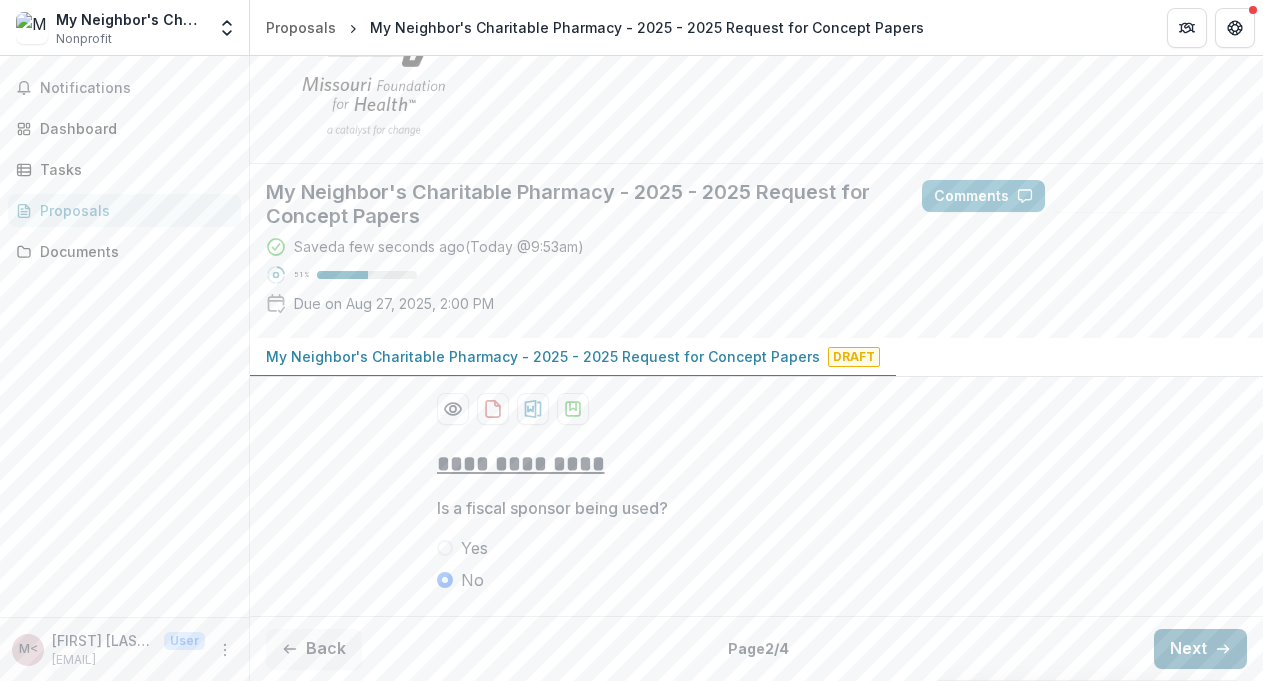 click on "Next" at bounding box center [1200, 649] 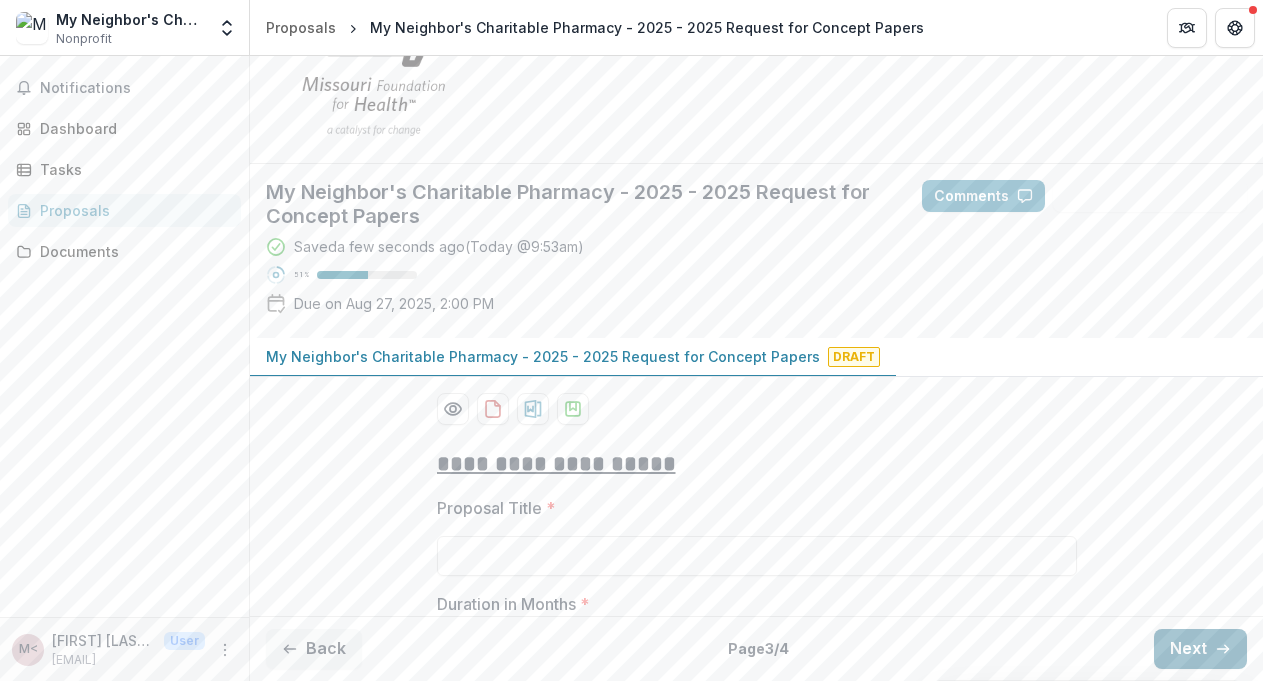 scroll, scrollTop: 0, scrollLeft: 0, axis: both 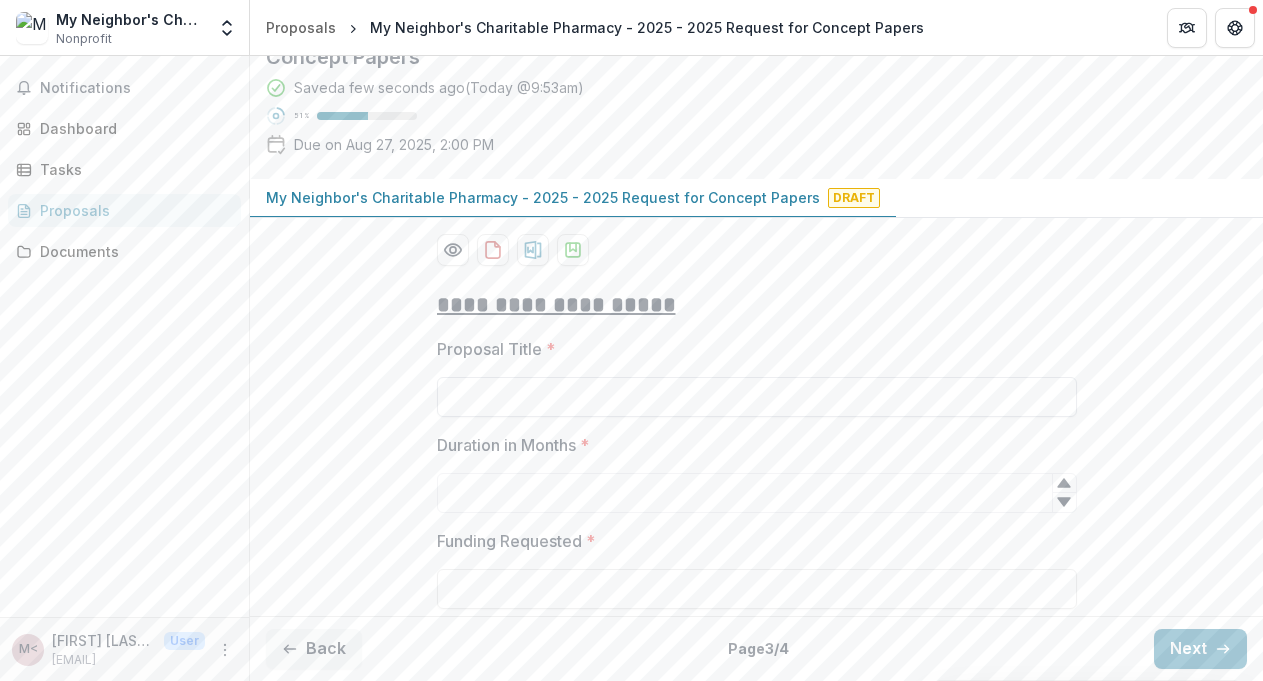 click on "Proposal Title *" at bounding box center (757, 397) 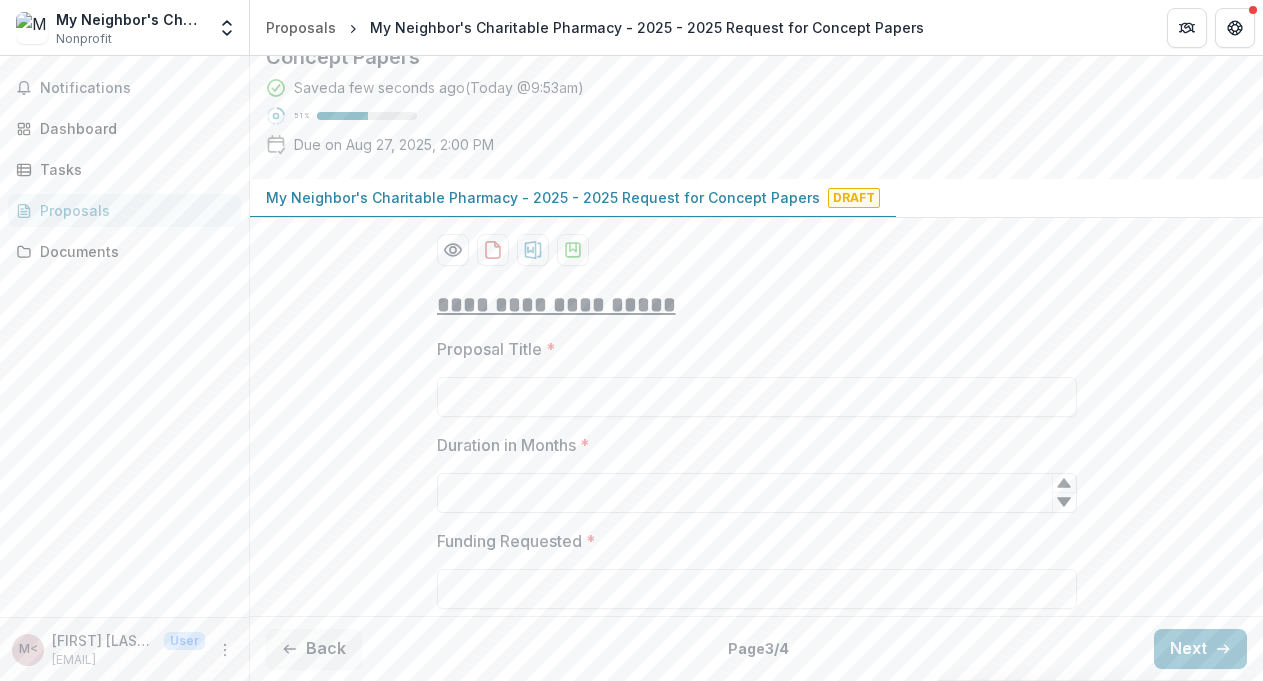 click on "Duration in Months *" at bounding box center [757, 493] 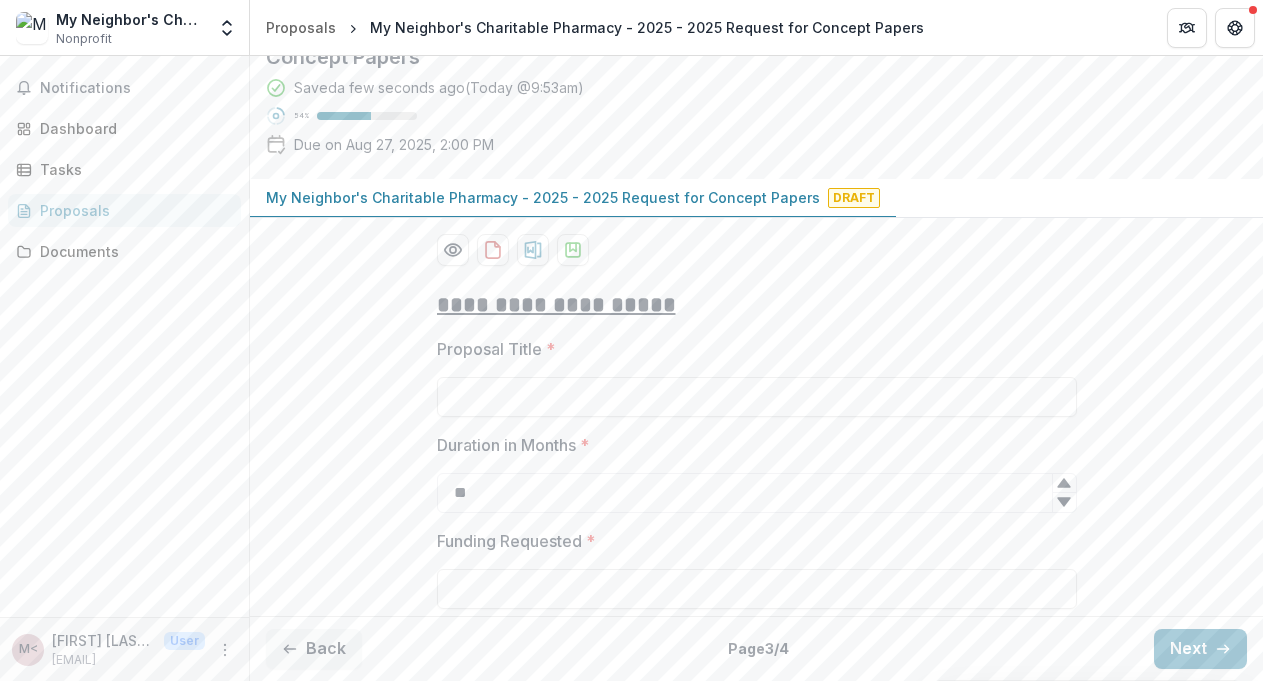 type on "**" 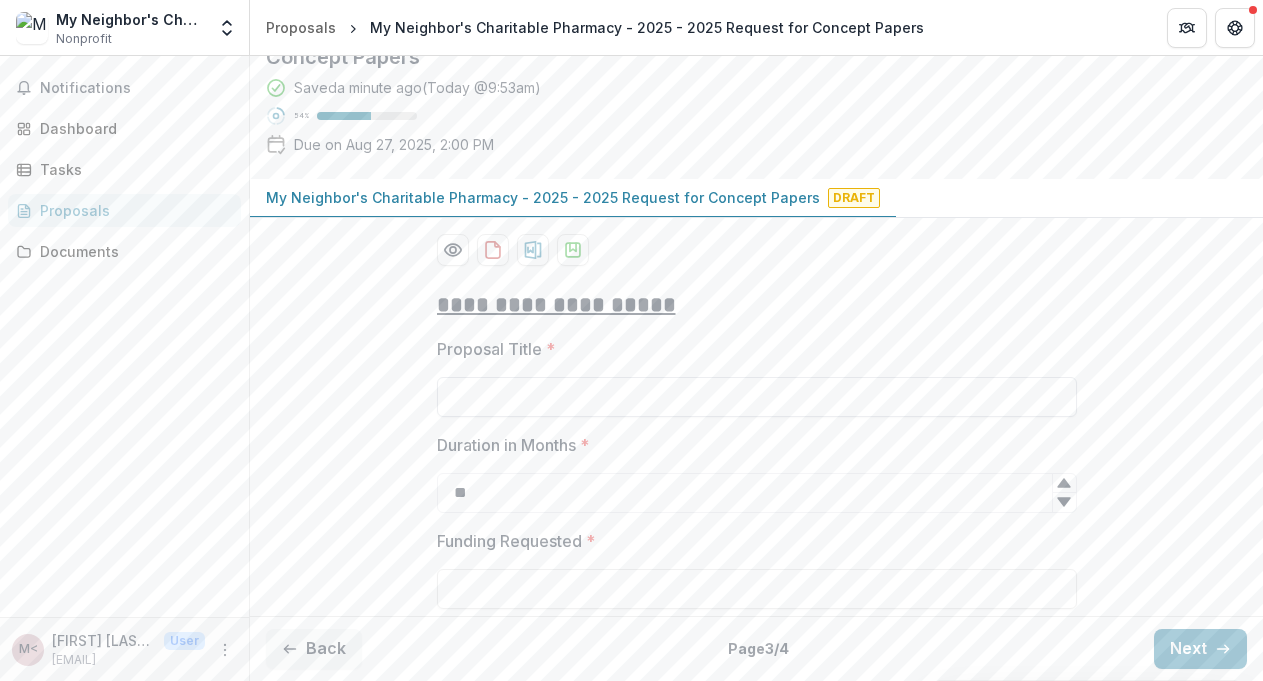 click on "Proposal Title *" at bounding box center [757, 397] 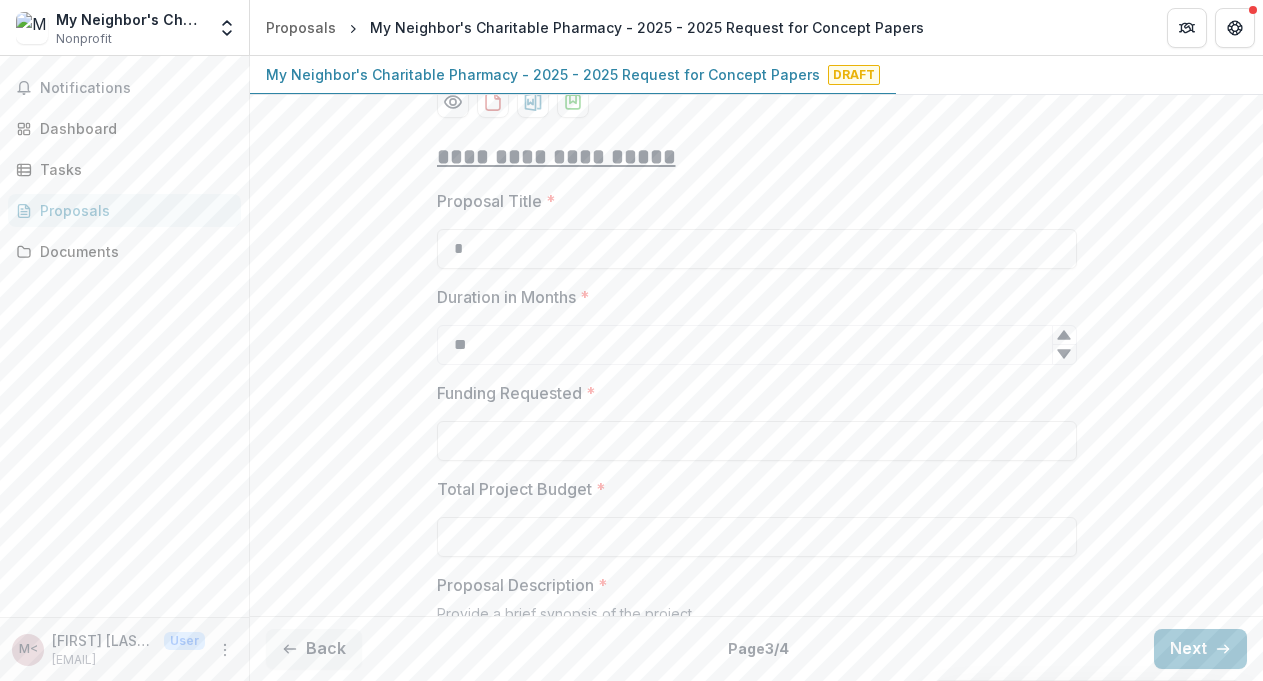 scroll, scrollTop: 486, scrollLeft: 0, axis: vertical 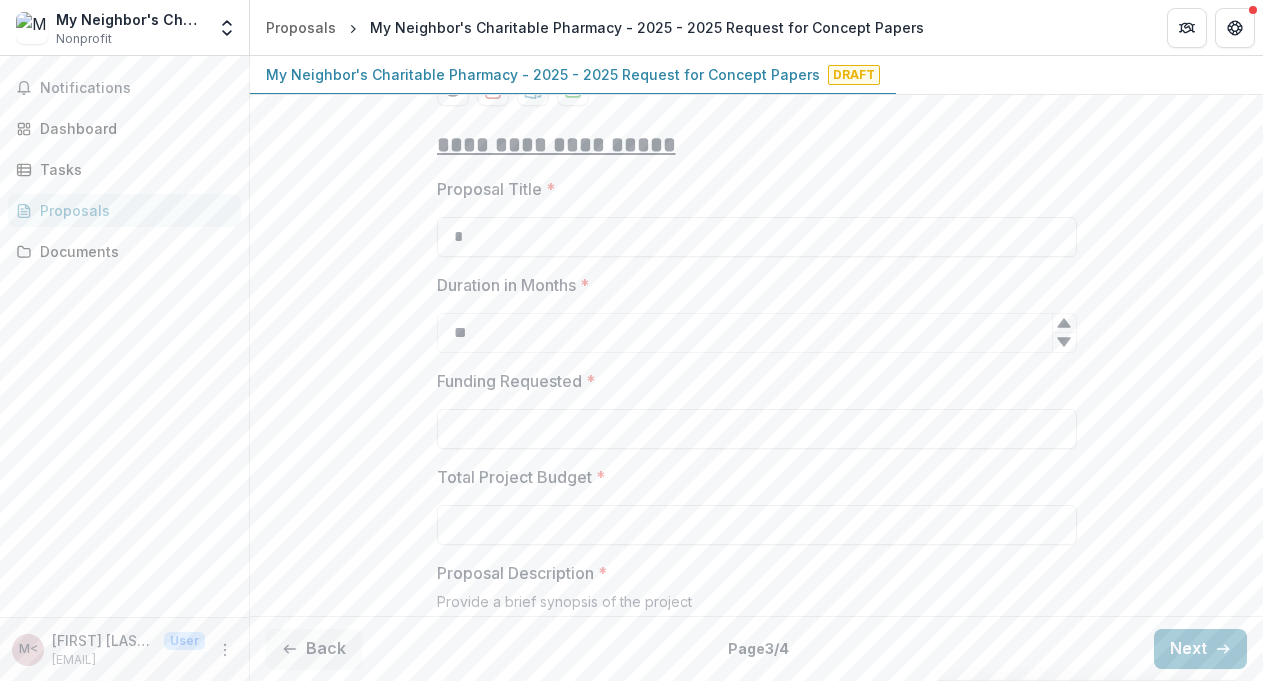 type on "*" 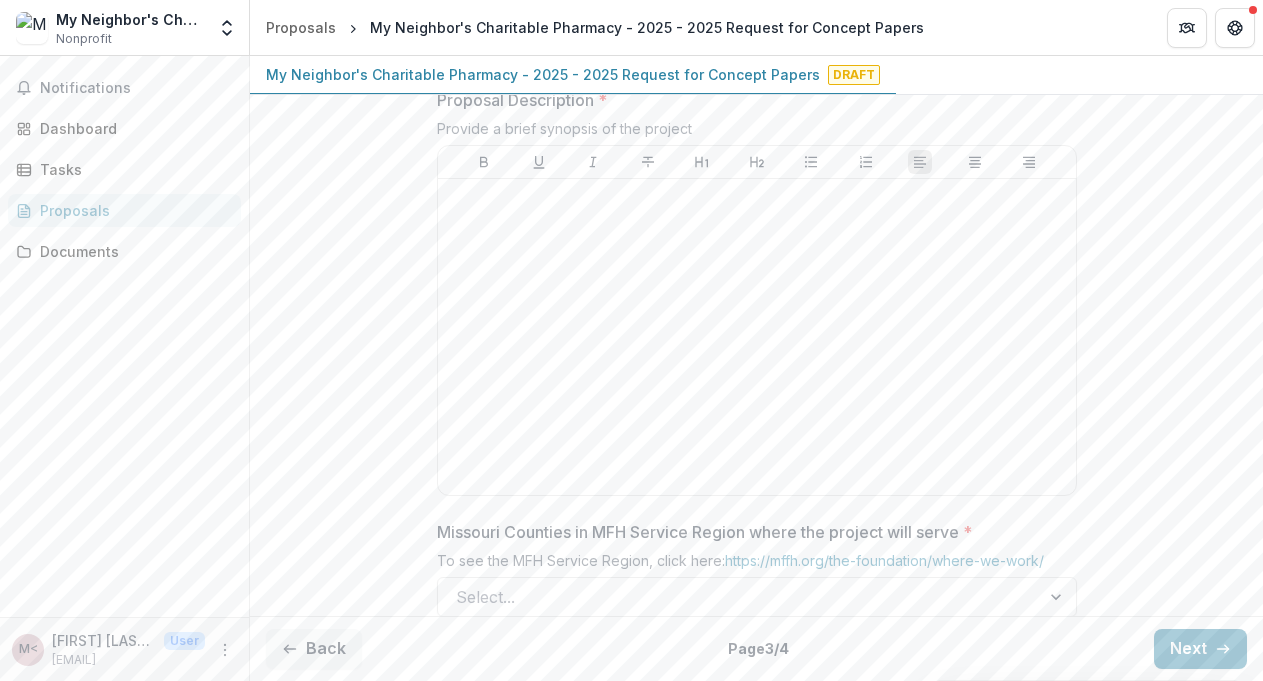 scroll, scrollTop: 975, scrollLeft: 0, axis: vertical 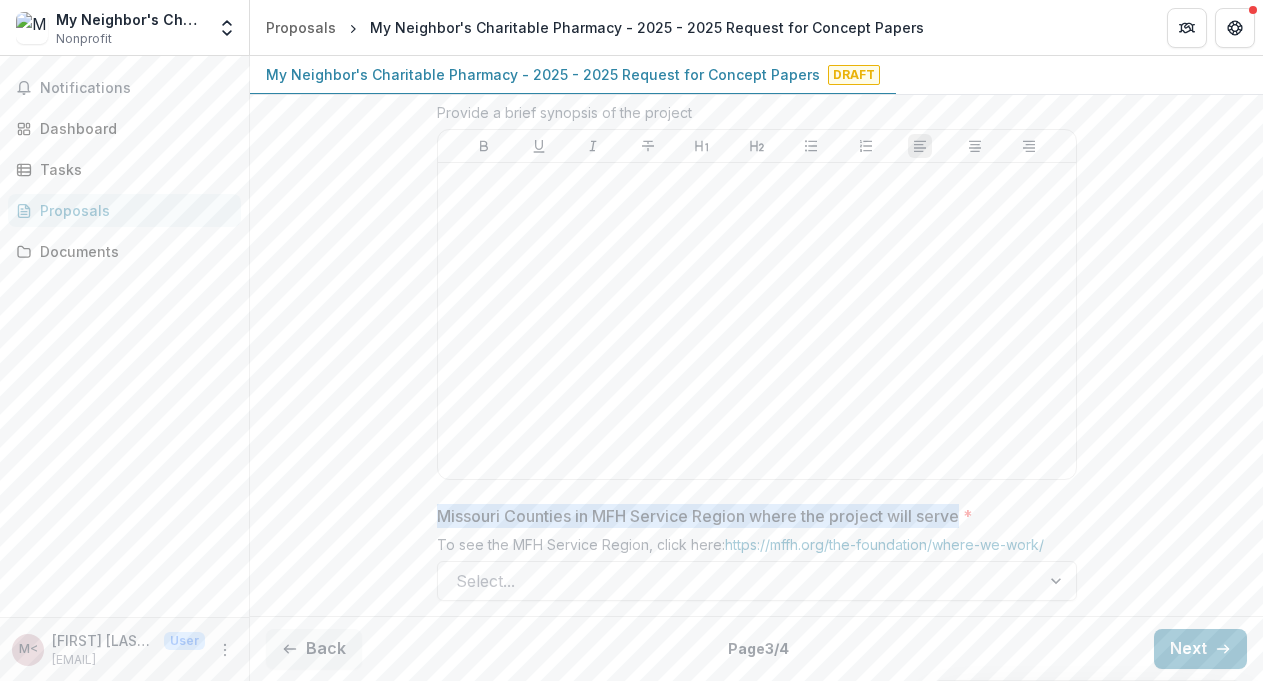 drag, startPoint x: 439, startPoint y: 512, endPoint x: 971, endPoint y: 517, distance: 532.0235 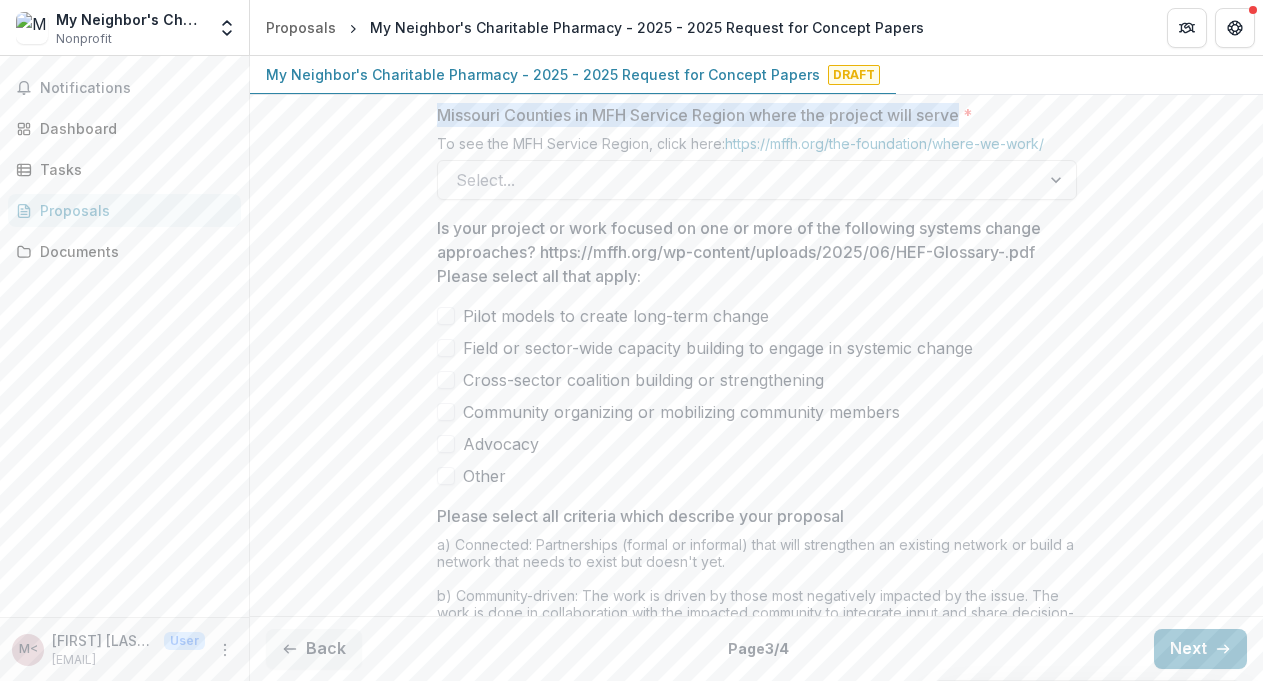 scroll, scrollTop: 1387, scrollLeft: 0, axis: vertical 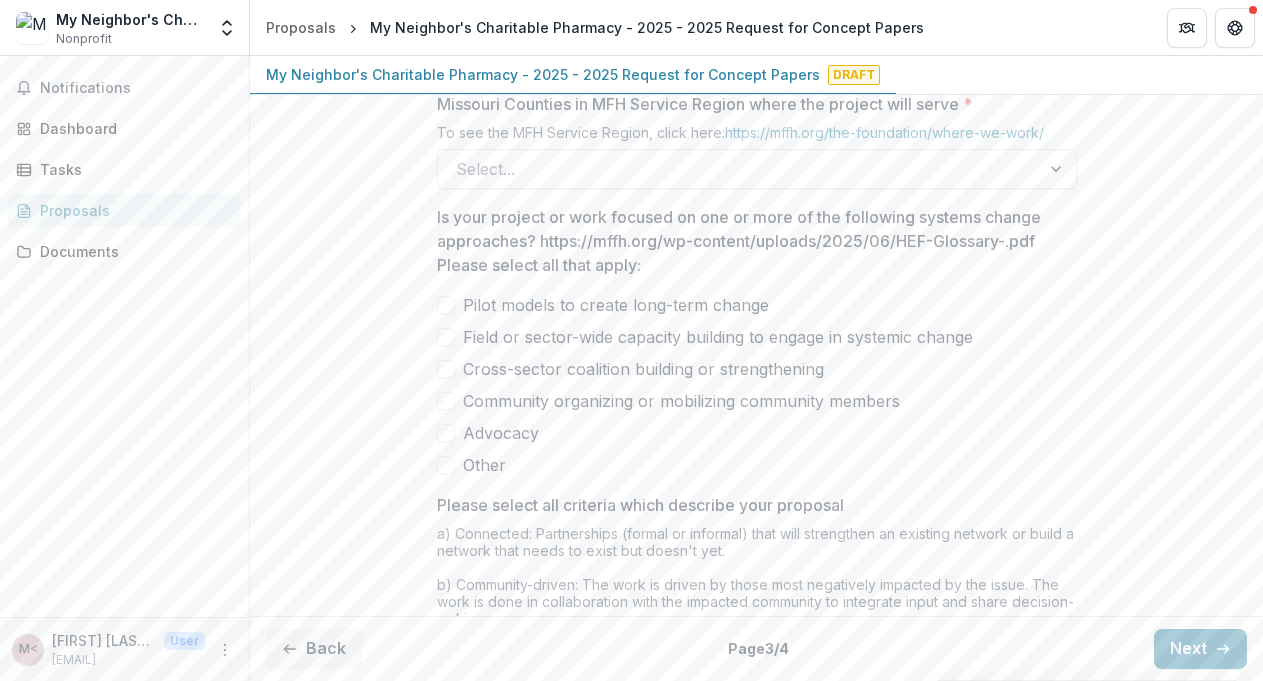 drag, startPoint x: 457, startPoint y: 304, endPoint x: 507, endPoint y: 350, distance: 67.941154 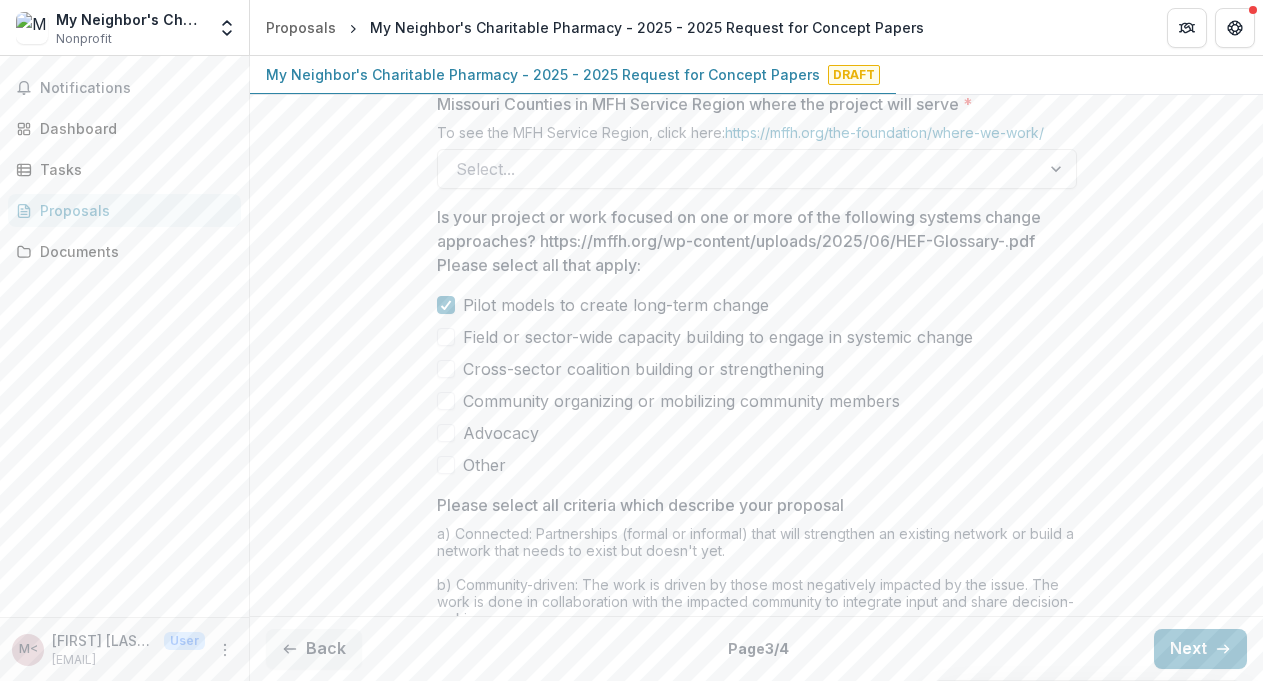 click at bounding box center [446, 337] 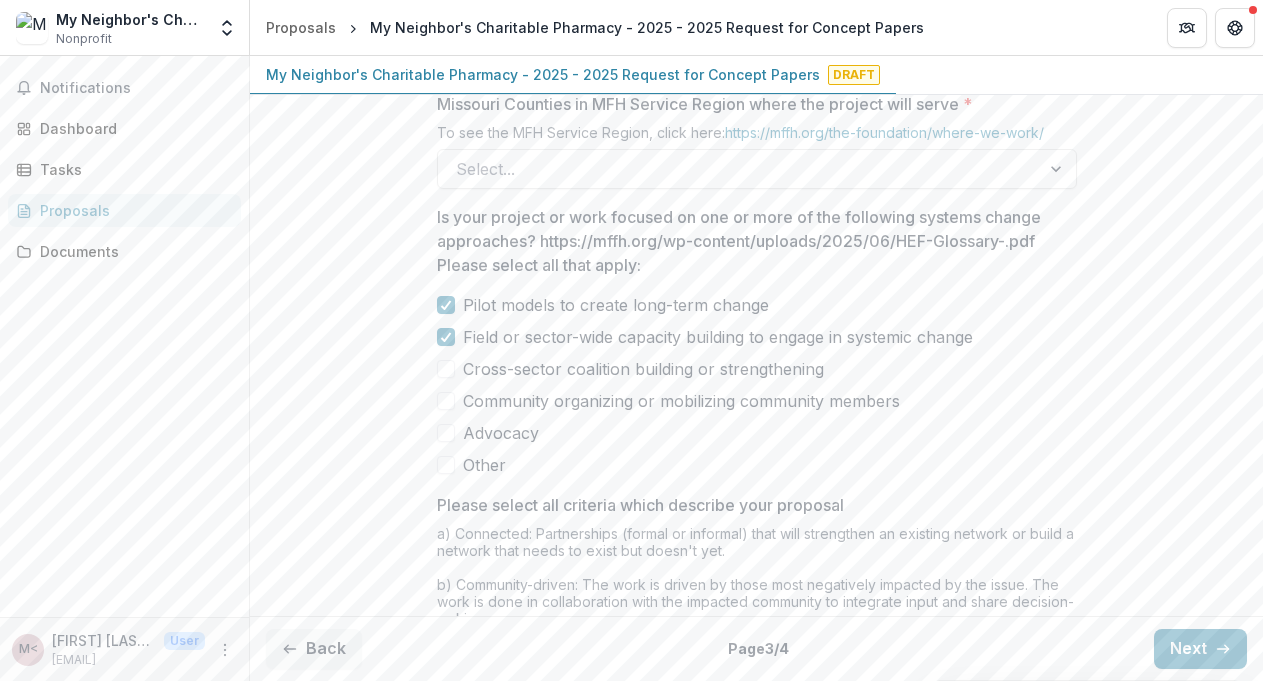 click at bounding box center (446, 369) 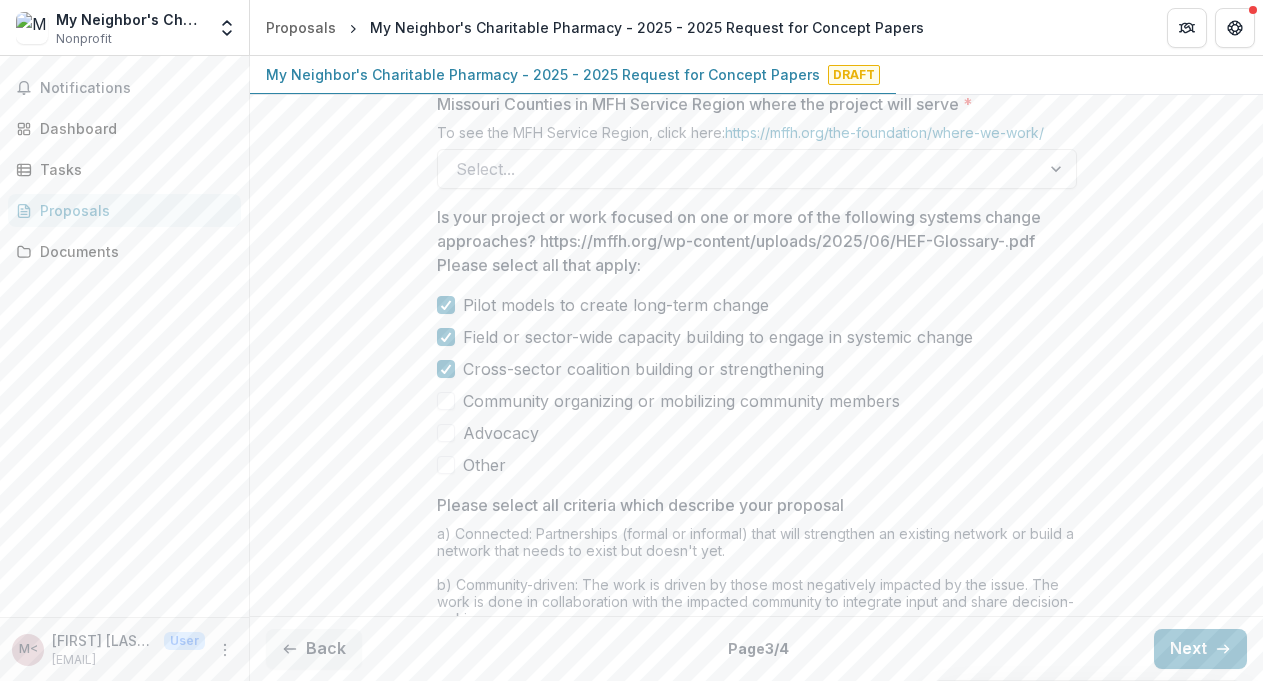 click at bounding box center (446, 401) 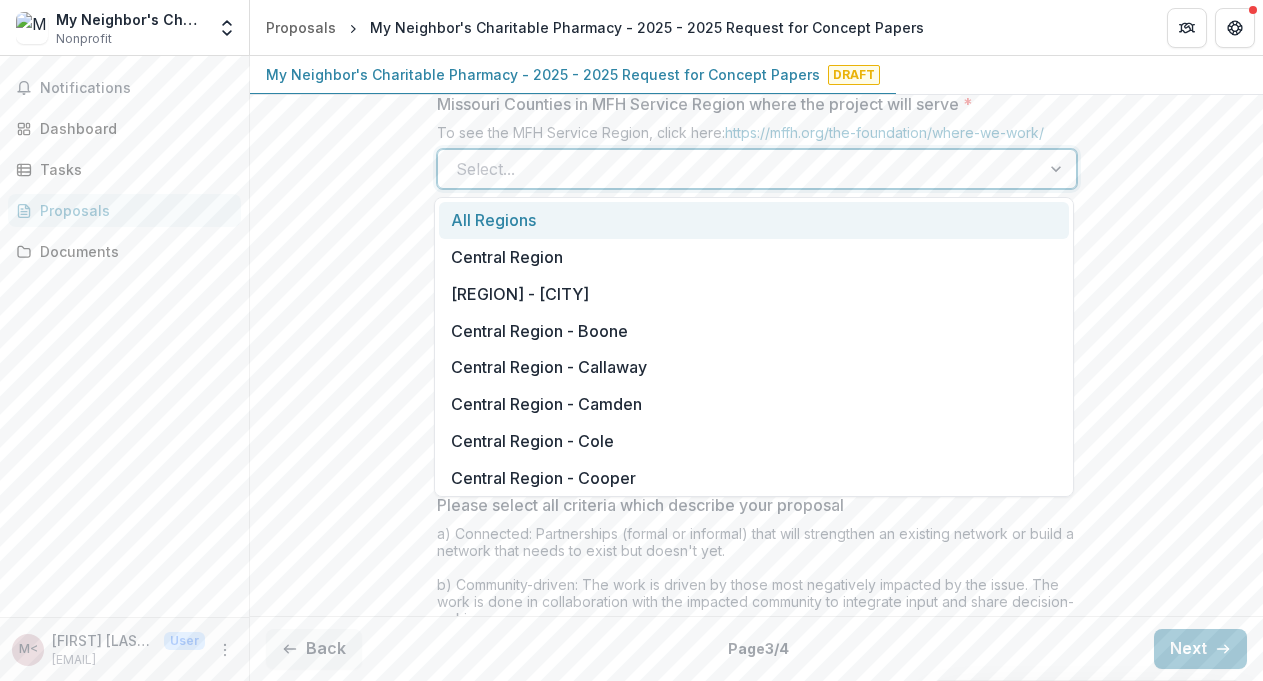 click at bounding box center [739, 169] 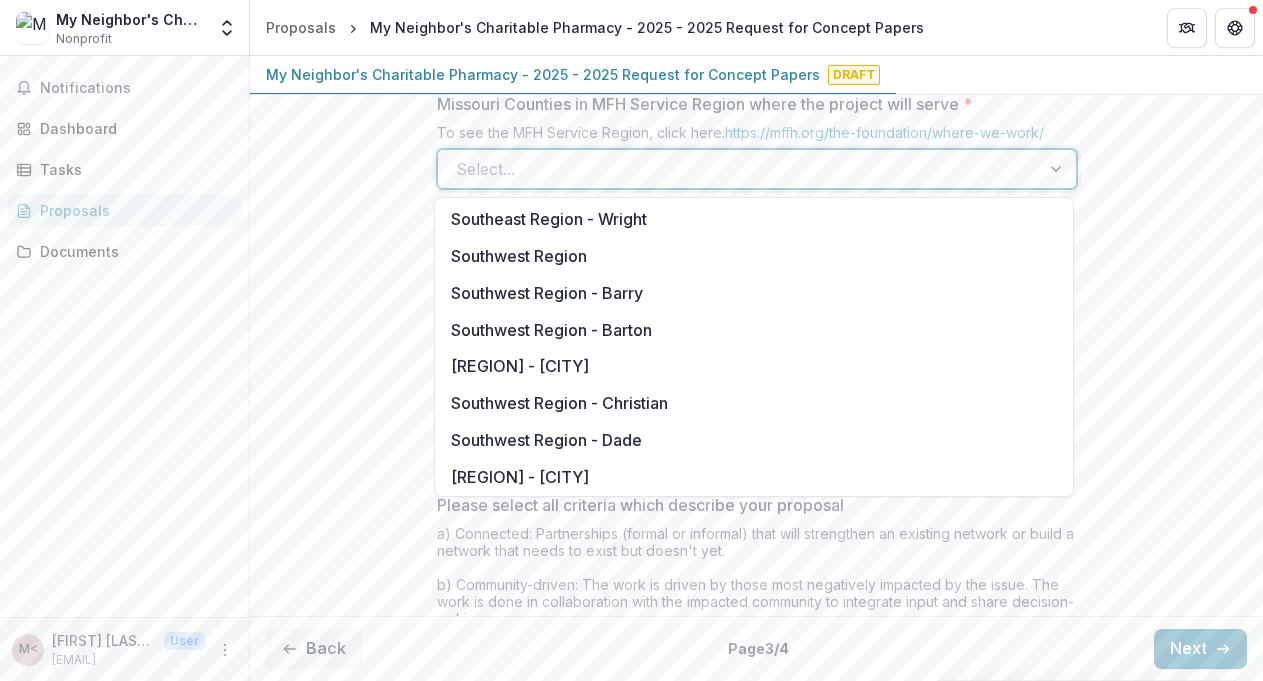 scroll, scrollTop: 2698, scrollLeft: 0, axis: vertical 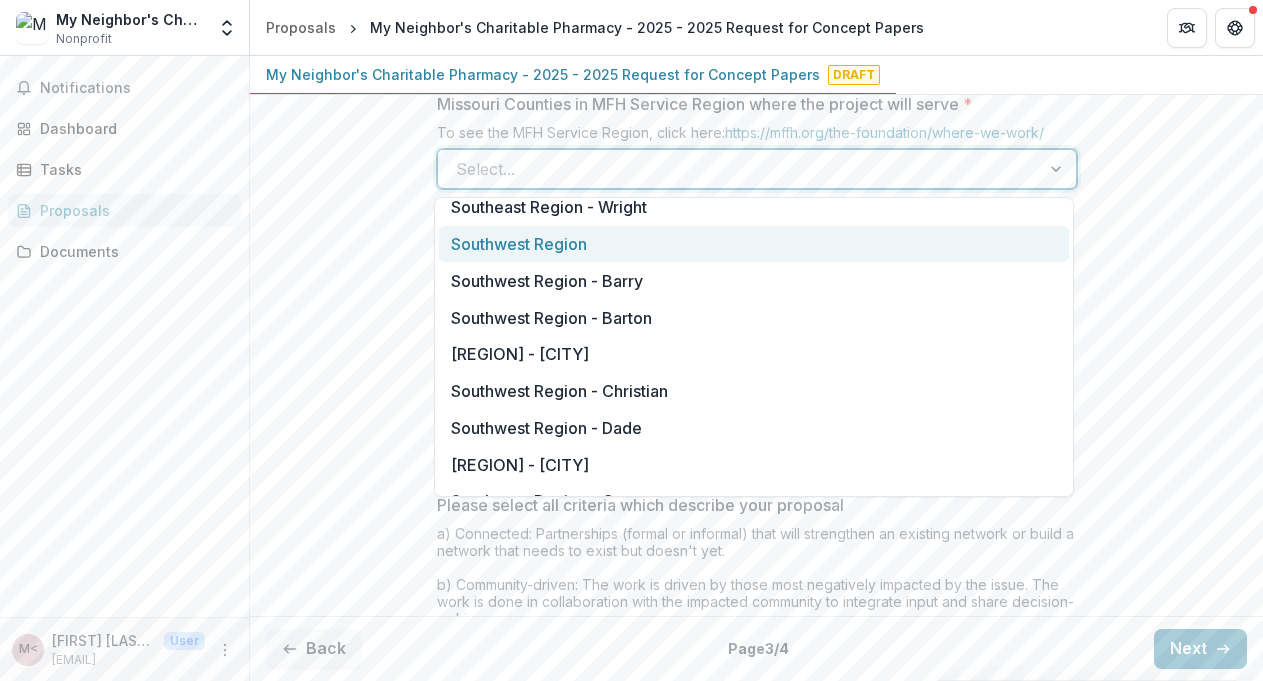 click on "Southwest Region" at bounding box center (754, 244) 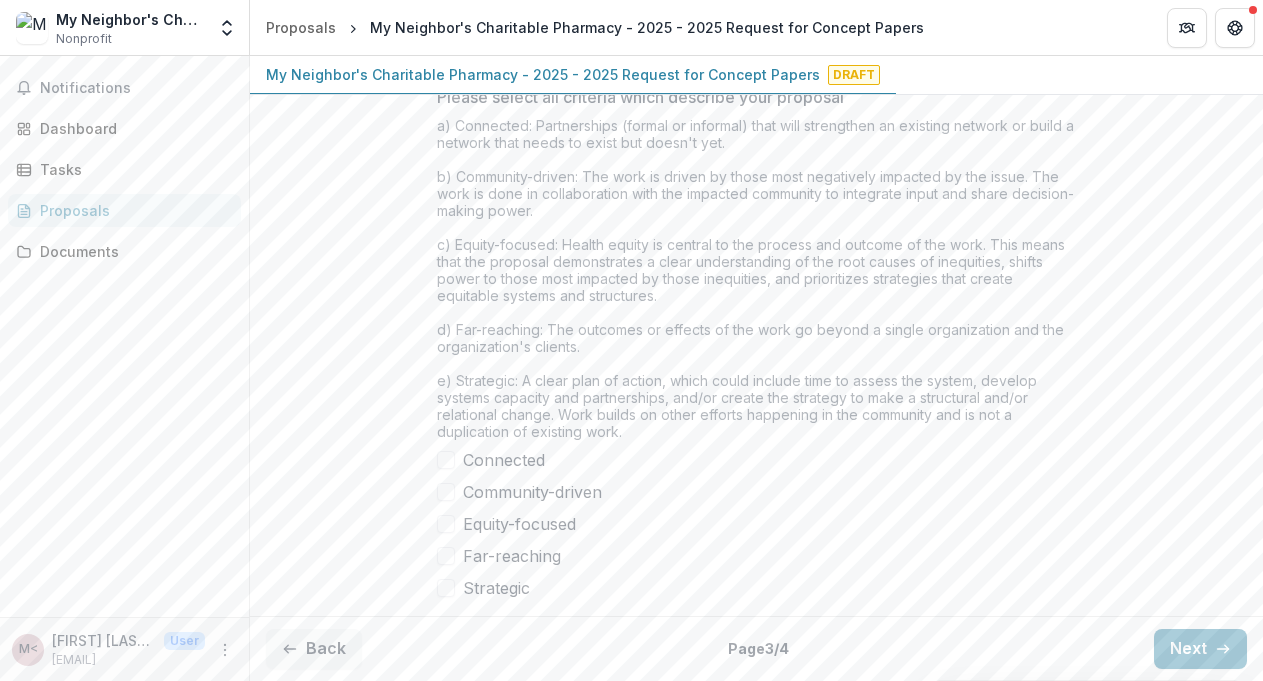 scroll, scrollTop: 1803, scrollLeft: 0, axis: vertical 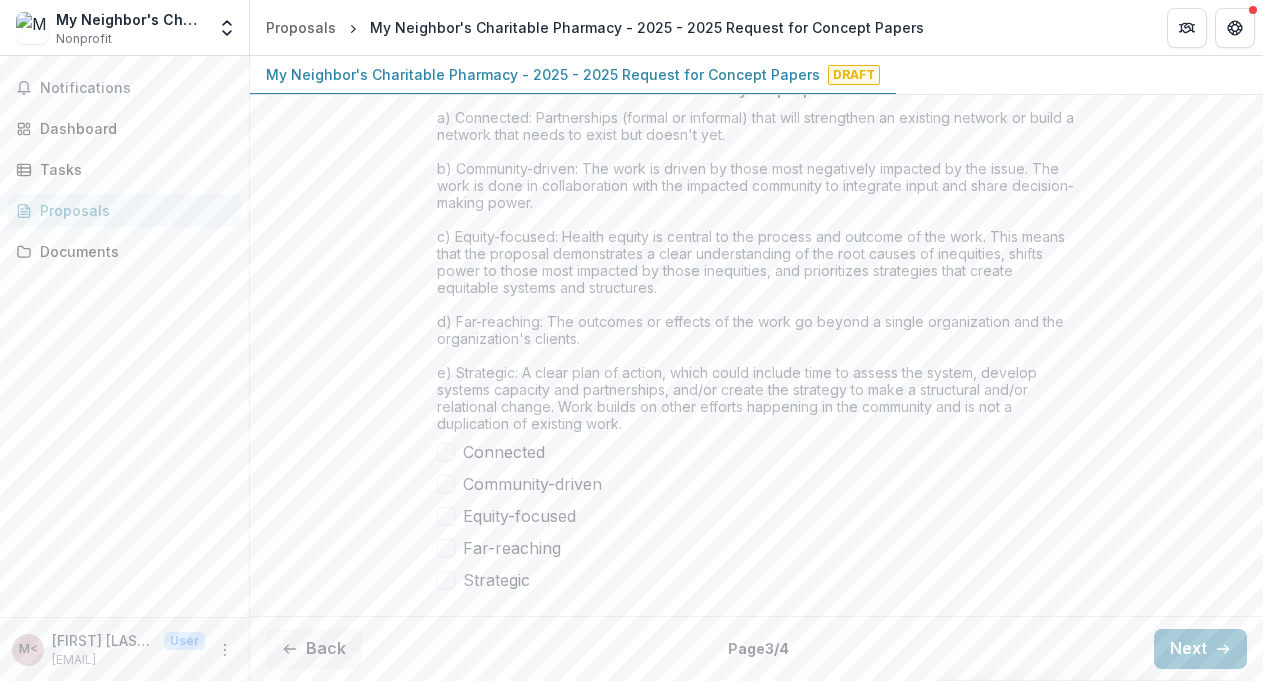 click at bounding box center (446, 452) 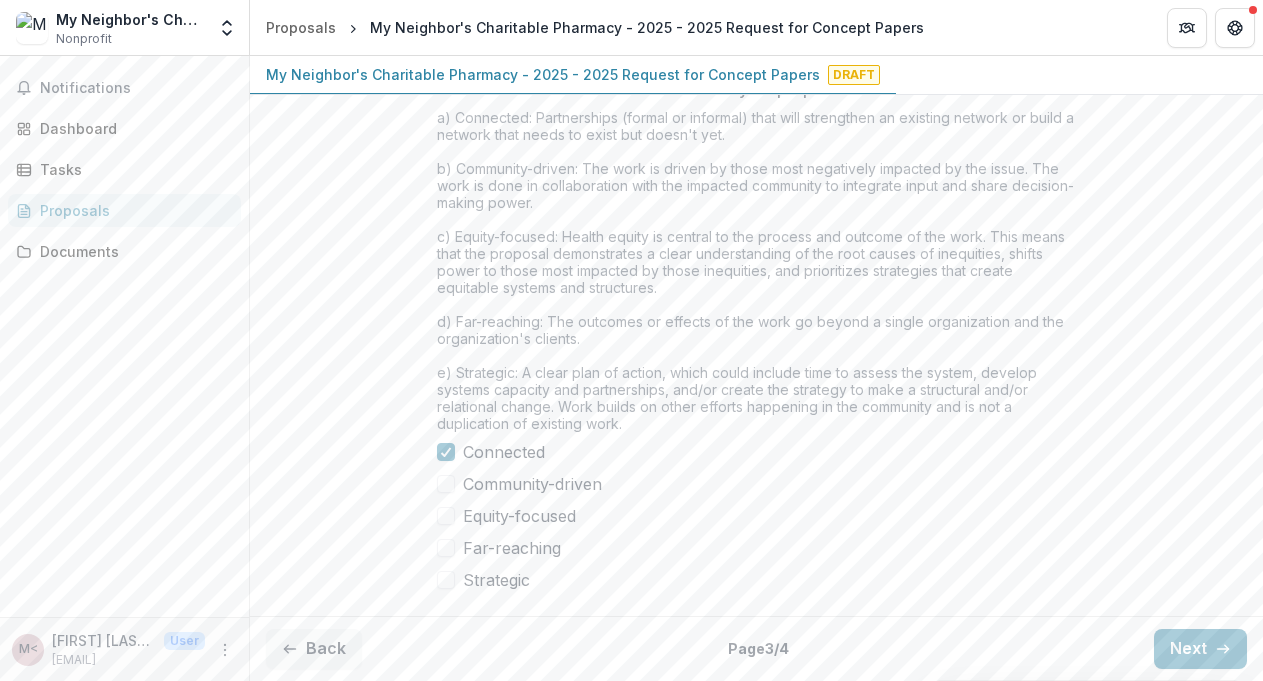 click at bounding box center [446, 484] 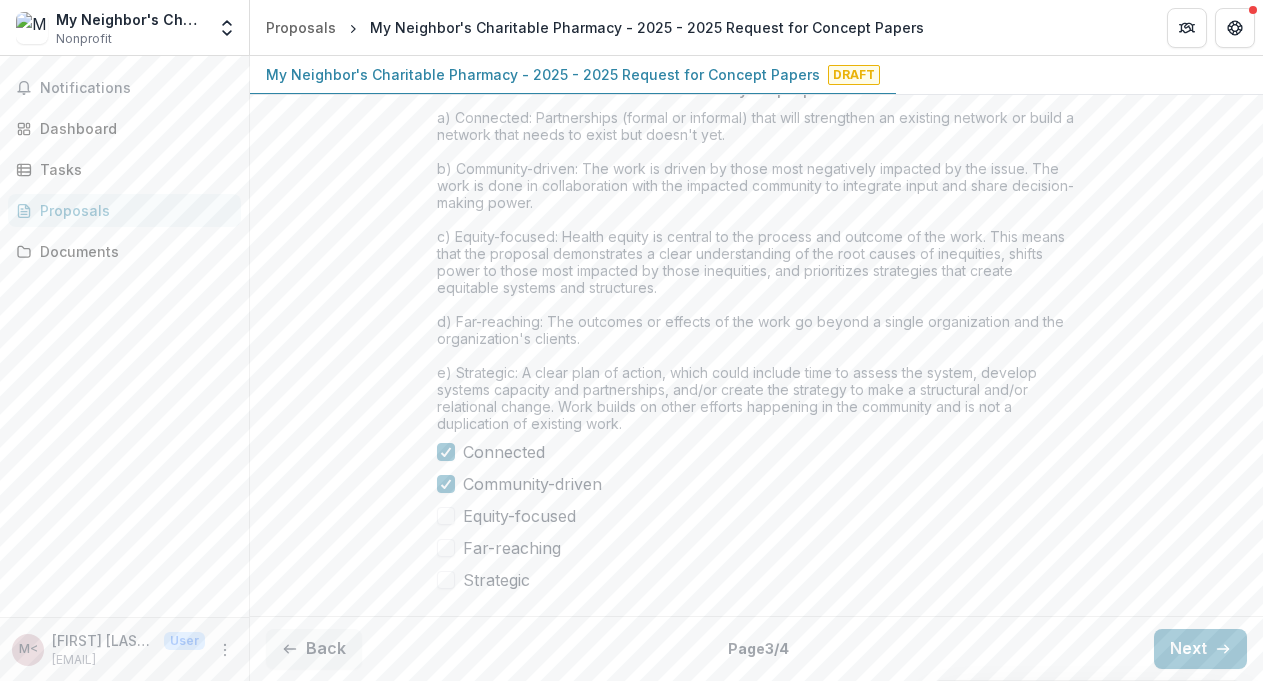 click at bounding box center [446, 516] 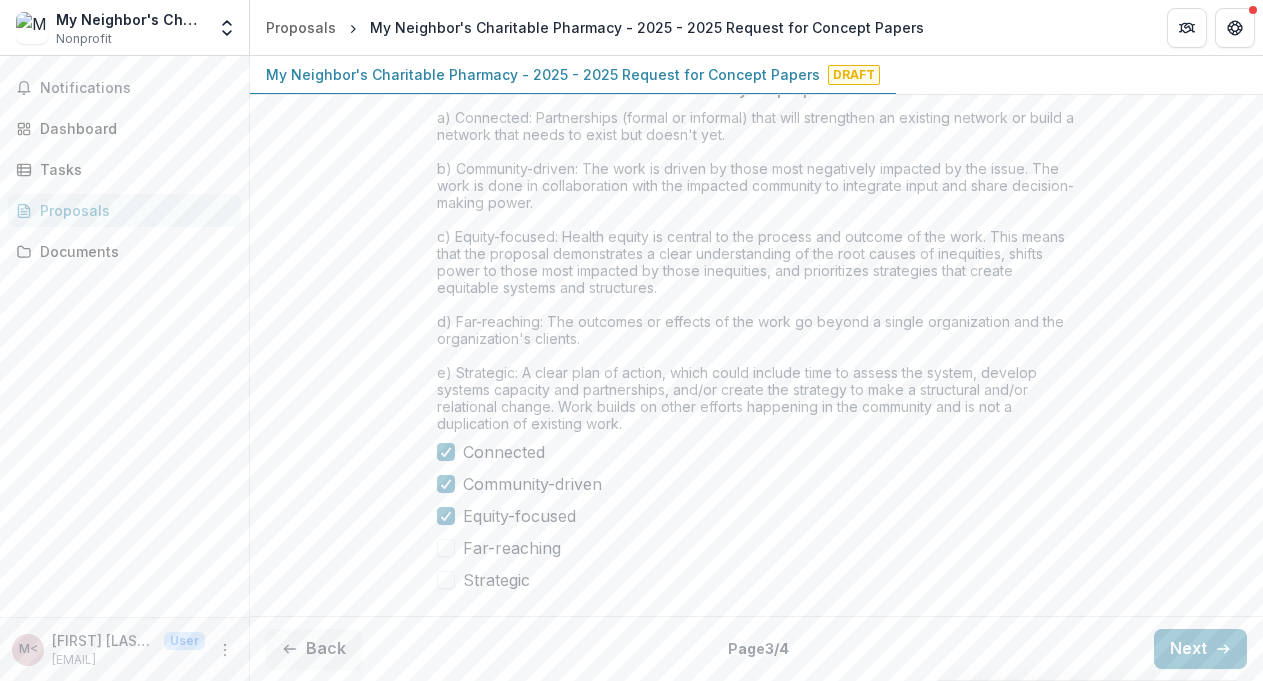click at bounding box center [446, 548] 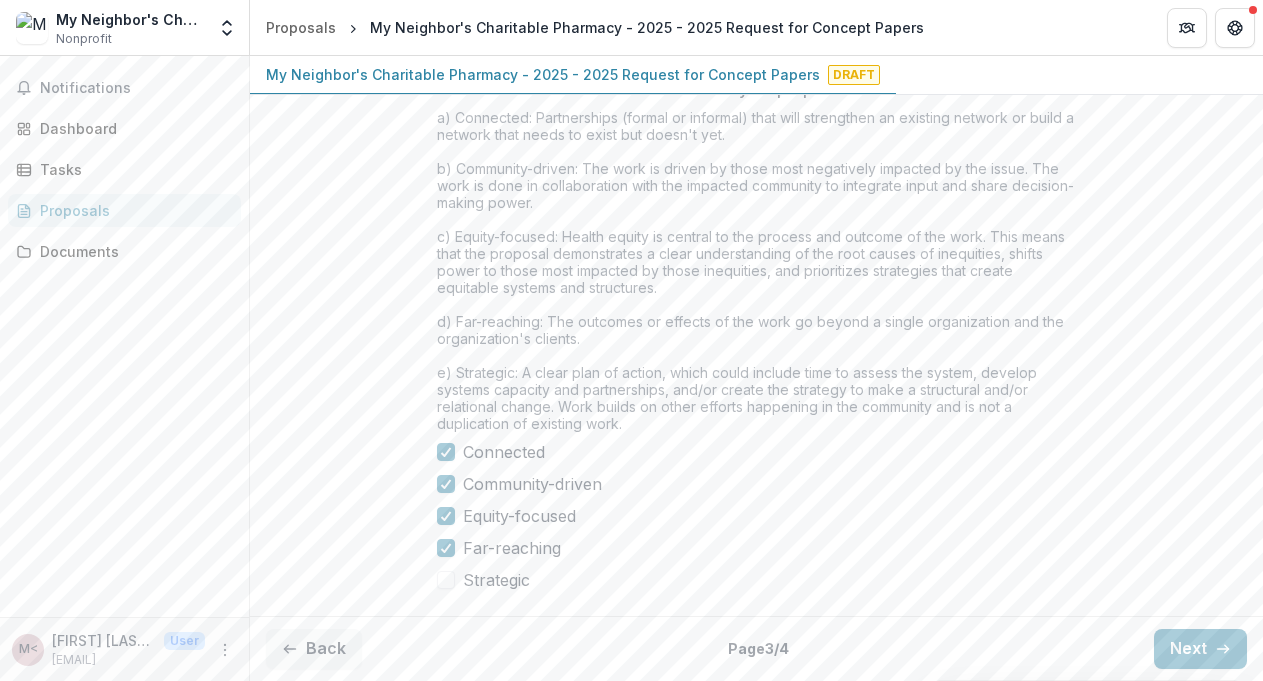 click at bounding box center (446, 580) 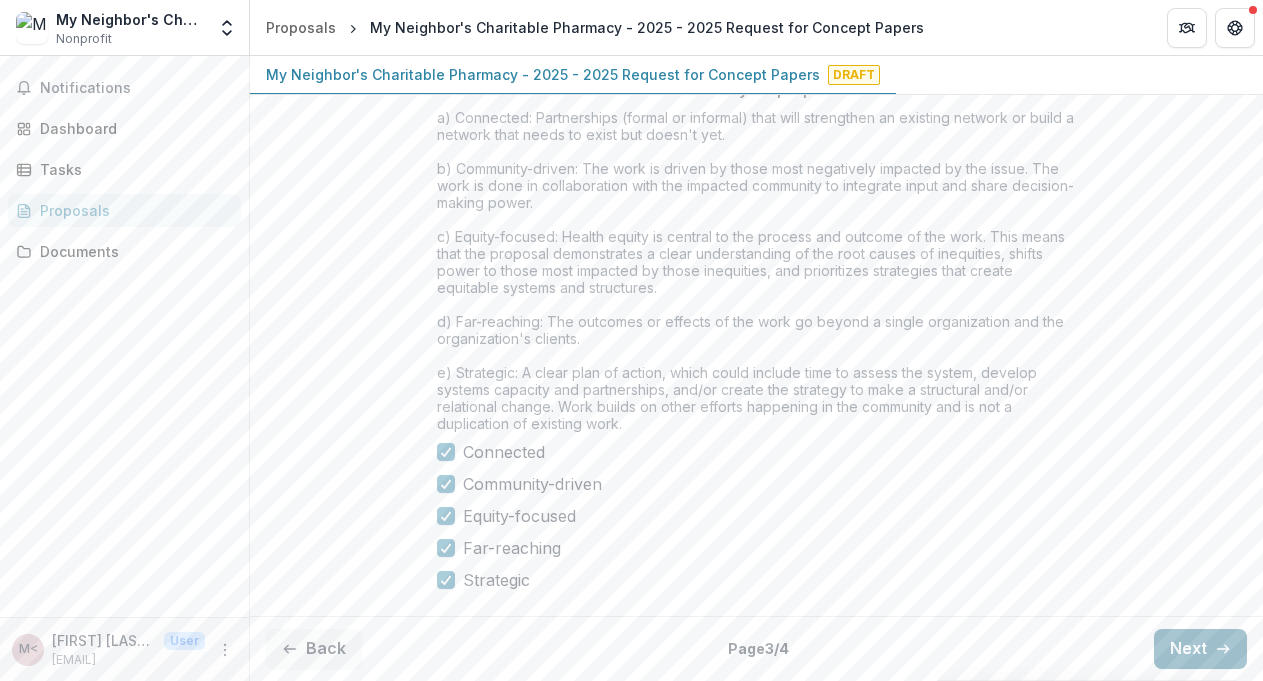 click on "Next" at bounding box center [1200, 649] 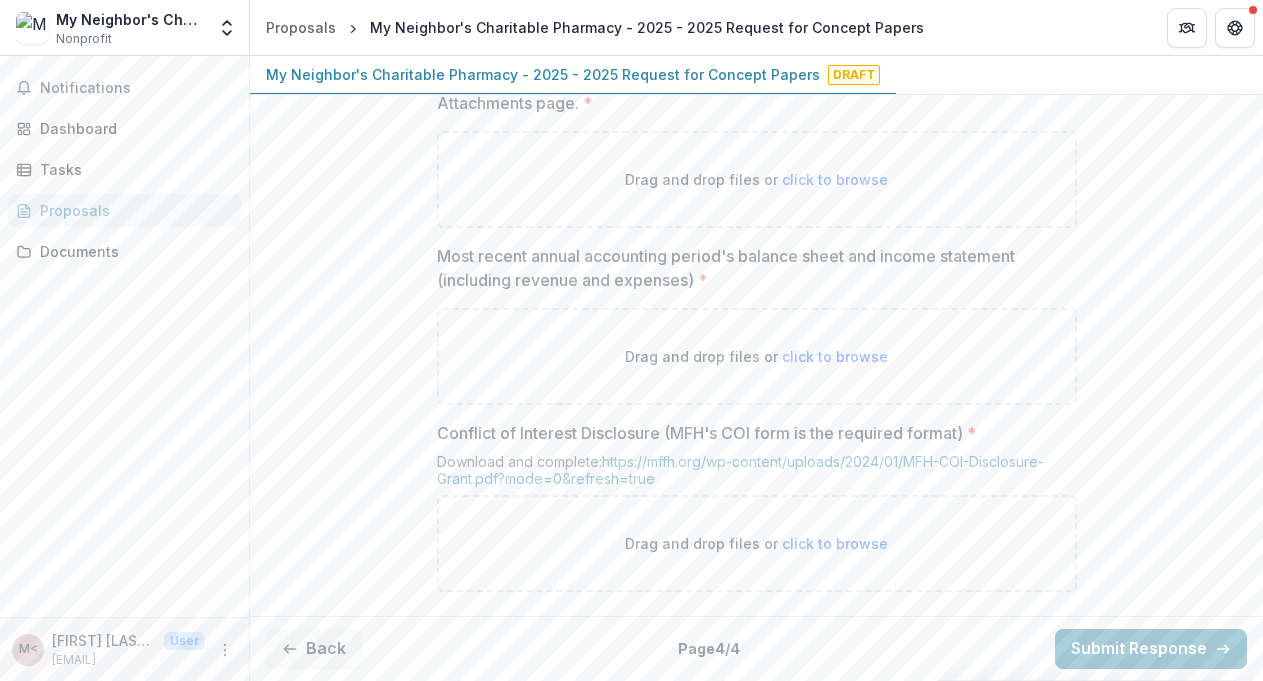 scroll, scrollTop: 0, scrollLeft: 0, axis: both 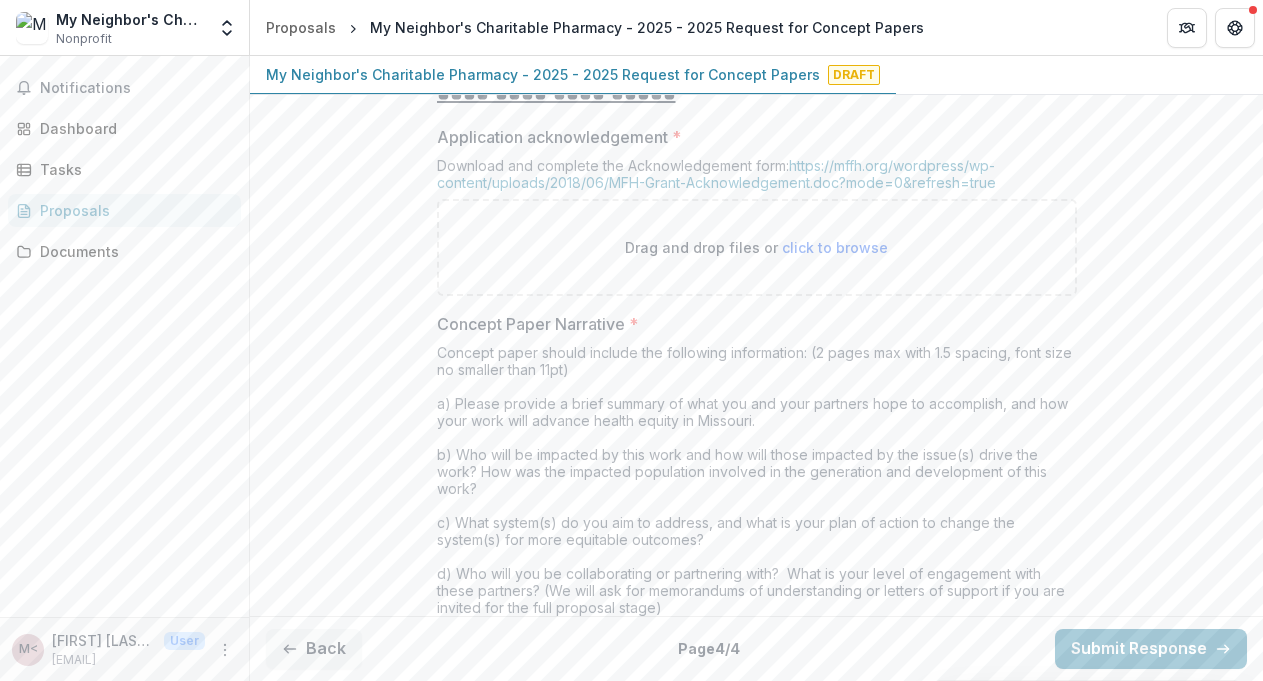 drag, startPoint x: 435, startPoint y: 354, endPoint x: 741, endPoint y: 606, distance: 396.40887 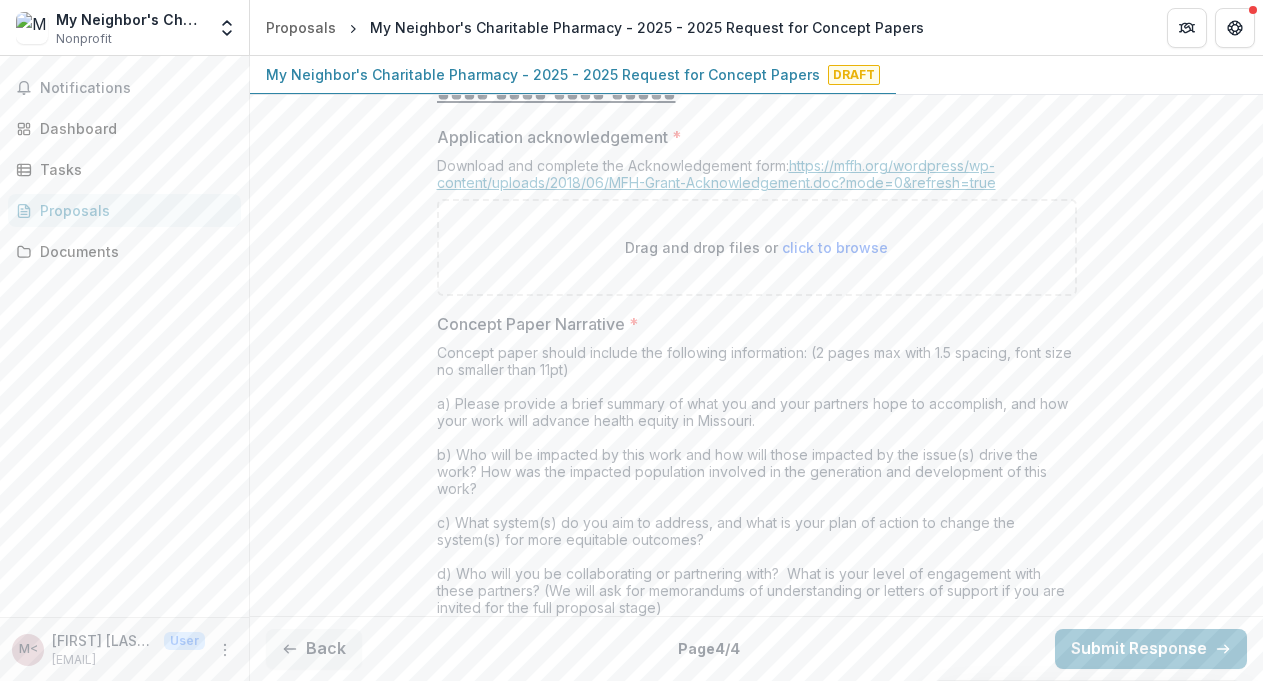 click on "https://mffh.org/wordpress/wp-content/uploads/2018/06/MFH-Grant-Acknowledgement.doc?mode=0&refresh=true" at bounding box center (716, 174) 